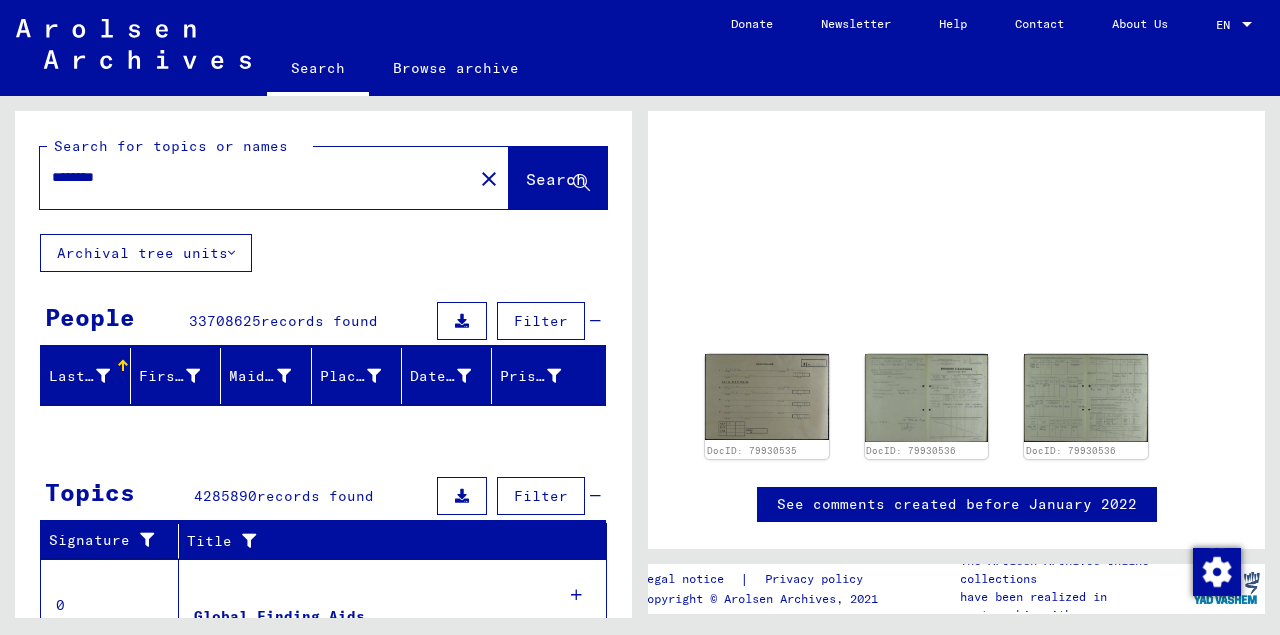scroll, scrollTop: 0, scrollLeft: 0, axis: both 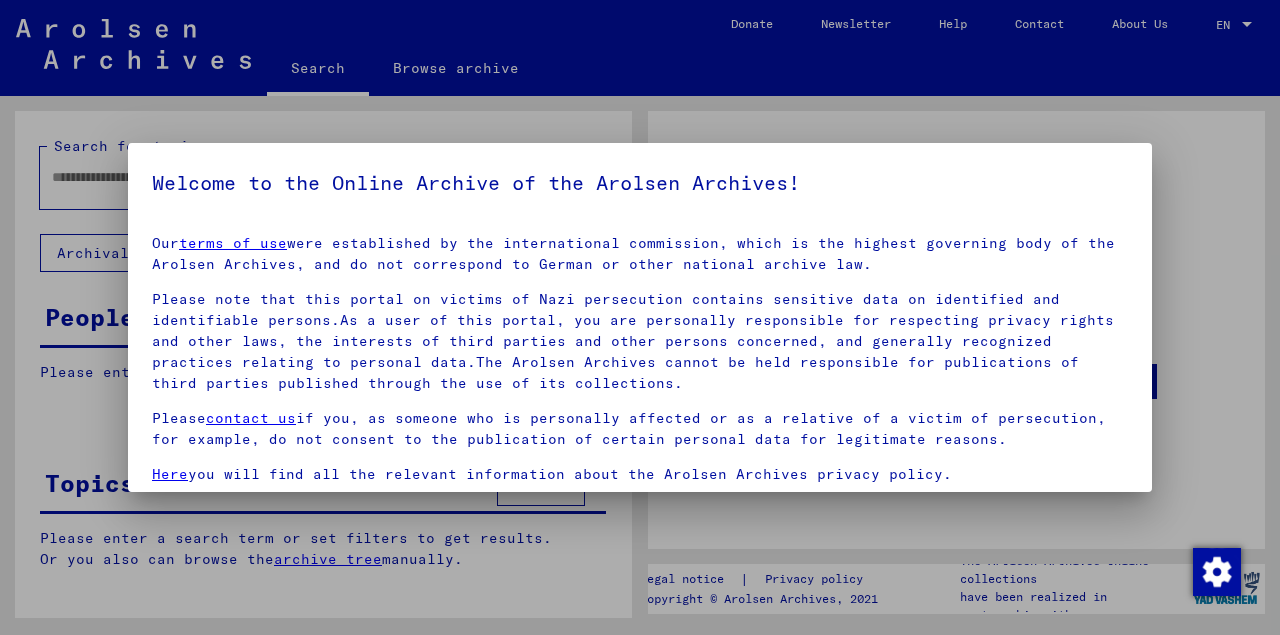 type on "********" 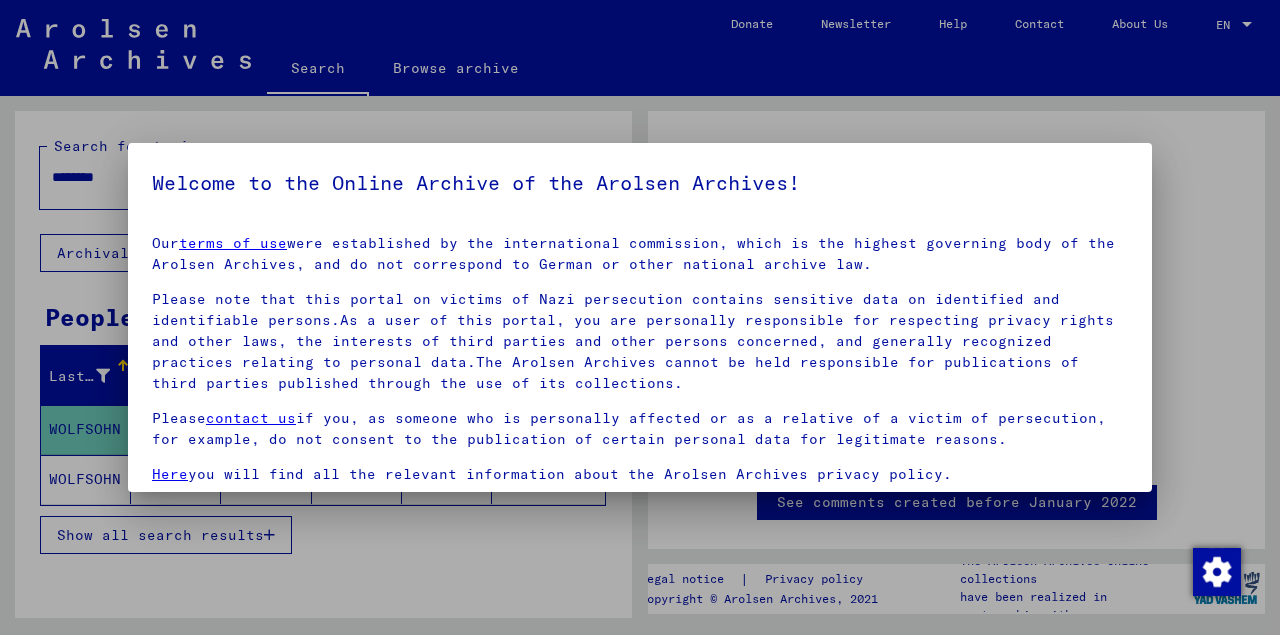 click at bounding box center [640, 317] 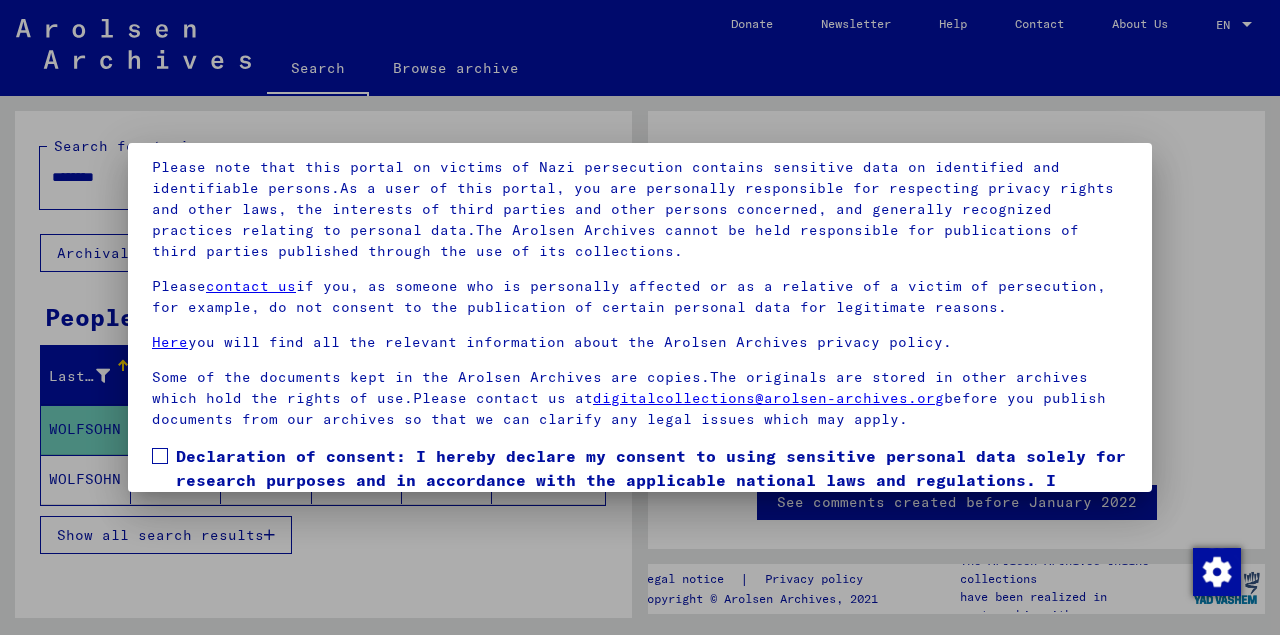 scroll, scrollTop: 163, scrollLeft: 0, axis: vertical 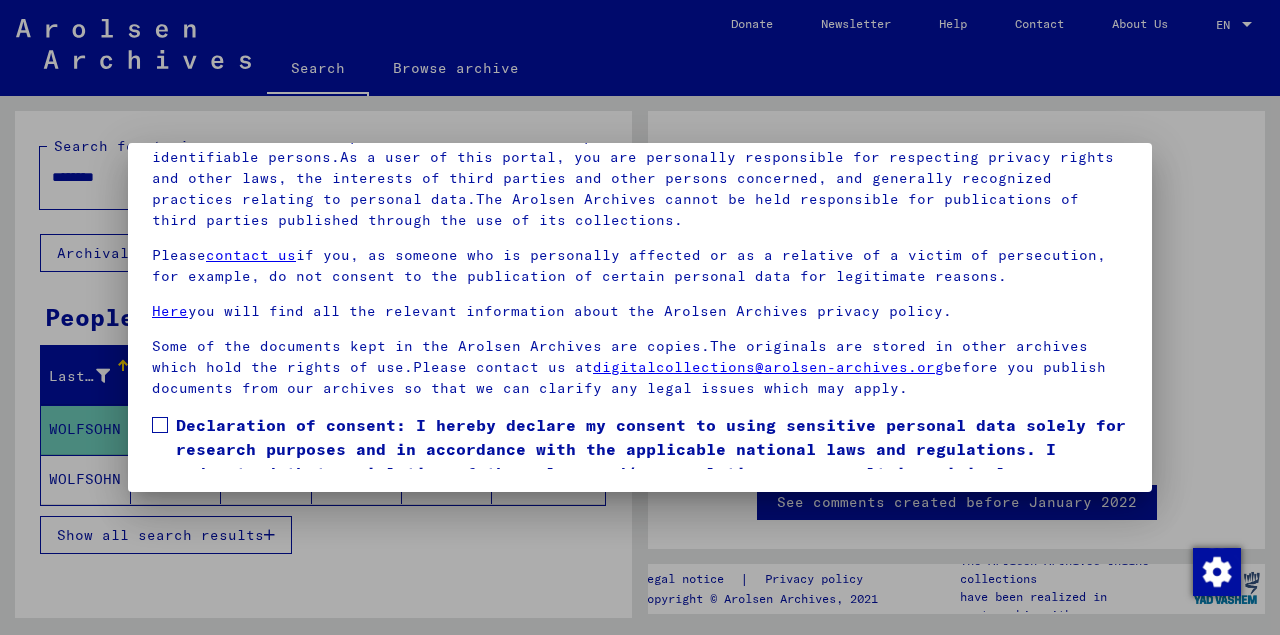 click at bounding box center (160, 425) 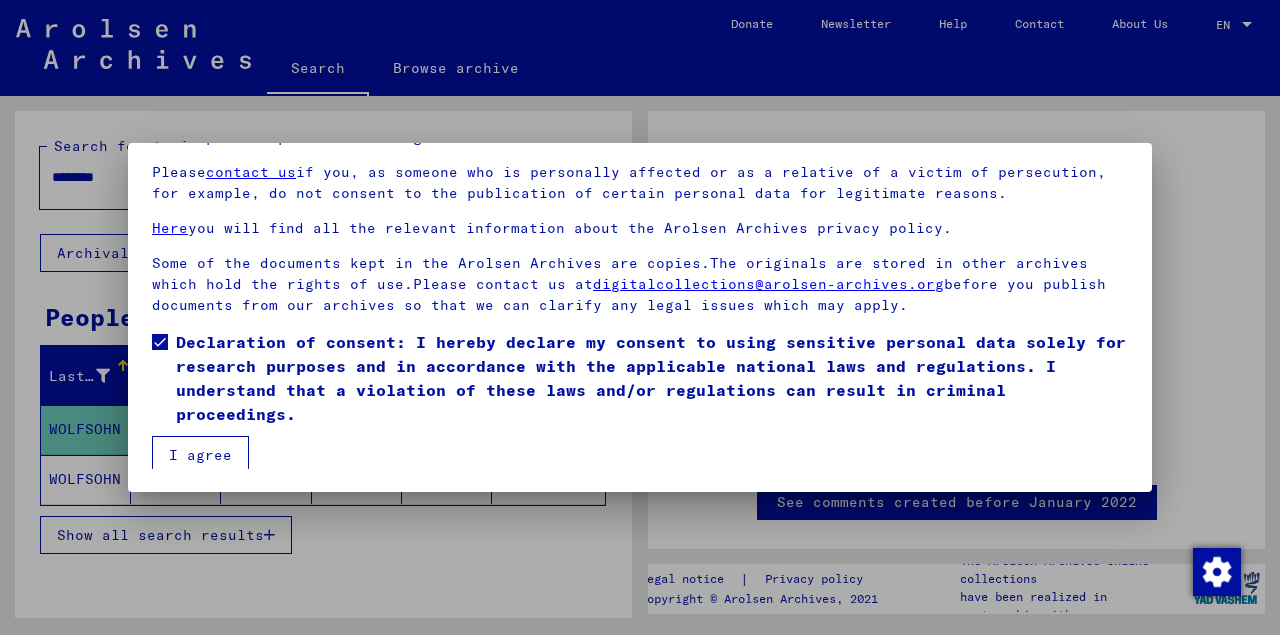 scroll, scrollTop: 87, scrollLeft: 0, axis: vertical 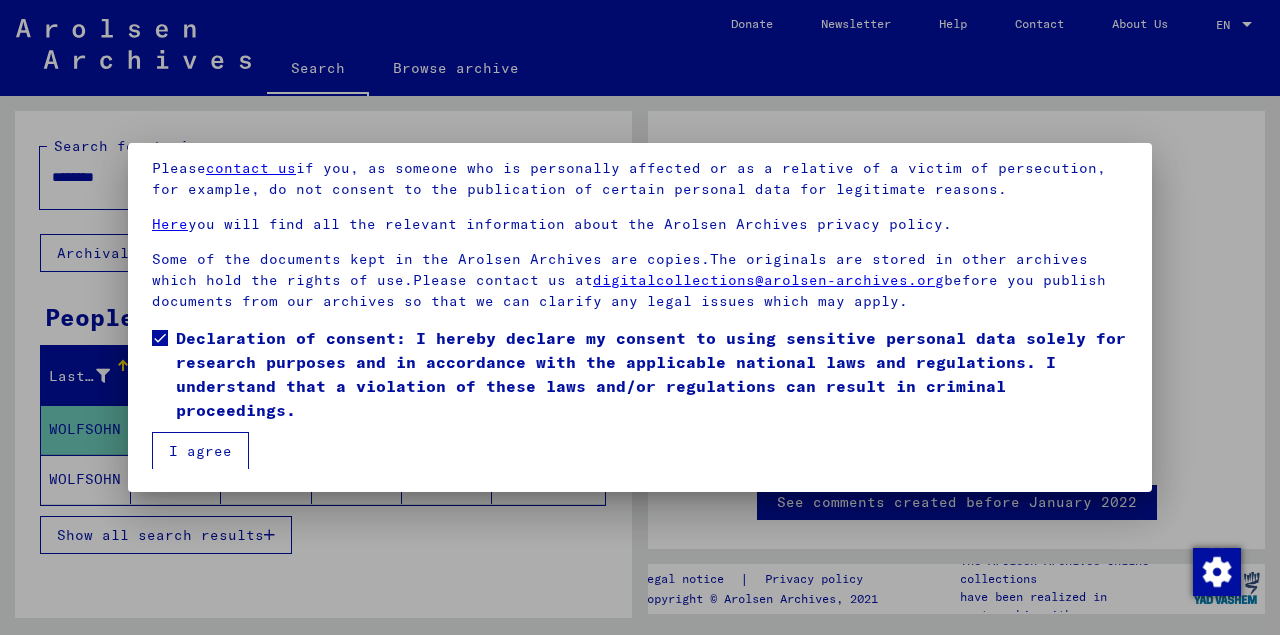 click on "I agree" at bounding box center [200, 451] 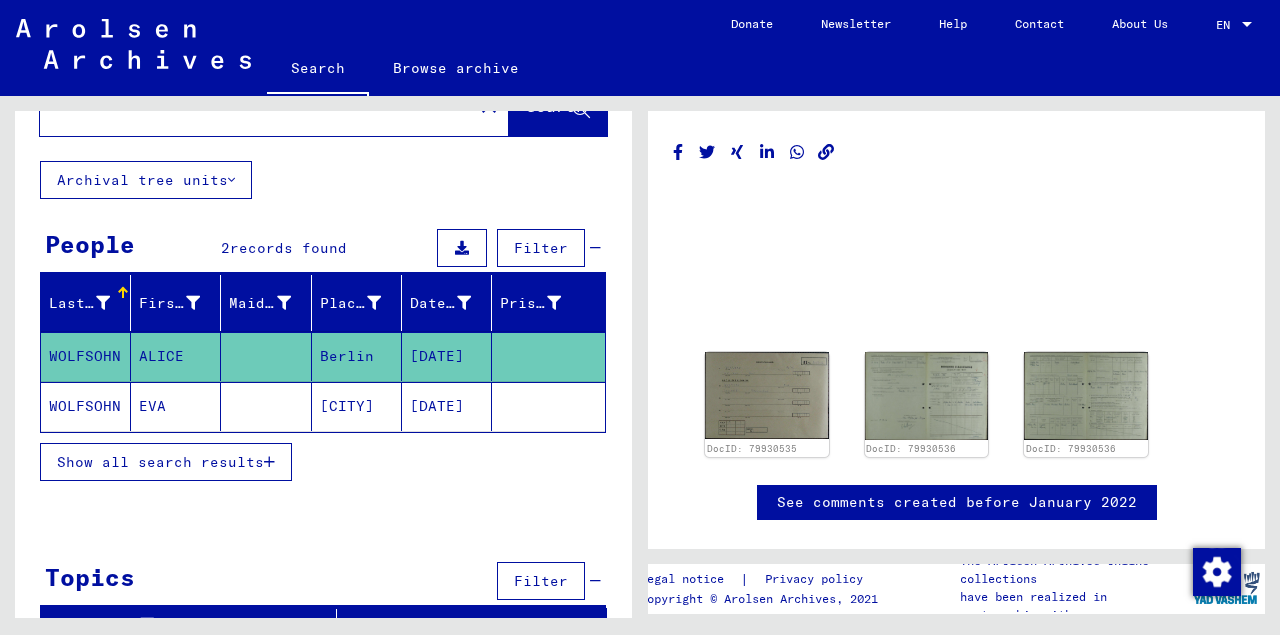 scroll, scrollTop: 59, scrollLeft: 0, axis: vertical 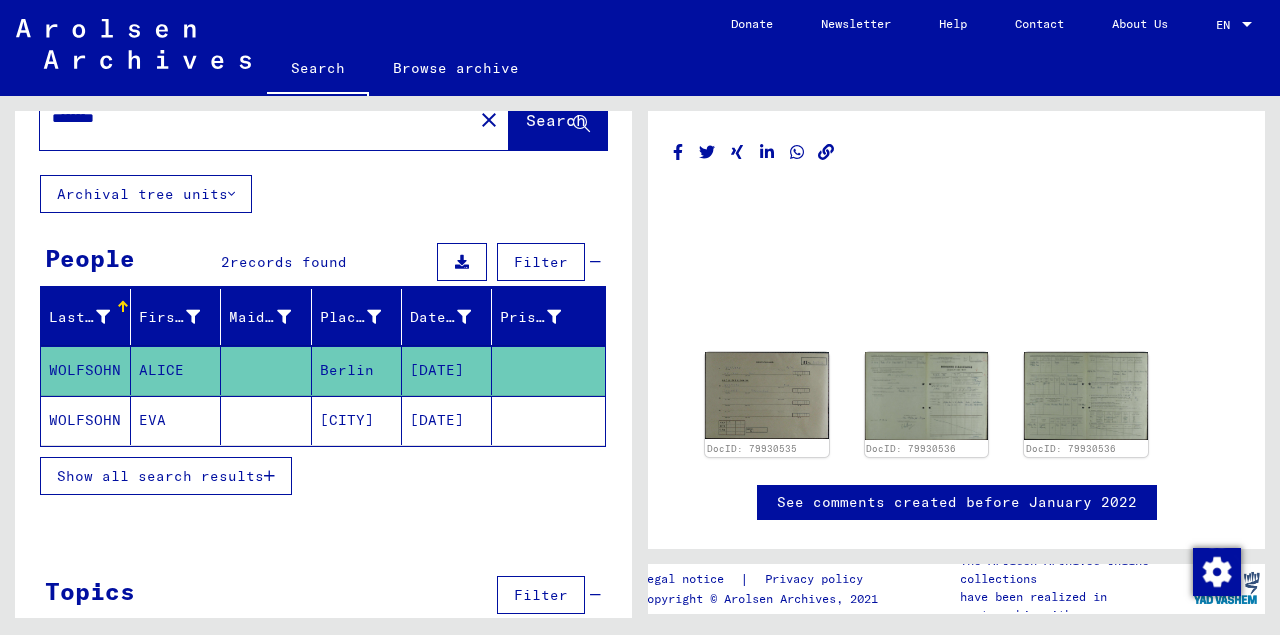 click on "WOLFSOHN" 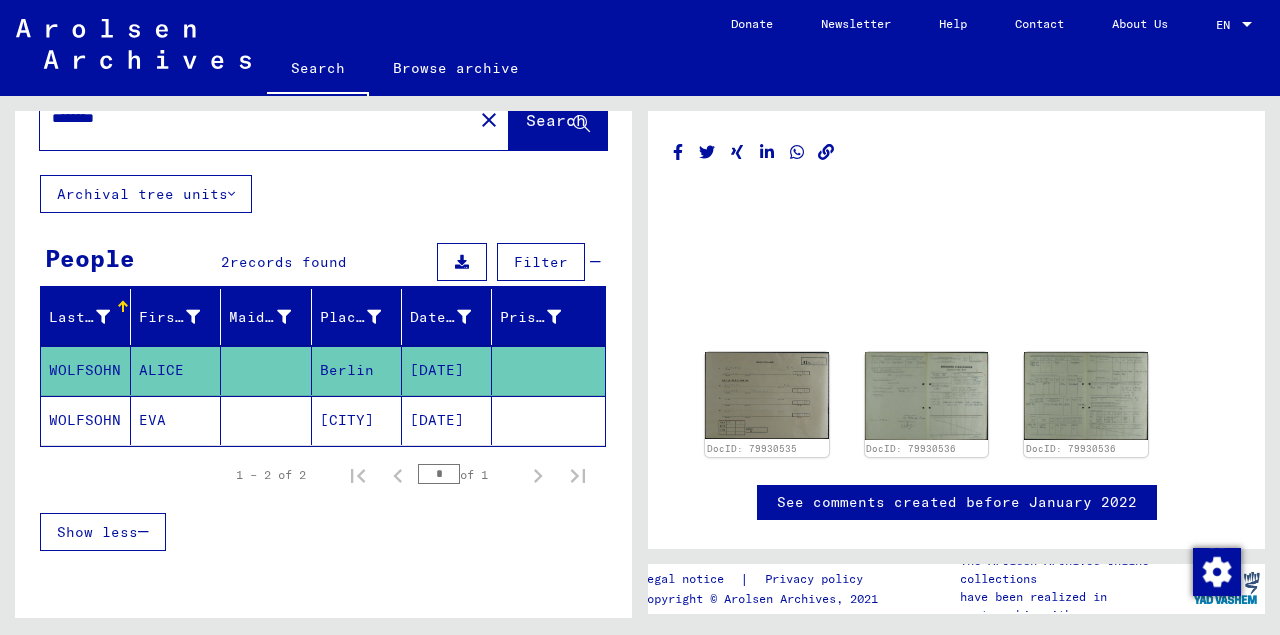 click on "ALICE" 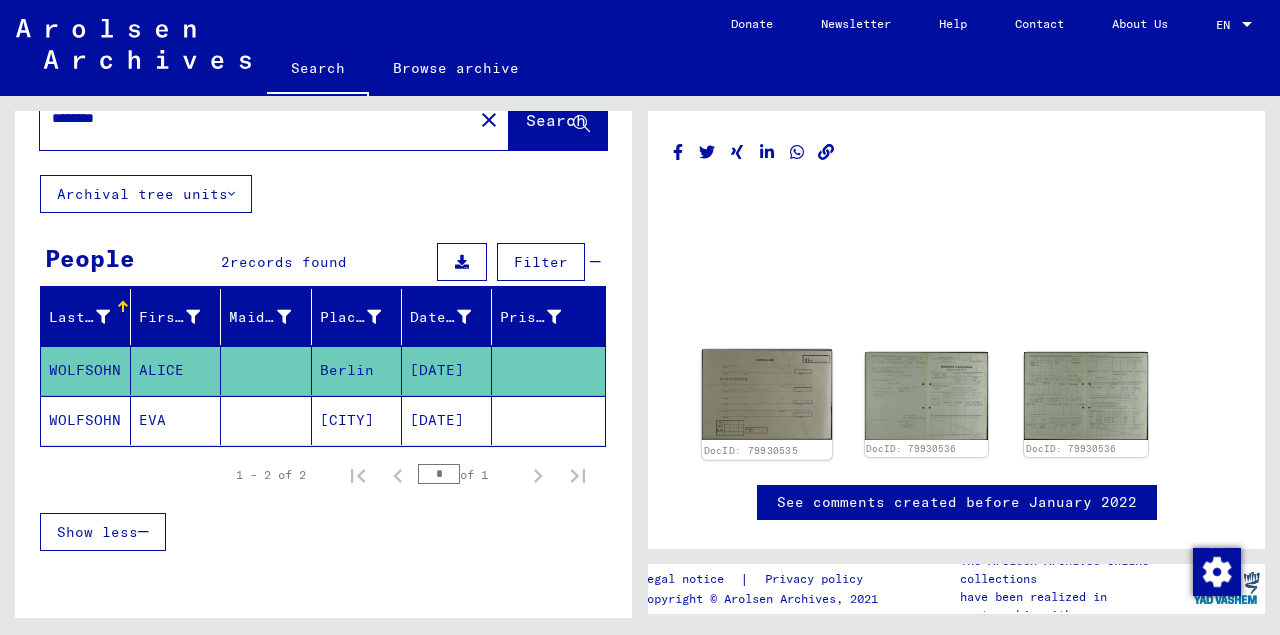 click 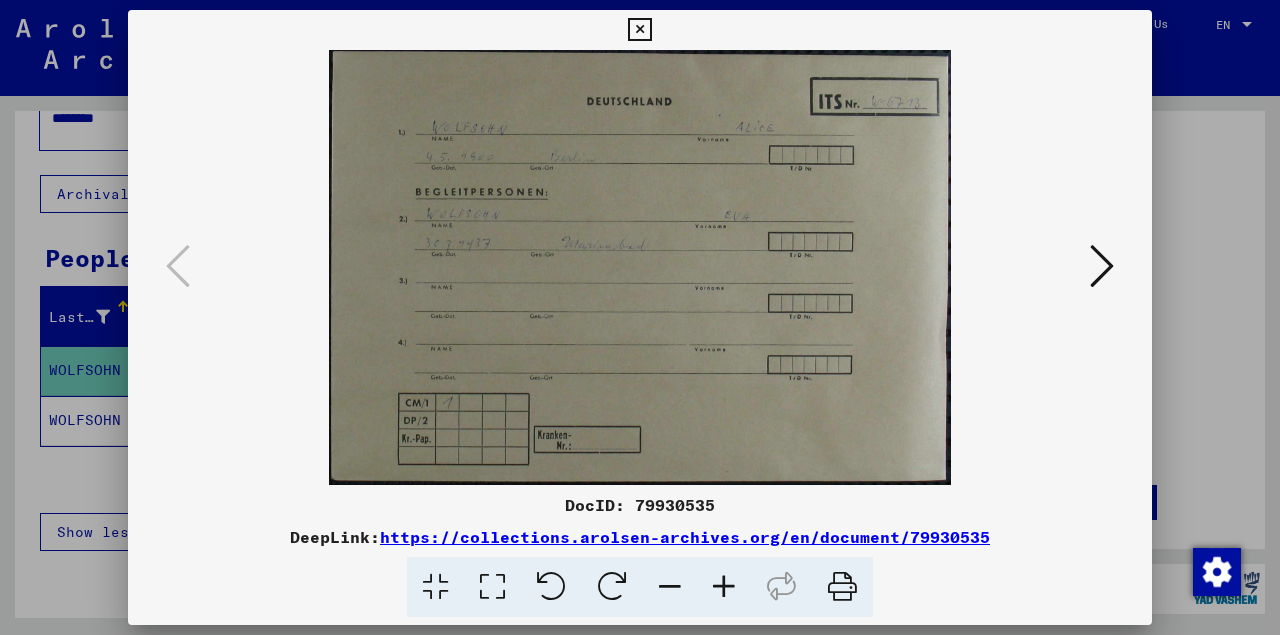 click at bounding box center (1102, 266) 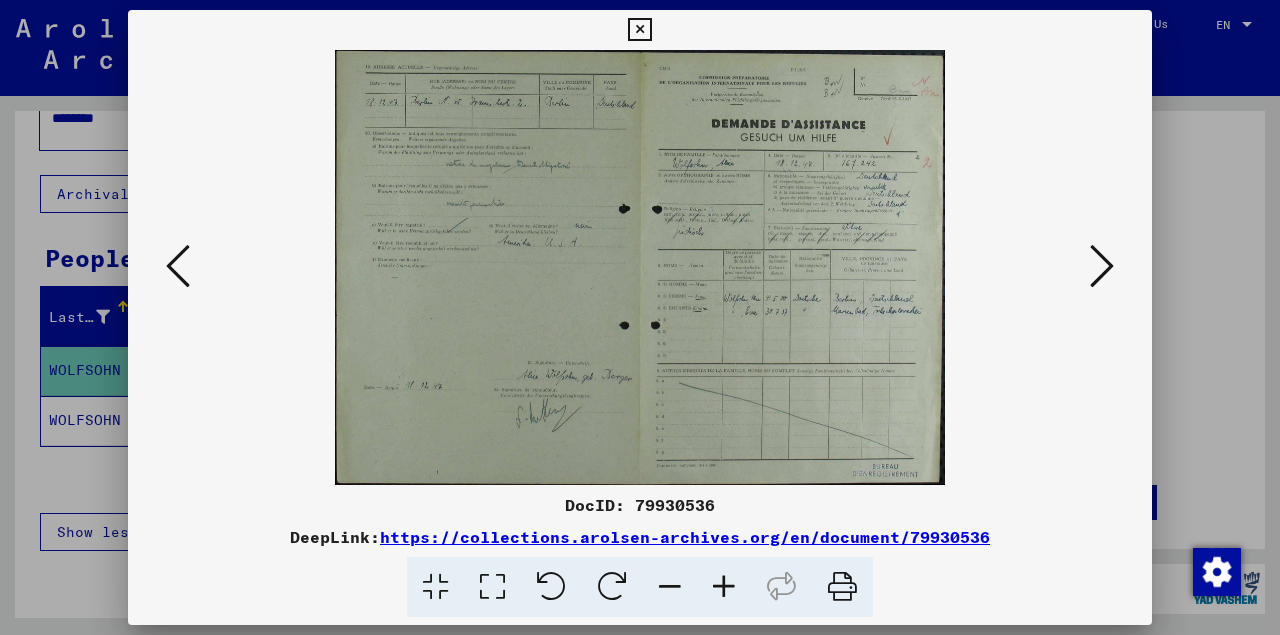 click at bounding box center (724, 587) 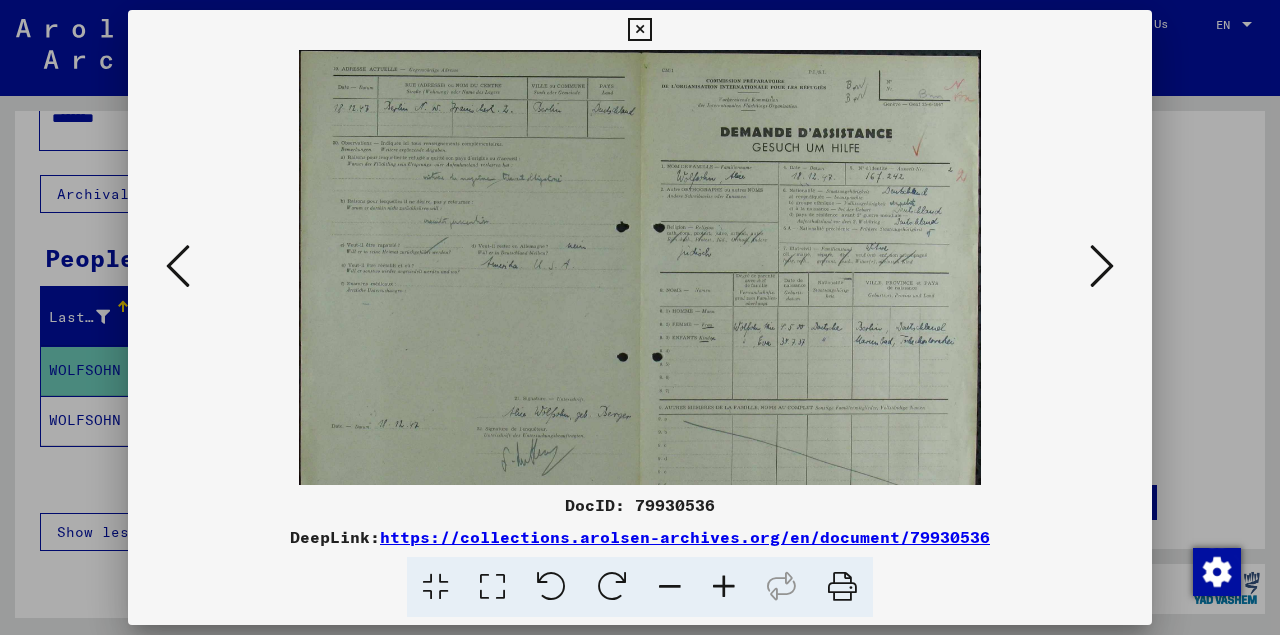 click at bounding box center [724, 587] 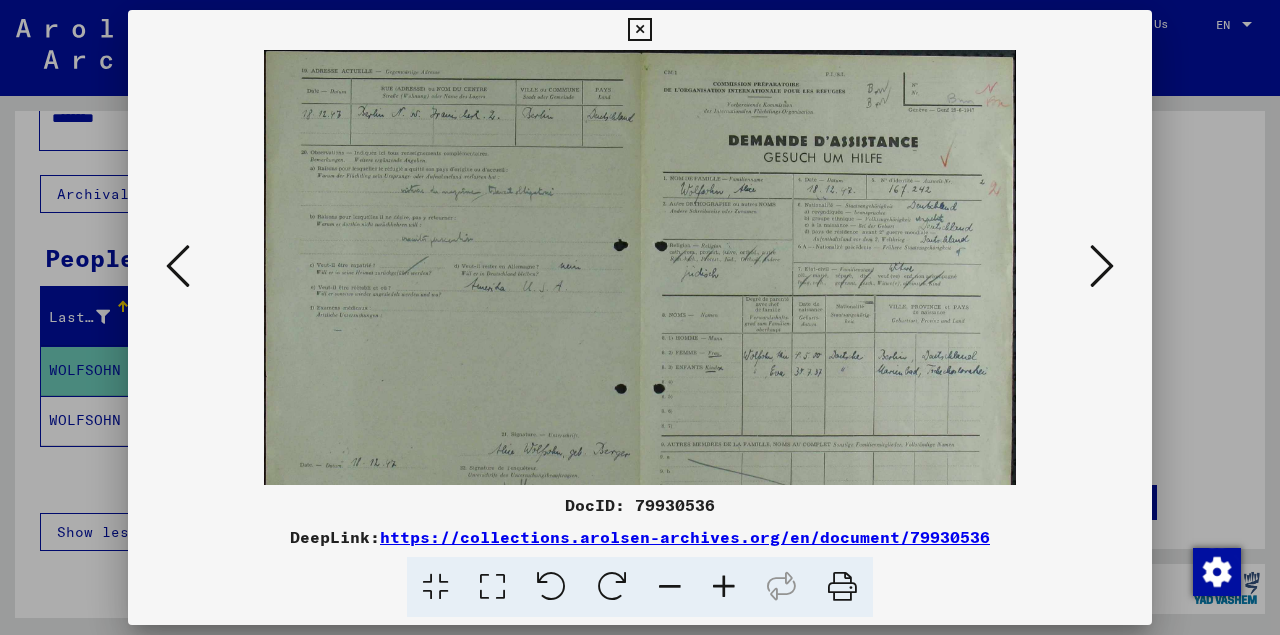 click at bounding box center [724, 587] 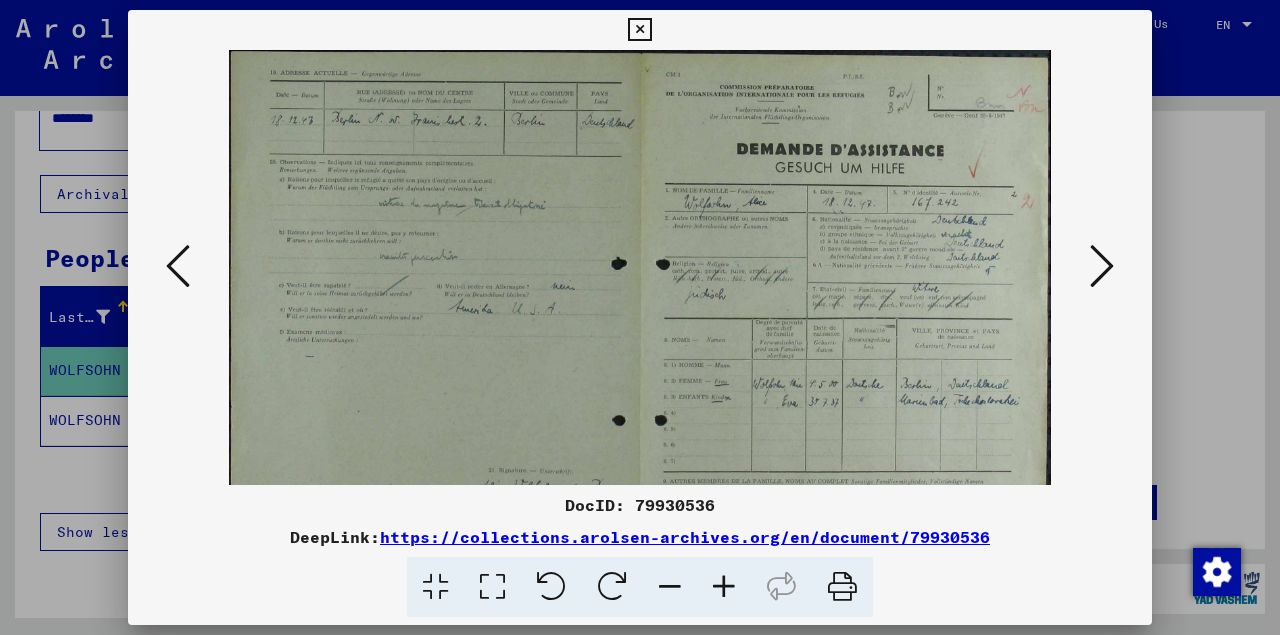 click at bounding box center [724, 587] 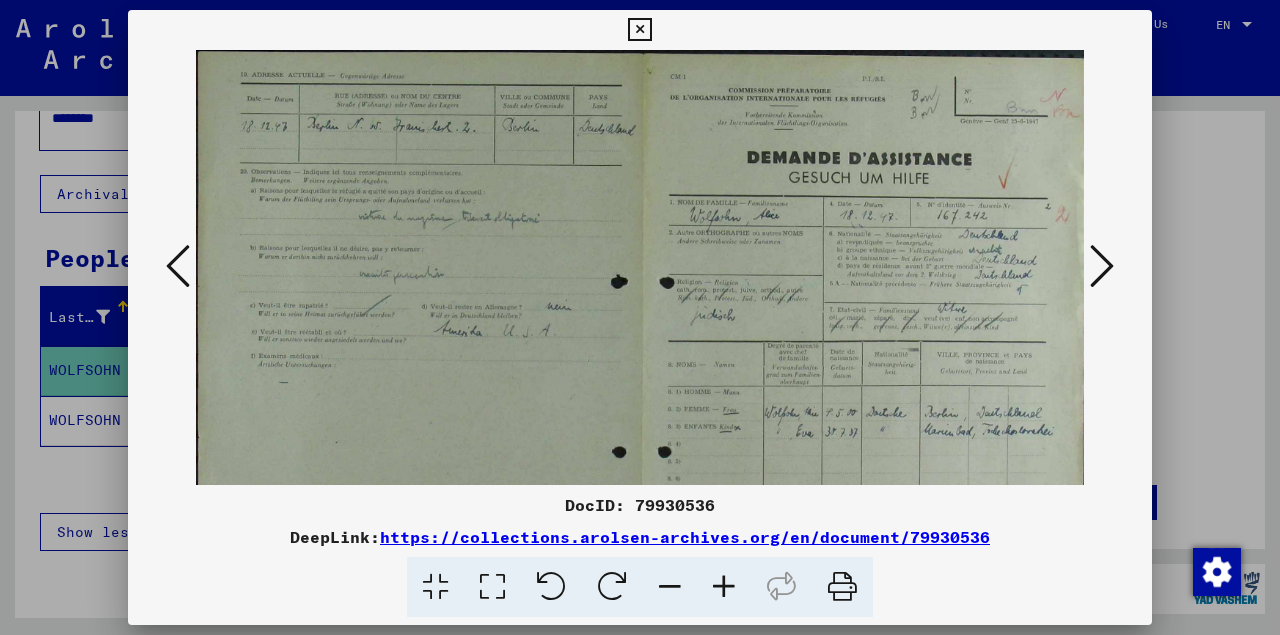 click at bounding box center [724, 587] 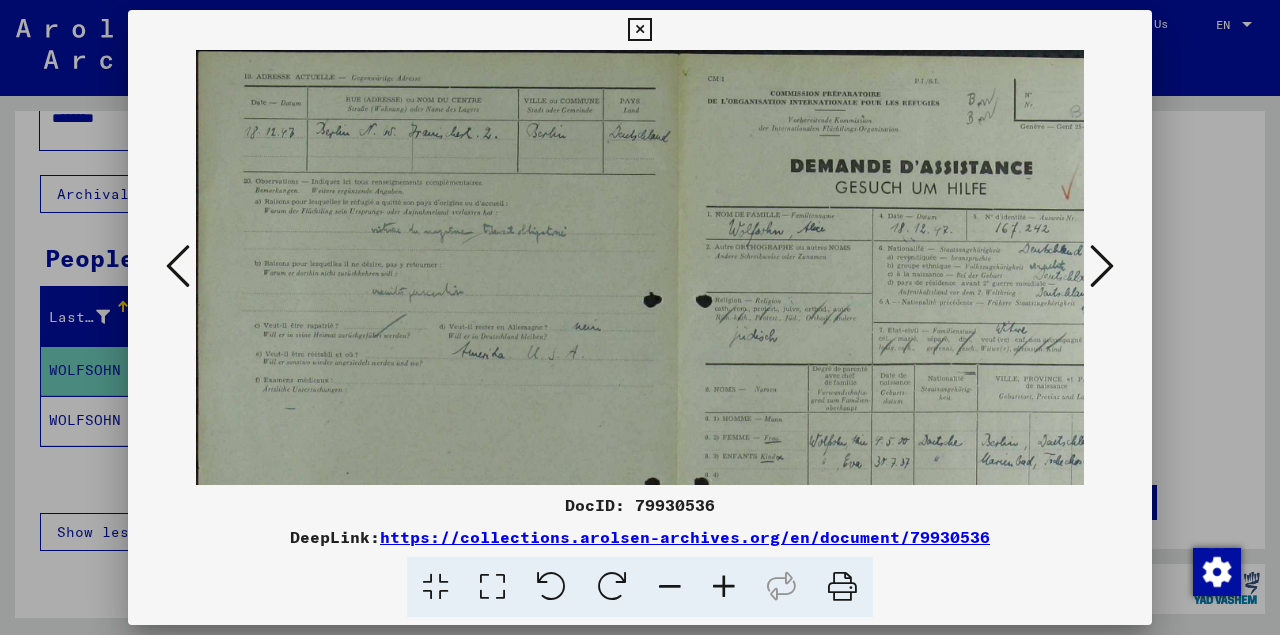 click at bounding box center (724, 587) 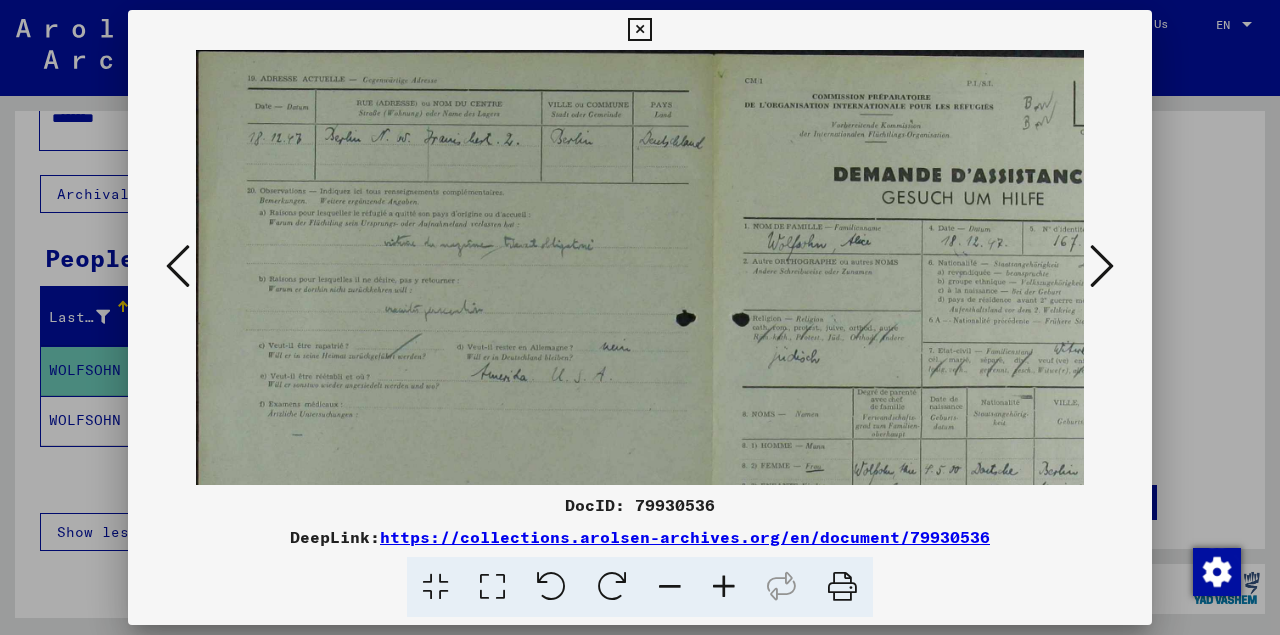 click at bounding box center [724, 587] 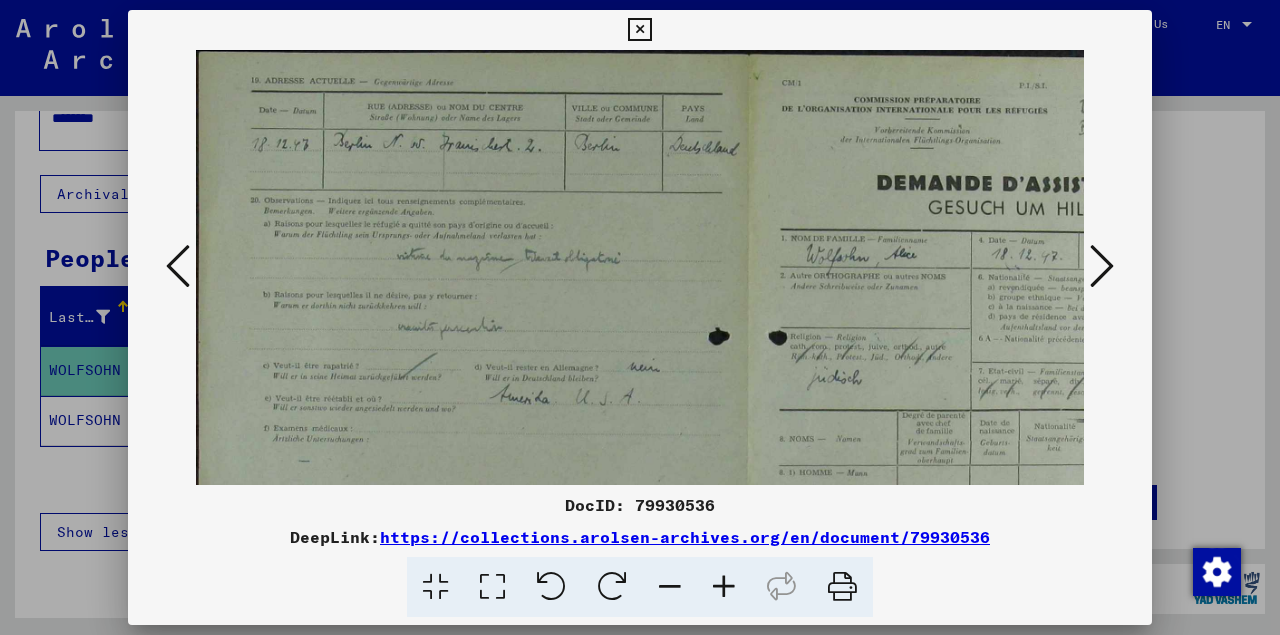 click at bounding box center [724, 587] 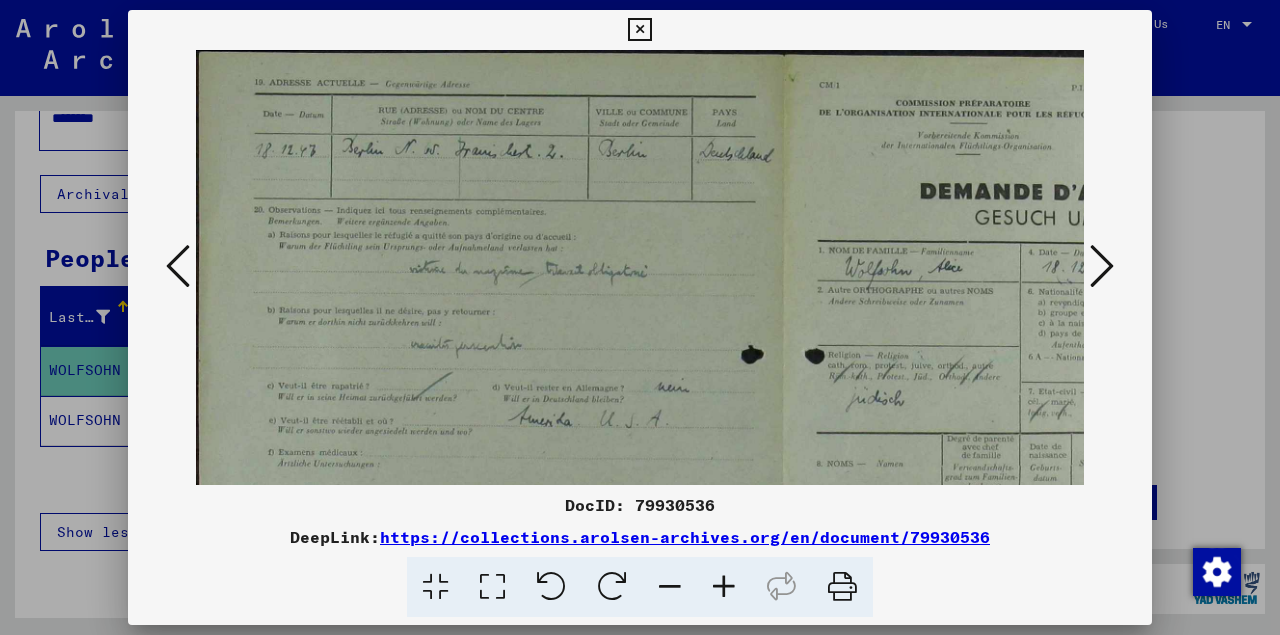 click at bounding box center [724, 587] 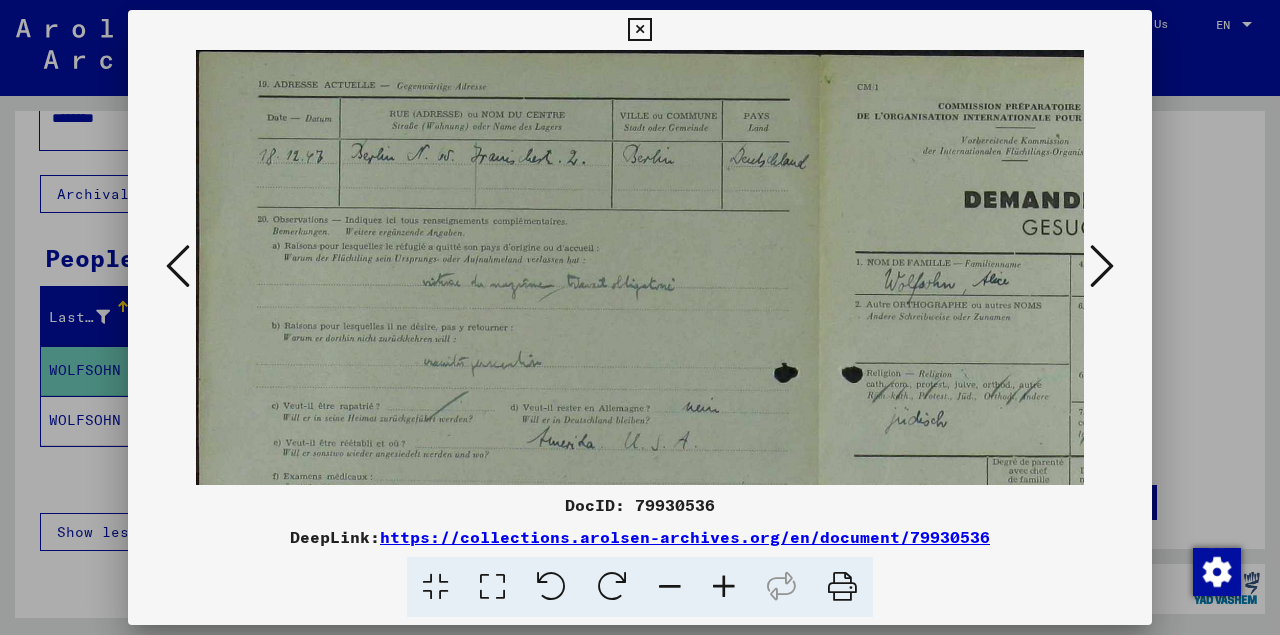 click at bounding box center [724, 587] 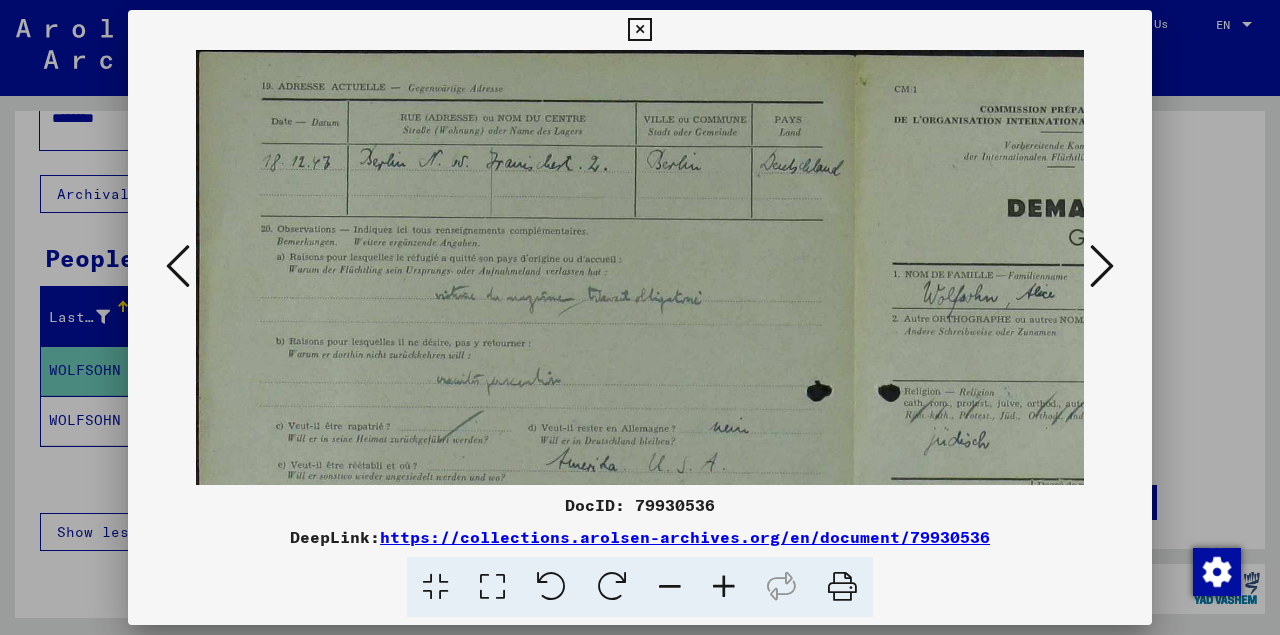 click at bounding box center [724, 587] 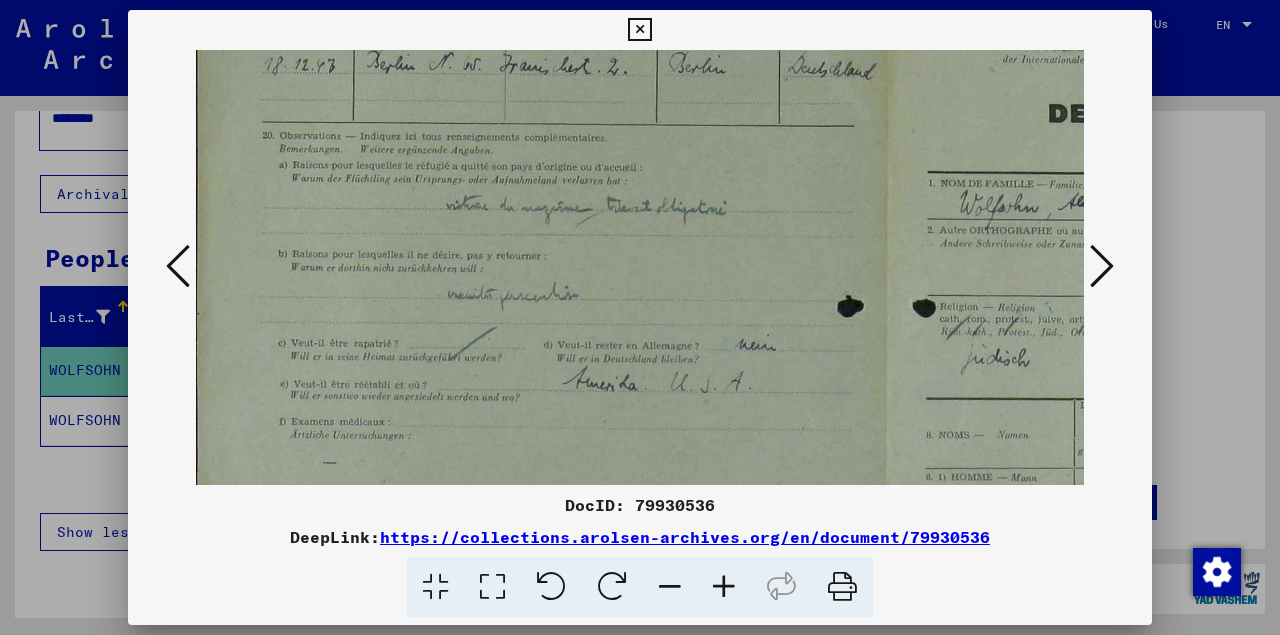 scroll, scrollTop: 118, scrollLeft: 1, axis: both 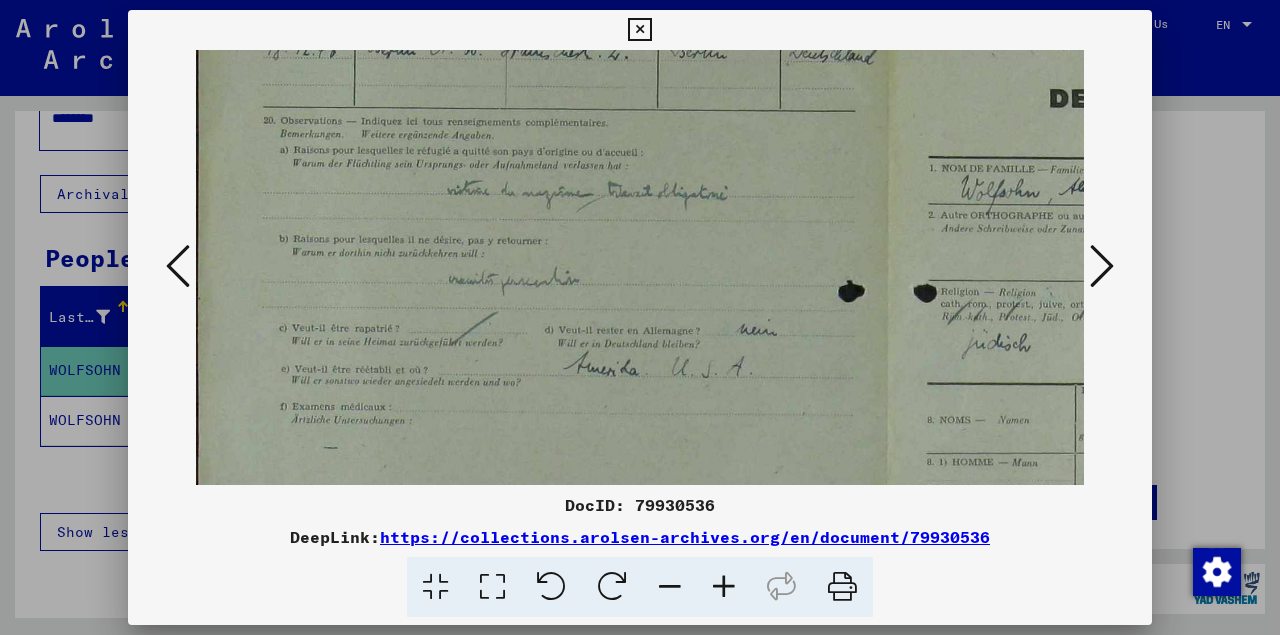 drag, startPoint x: 770, startPoint y: 391, endPoint x: 769, endPoint y: 273, distance: 118.004234 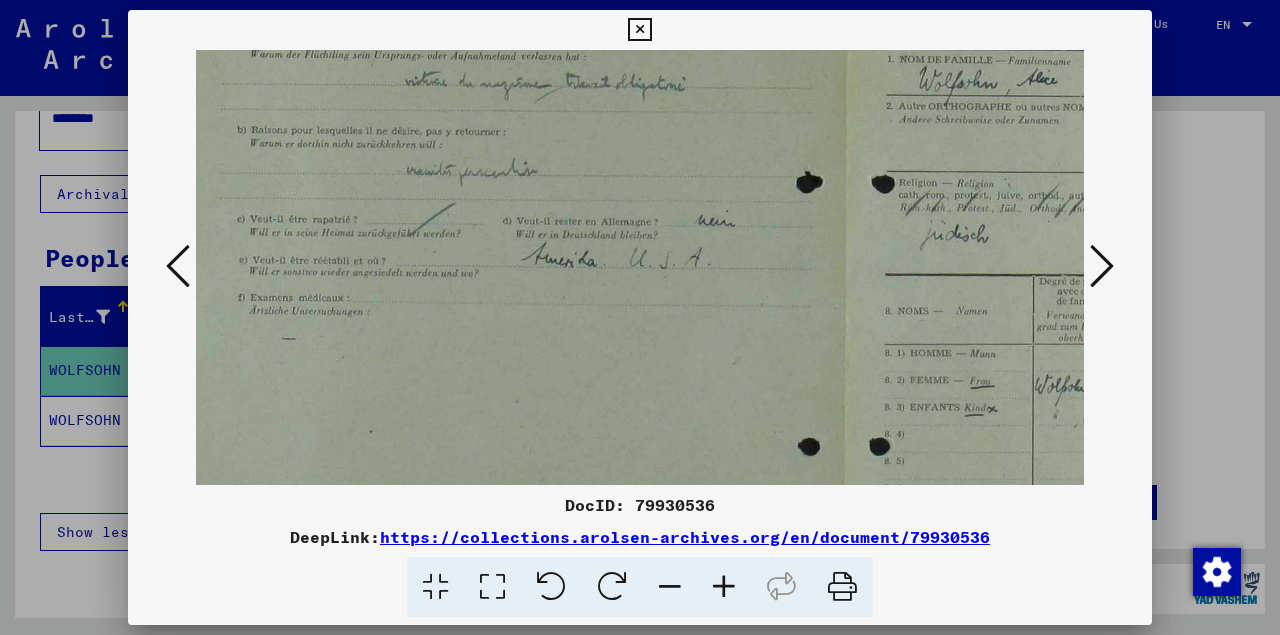 scroll, scrollTop: 256, scrollLeft: 54, axis: both 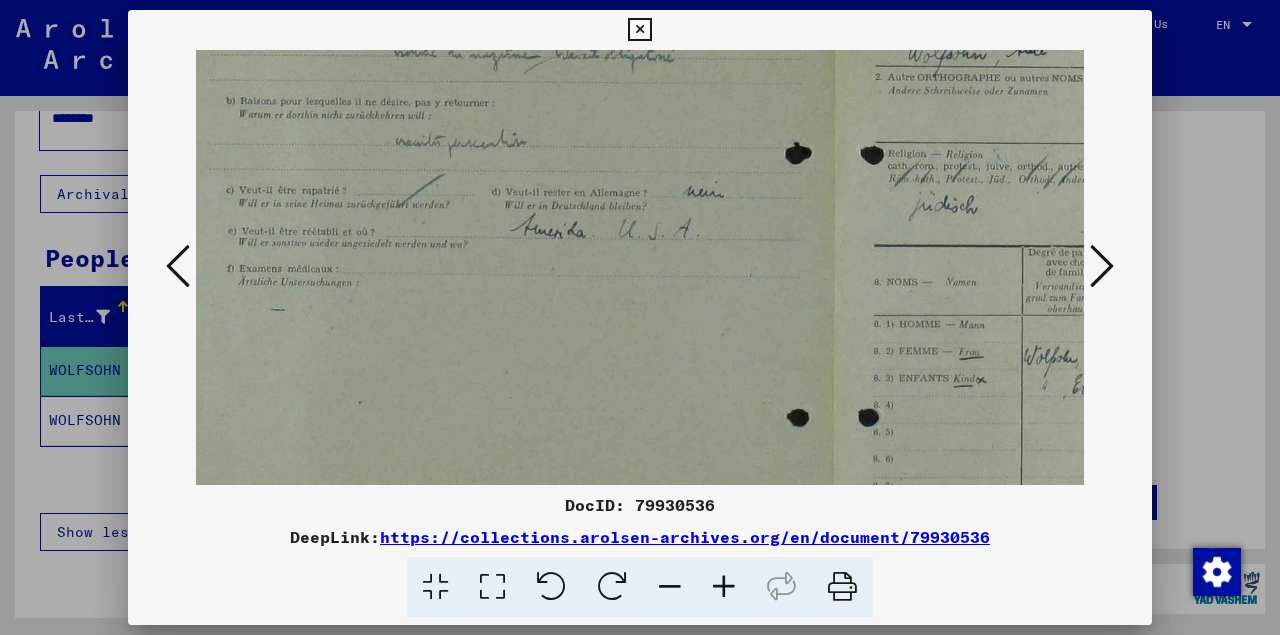 drag, startPoint x: 719, startPoint y: 387, endPoint x: 666, endPoint y: 249, distance: 147.8276 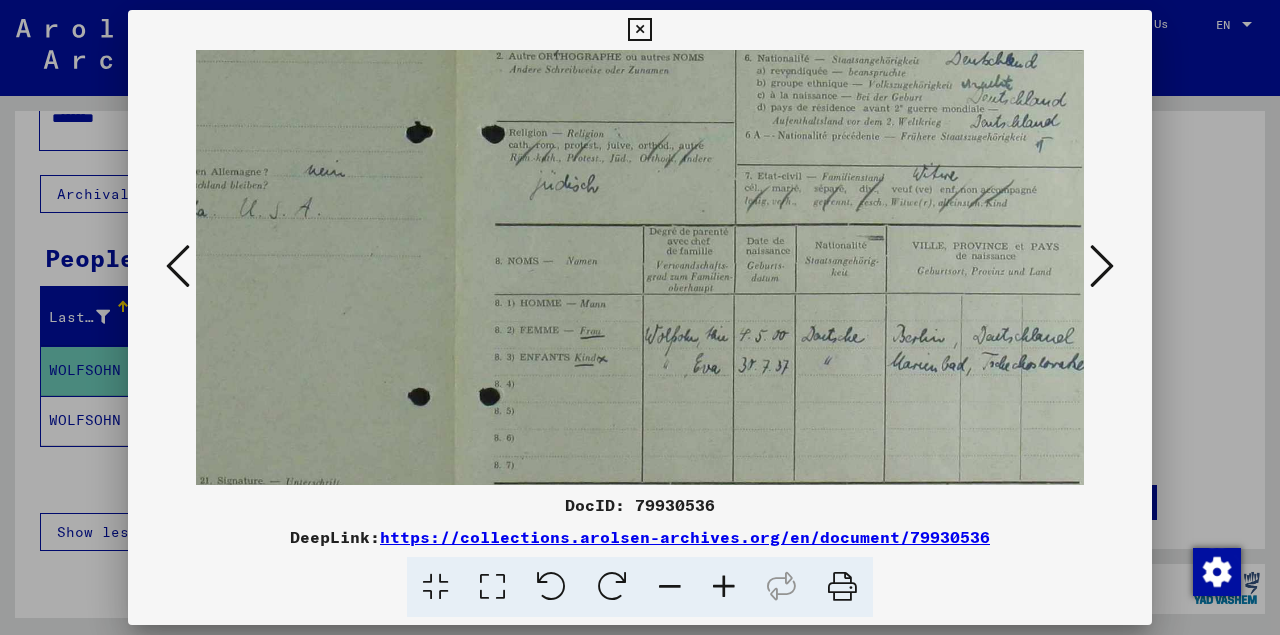 scroll, scrollTop: 279, scrollLeft: 471, axis: both 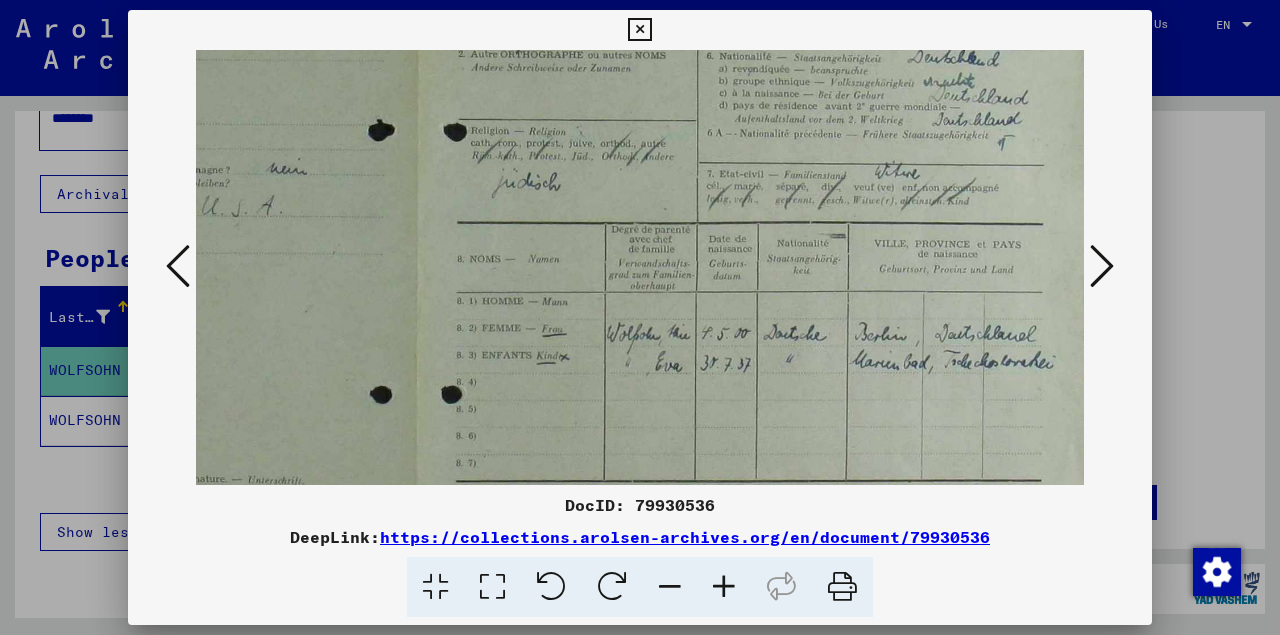 drag, startPoint x: 778, startPoint y: 322, endPoint x: 361, endPoint y: 299, distance: 417.63382 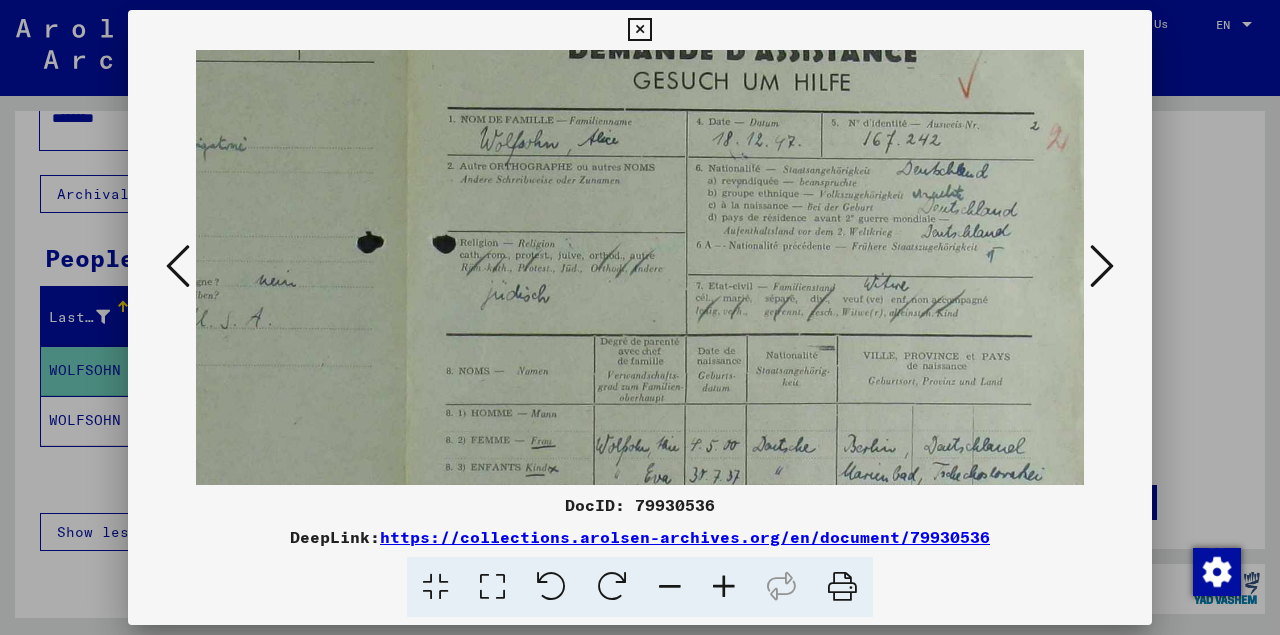 scroll, scrollTop: 141, scrollLeft: 485, axis: both 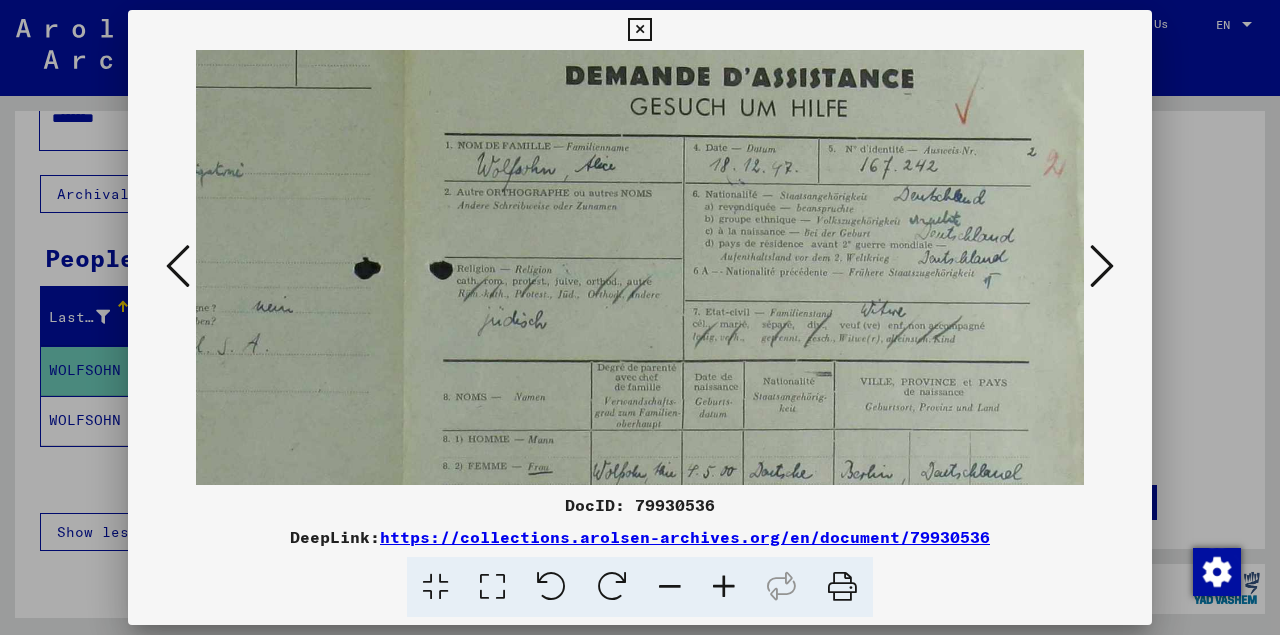 drag, startPoint x: 581, startPoint y: 223, endPoint x: 567, endPoint y: 361, distance: 138.70833 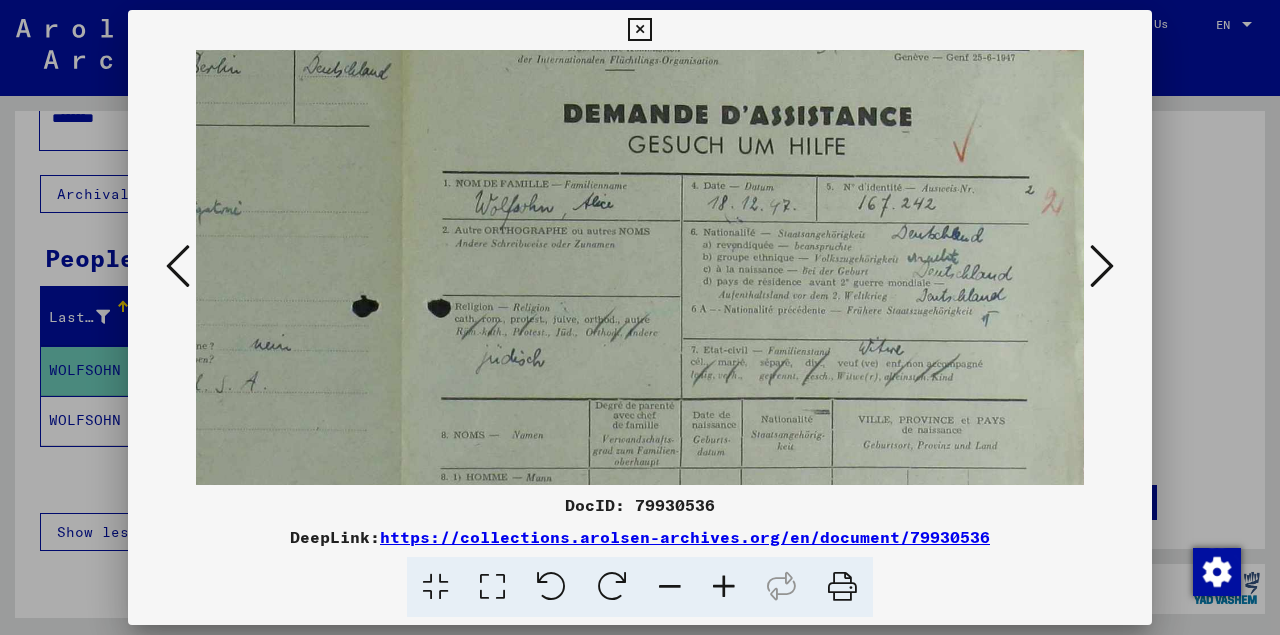 scroll, scrollTop: 105, scrollLeft: 487, axis: both 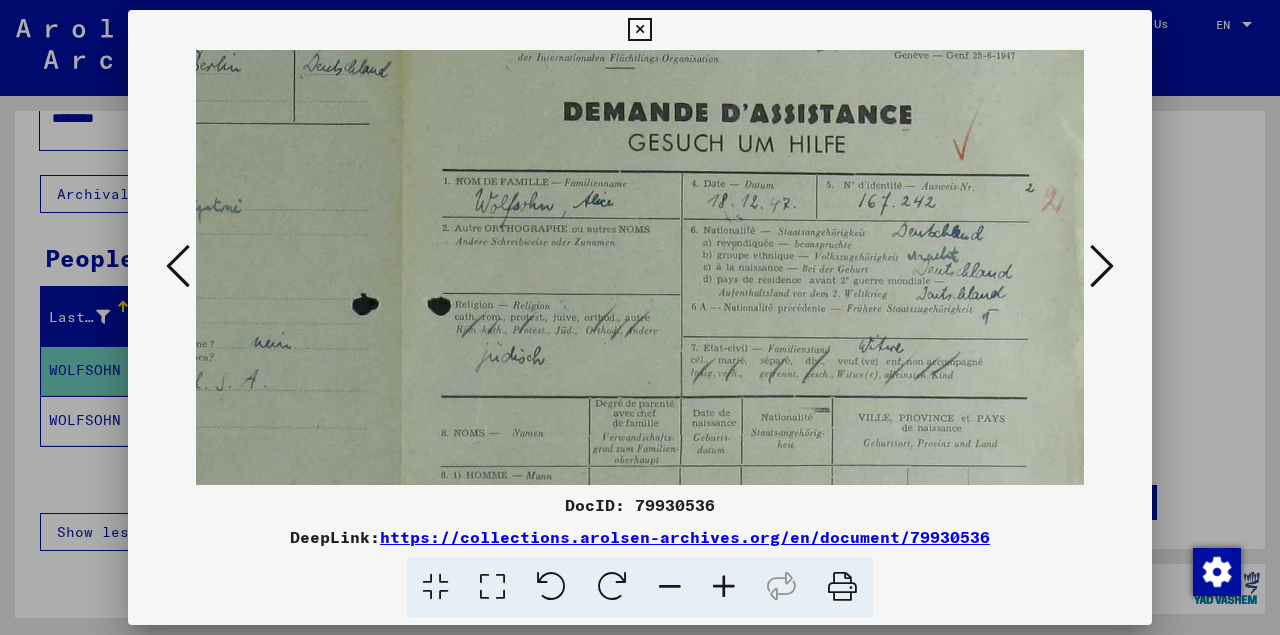 drag, startPoint x: 607, startPoint y: 273, endPoint x: 473, endPoint y: 309, distance: 138.75157 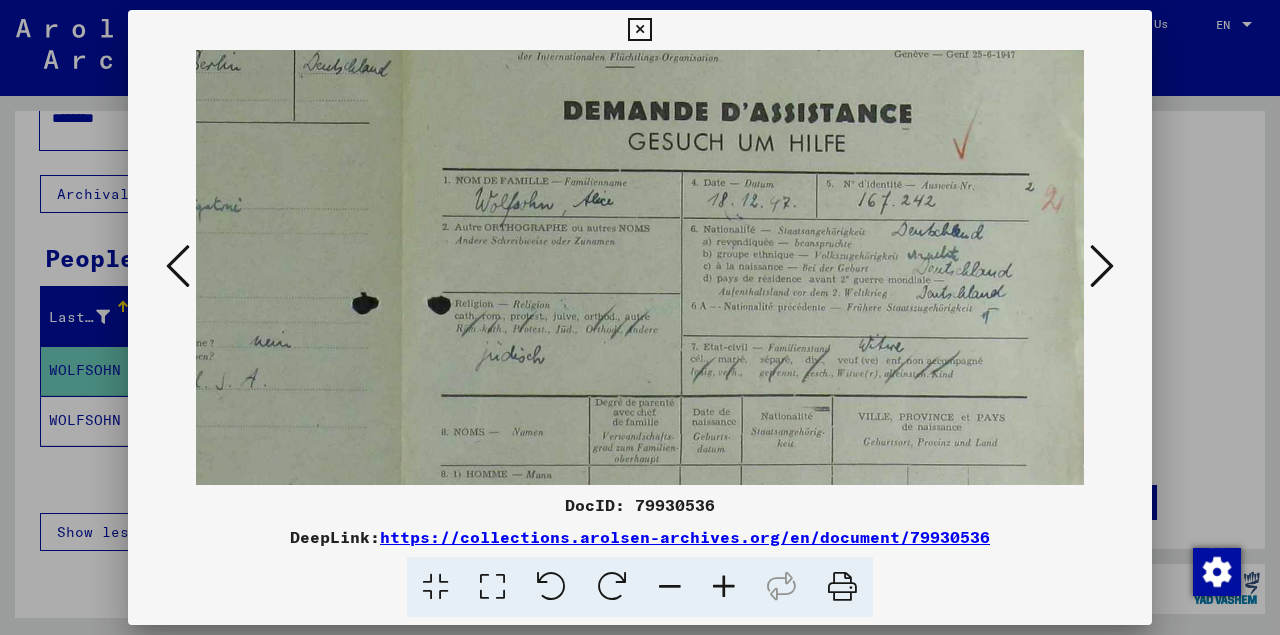 drag, startPoint x: 691, startPoint y: 307, endPoint x: 572, endPoint y: 306, distance: 119.0042 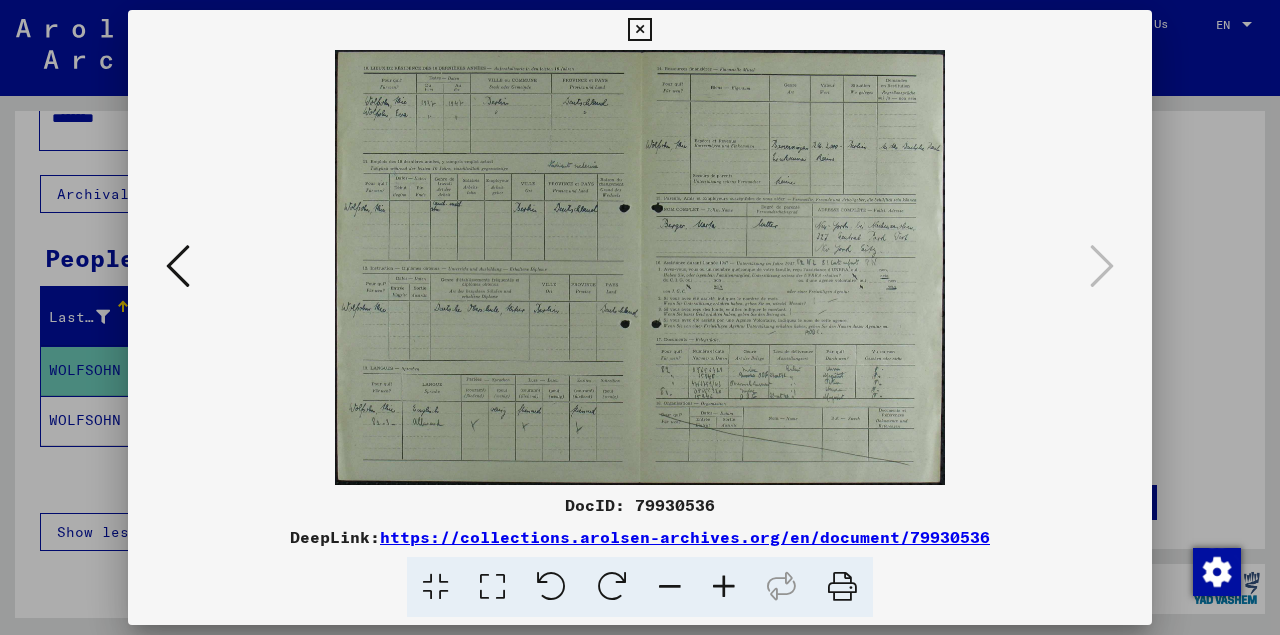 click at bounding box center [724, 587] 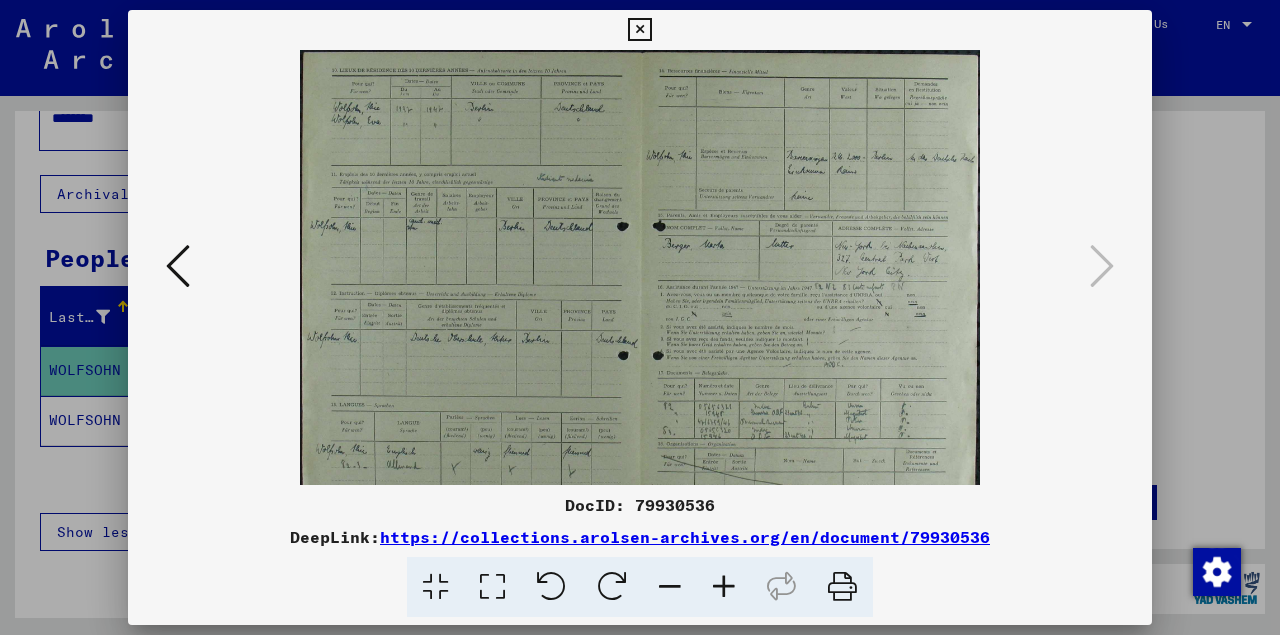 click at bounding box center [724, 587] 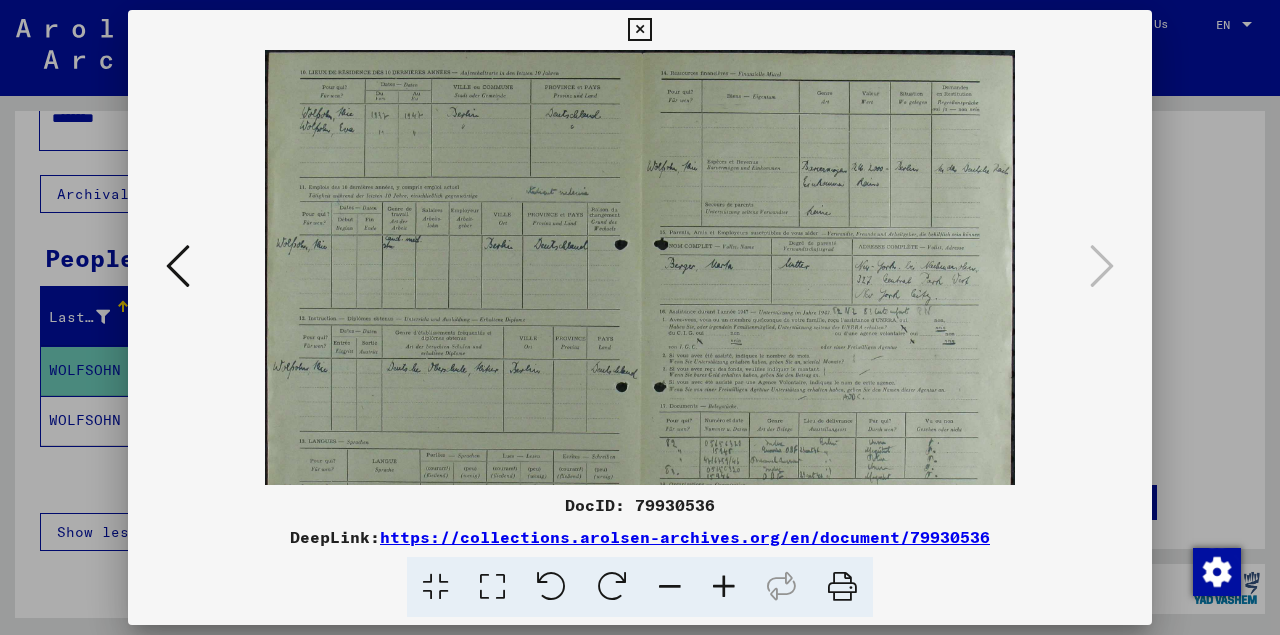 click at bounding box center [724, 587] 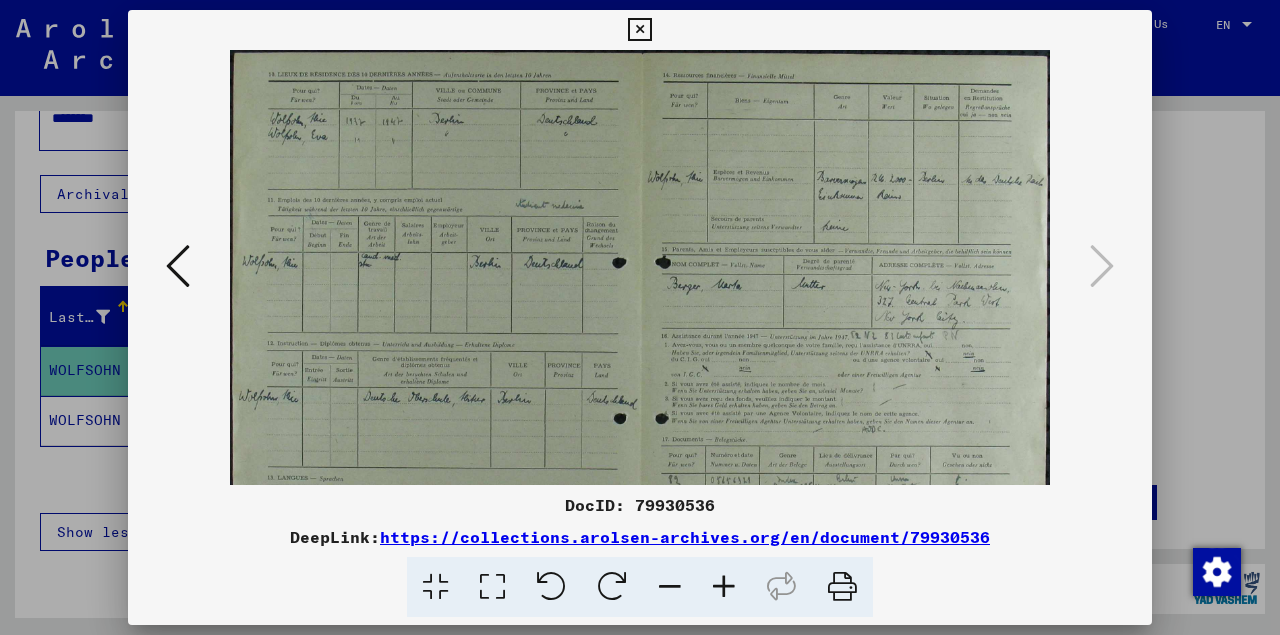 click at bounding box center [724, 587] 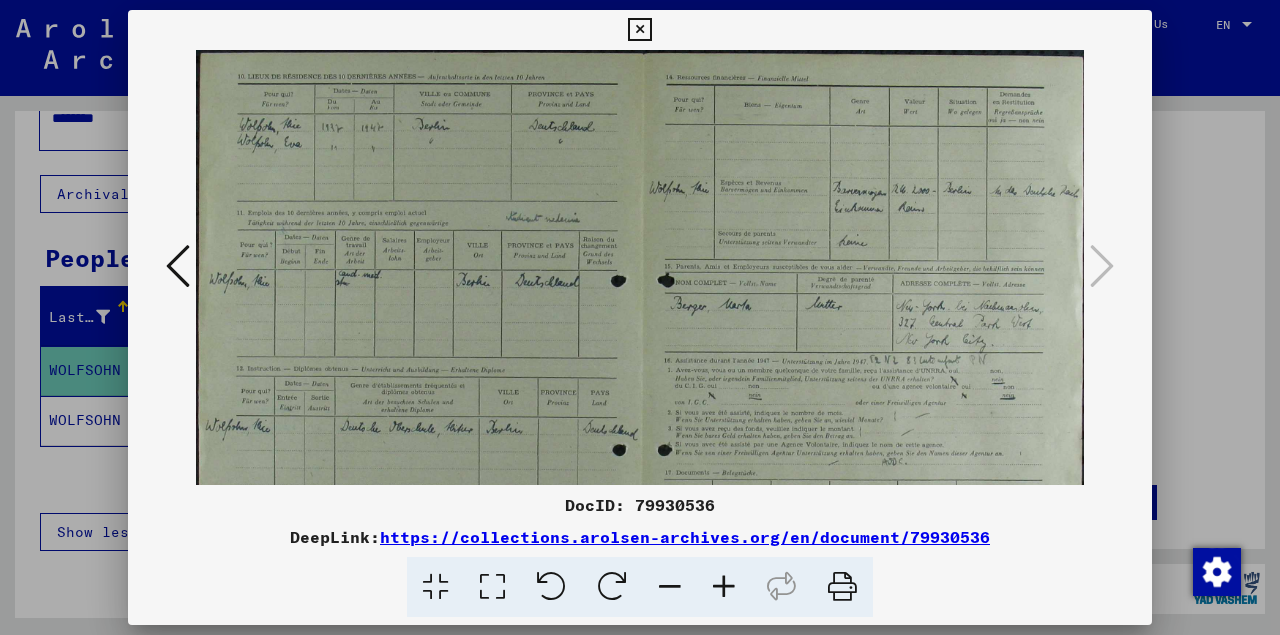 click at bounding box center (724, 587) 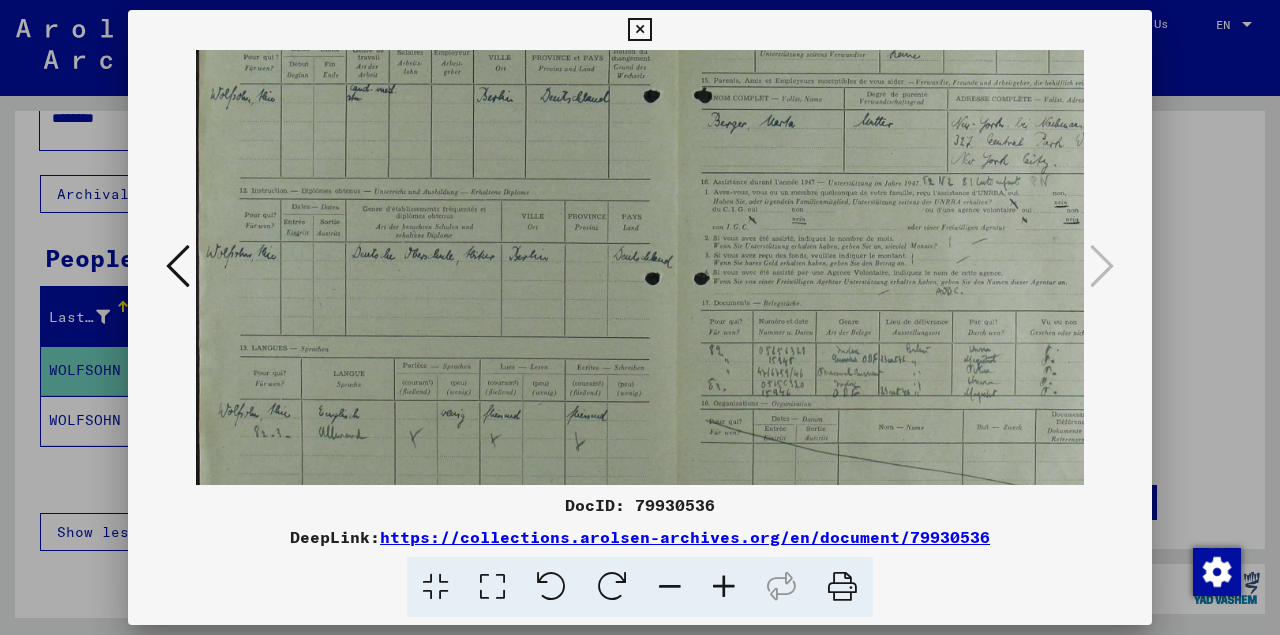 scroll, scrollTop: 204, scrollLeft: 0, axis: vertical 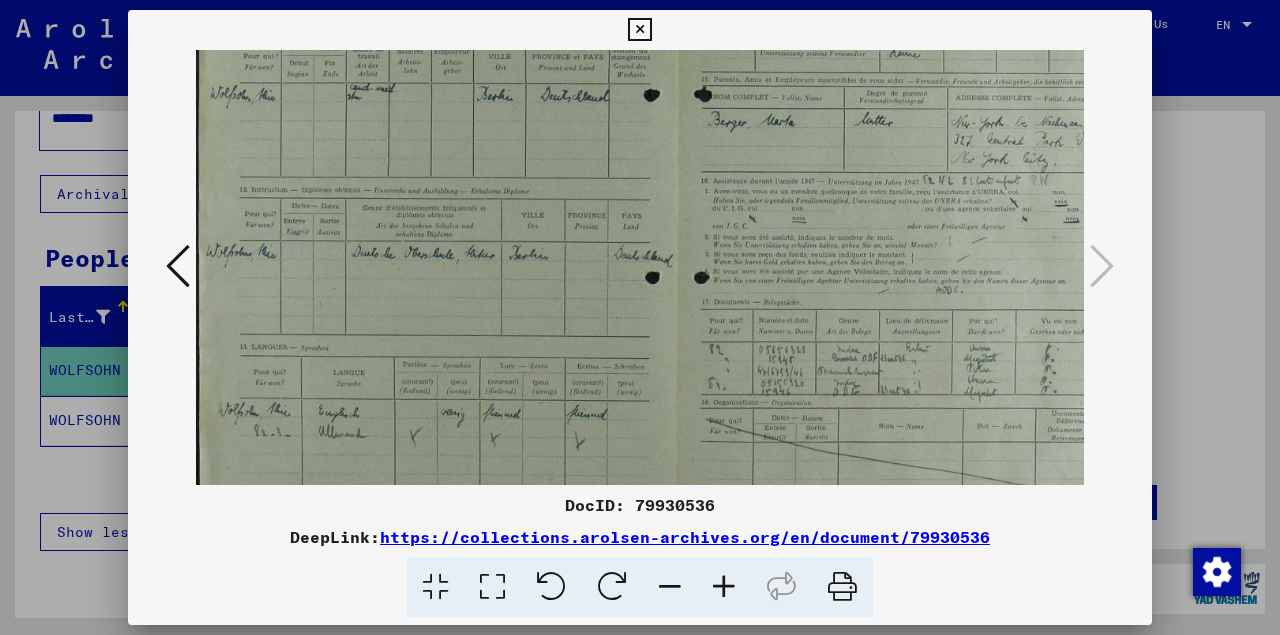drag, startPoint x: 417, startPoint y: 384, endPoint x: 466, endPoint y: 180, distance: 209.80229 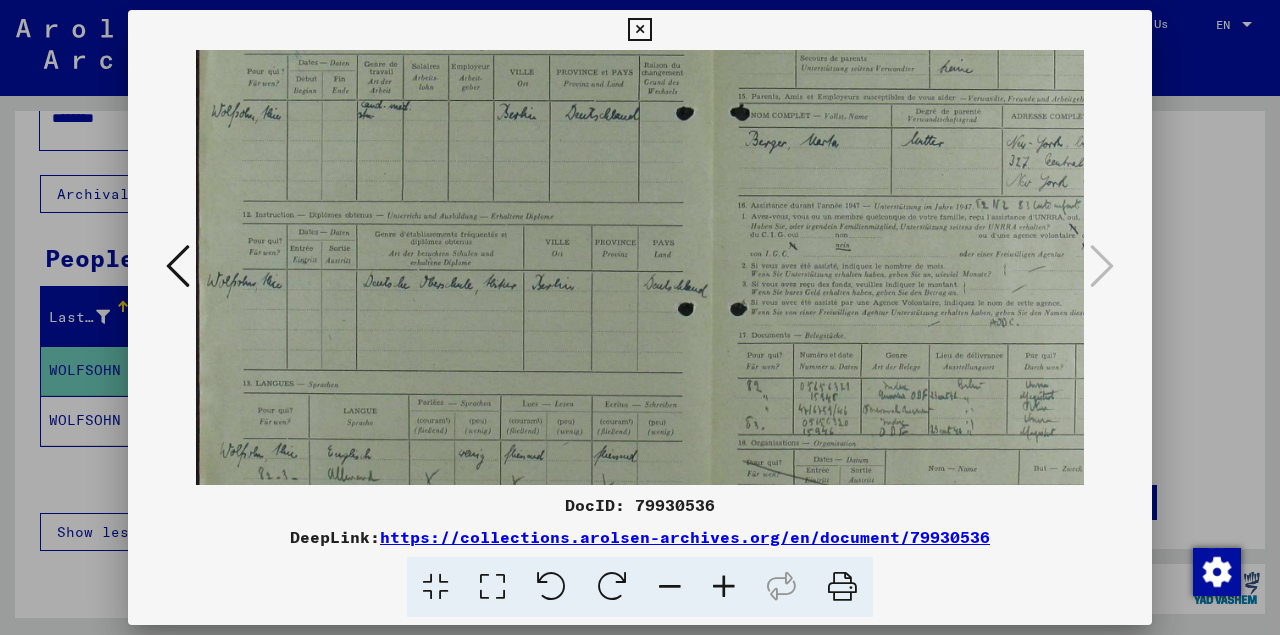 click at bounding box center (724, 587) 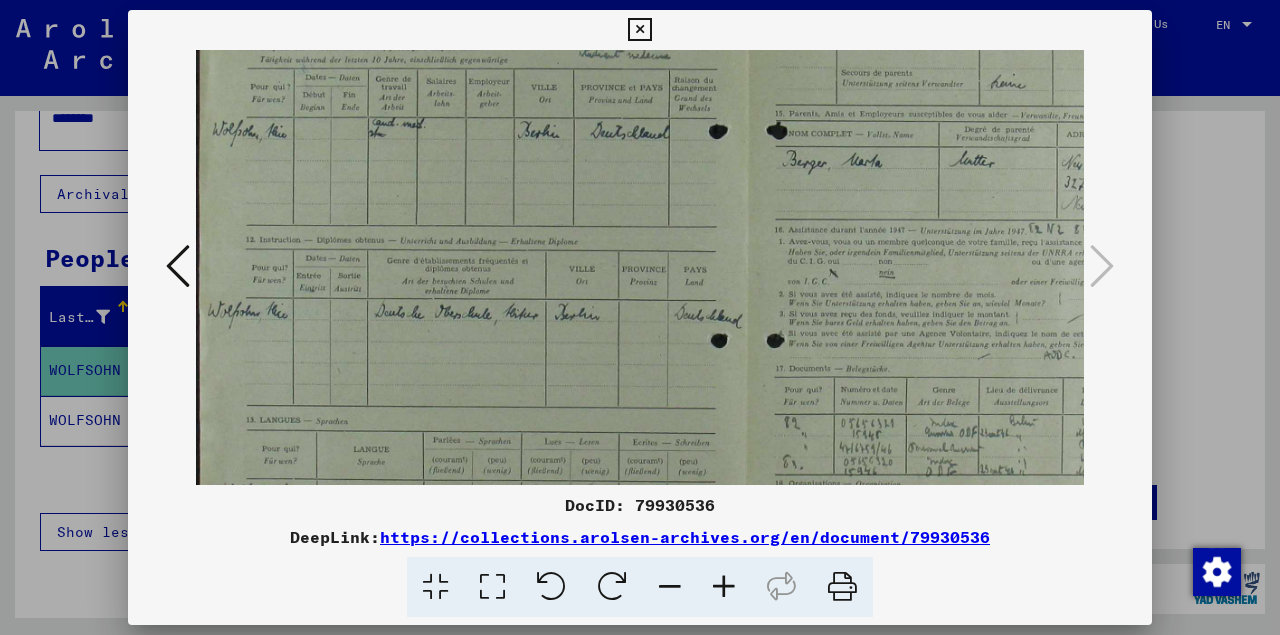 click at bounding box center [724, 587] 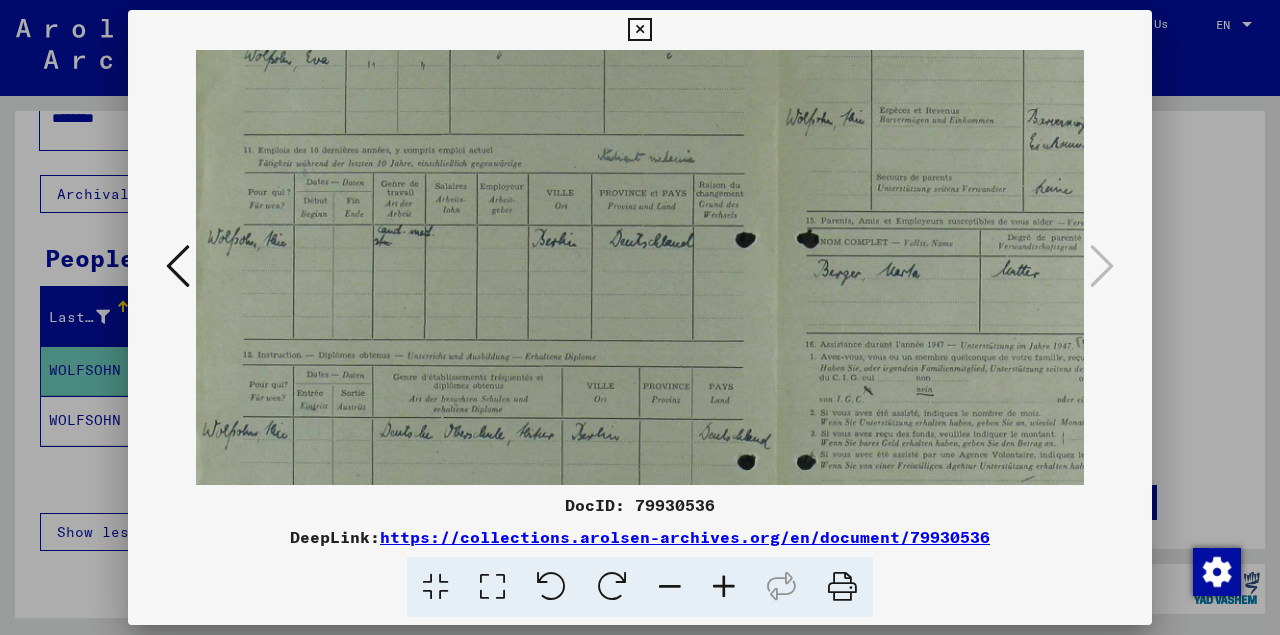scroll, scrollTop: 92, scrollLeft: 10, axis: both 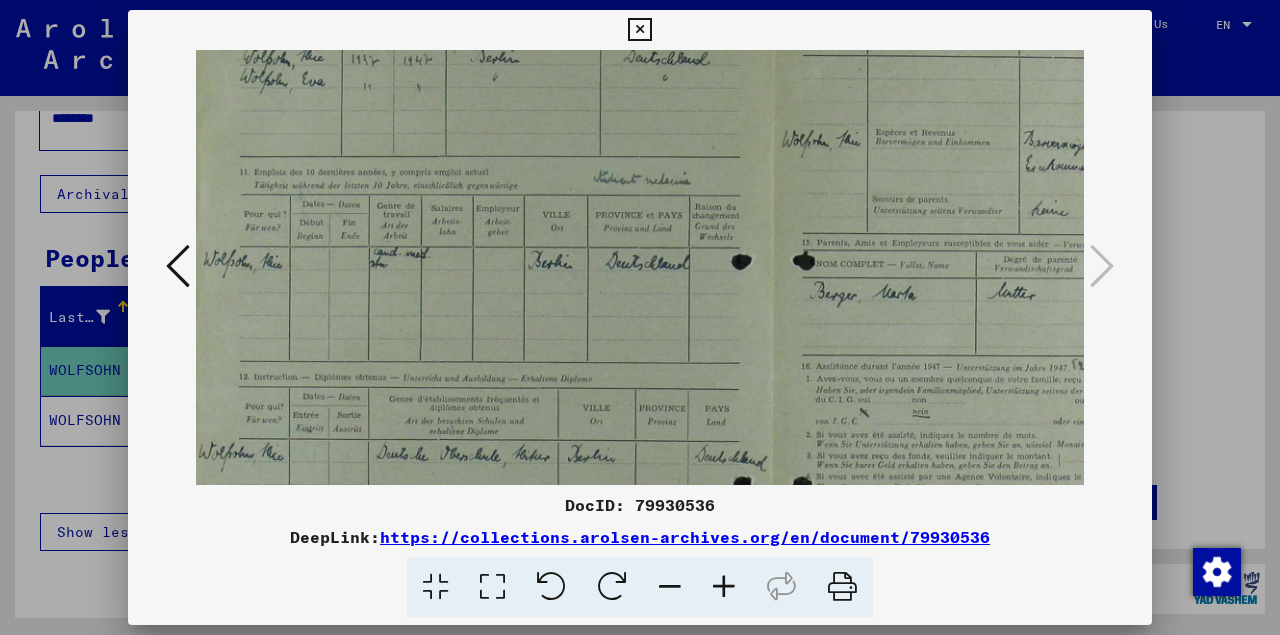 drag, startPoint x: 339, startPoint y: 205, endPoint x: 329, endPoint y: 317, distance: 112.44554 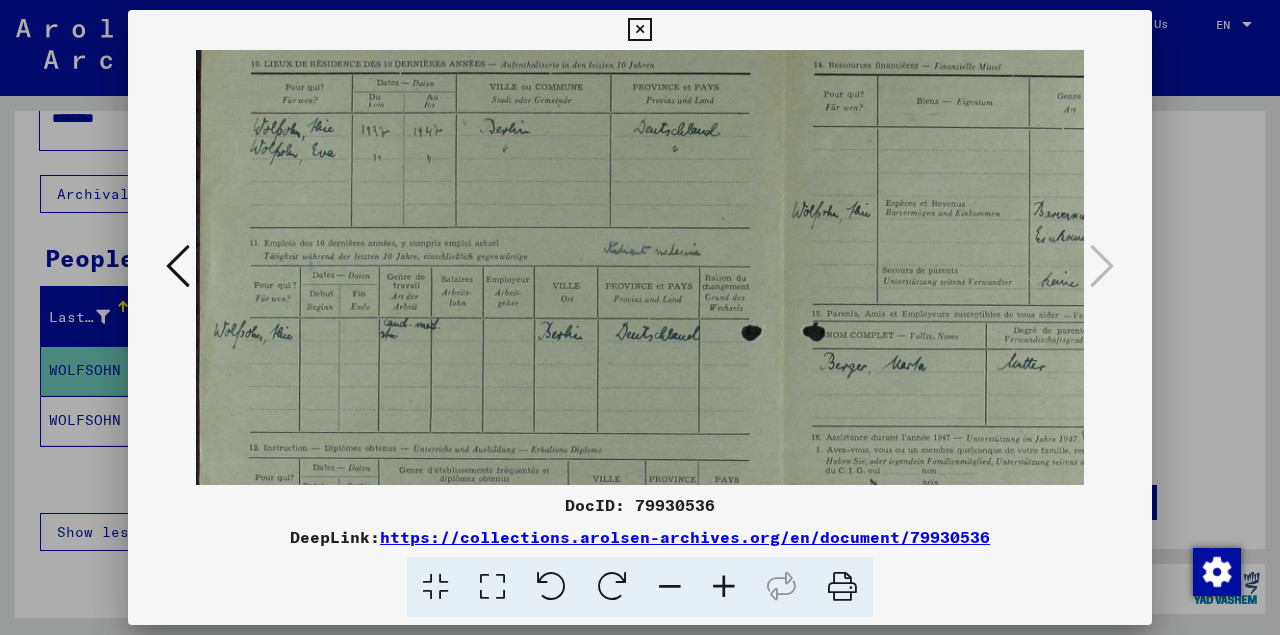 scroll, scrollTop: 1, scrollLeft: 0, axis: vertical 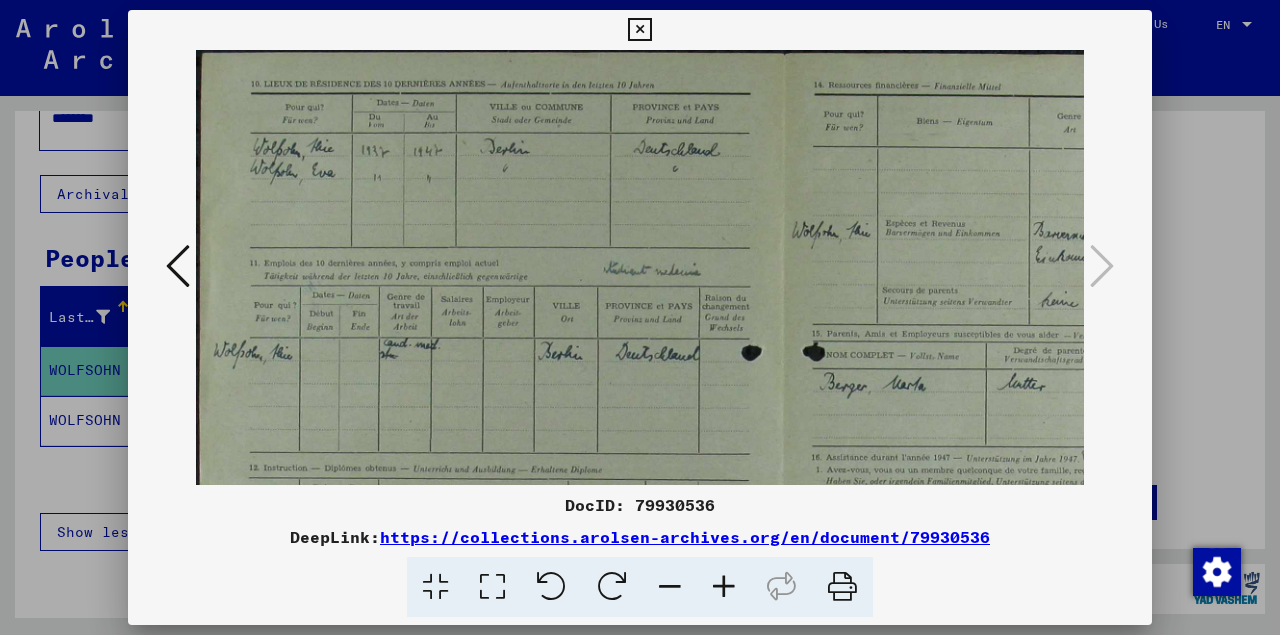 drag, startPoint x: 319, startPoint y: 224, endPoint x: 335, endPoint y: 315, distance: 92.39589 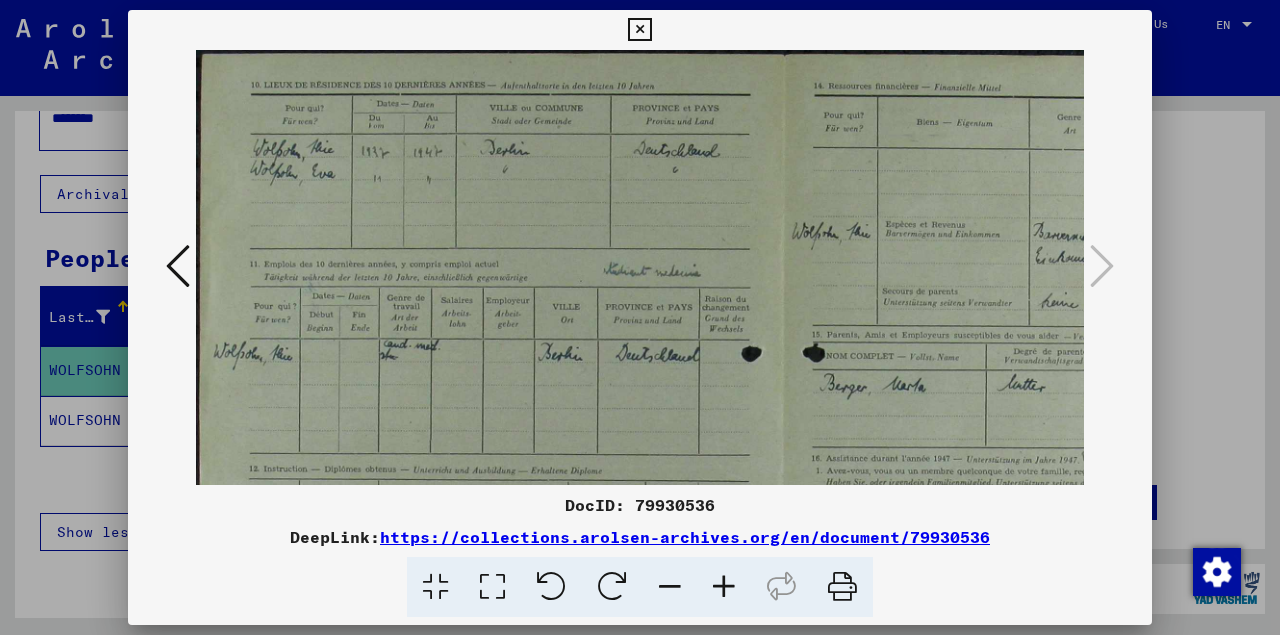 drag, startPoint x: 335, startPoint y: 277, endPoint x: 441, endPoint y: 282, distance: 106.11786 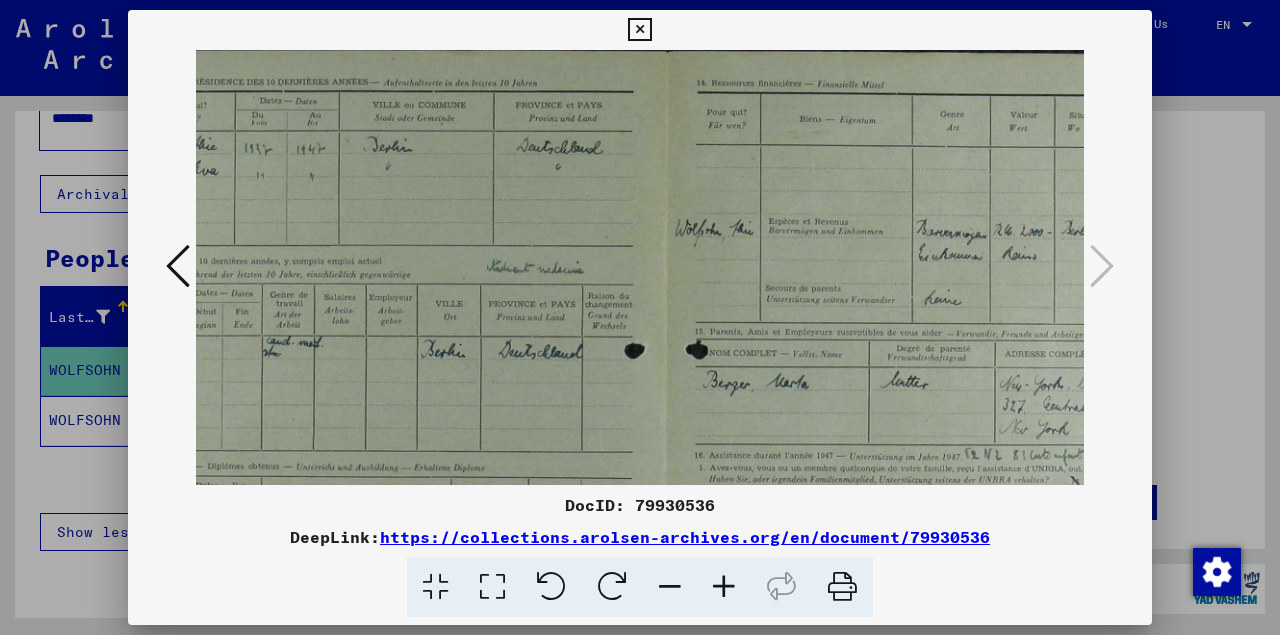 scroll, scrollTop: 13, scrollLeft: 274, axis: both 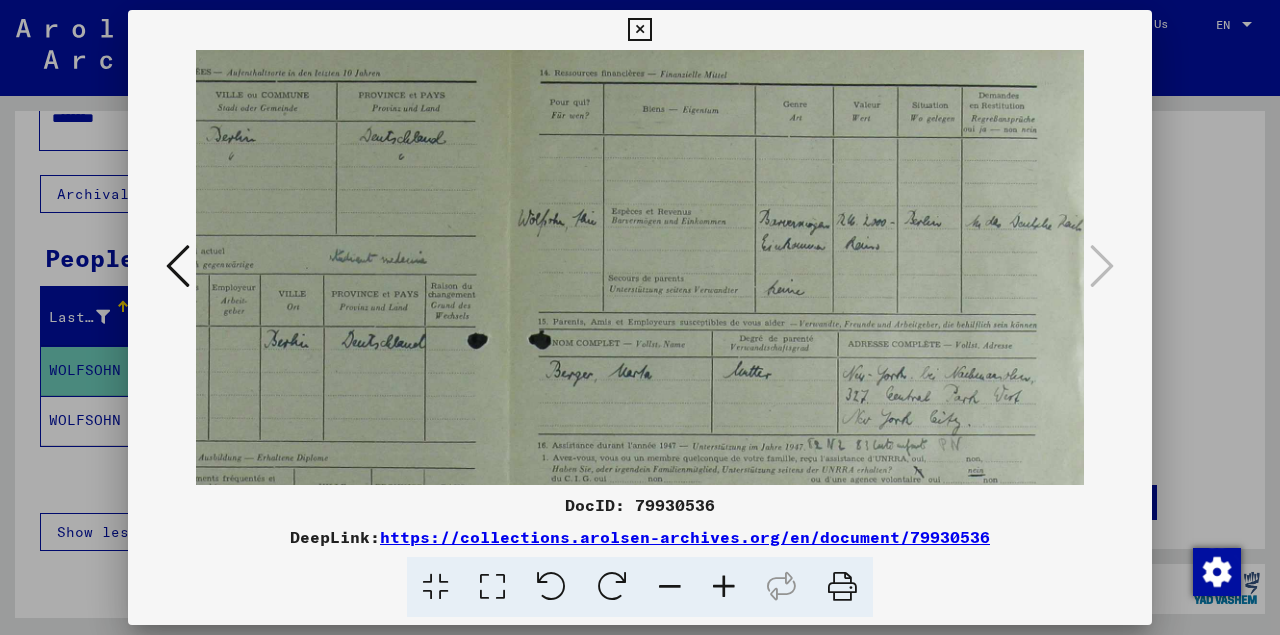 drag, startPoint x: 573, startPoint y: 268, endPoint x: 243, endPoint y: 255, distance: 330.25595 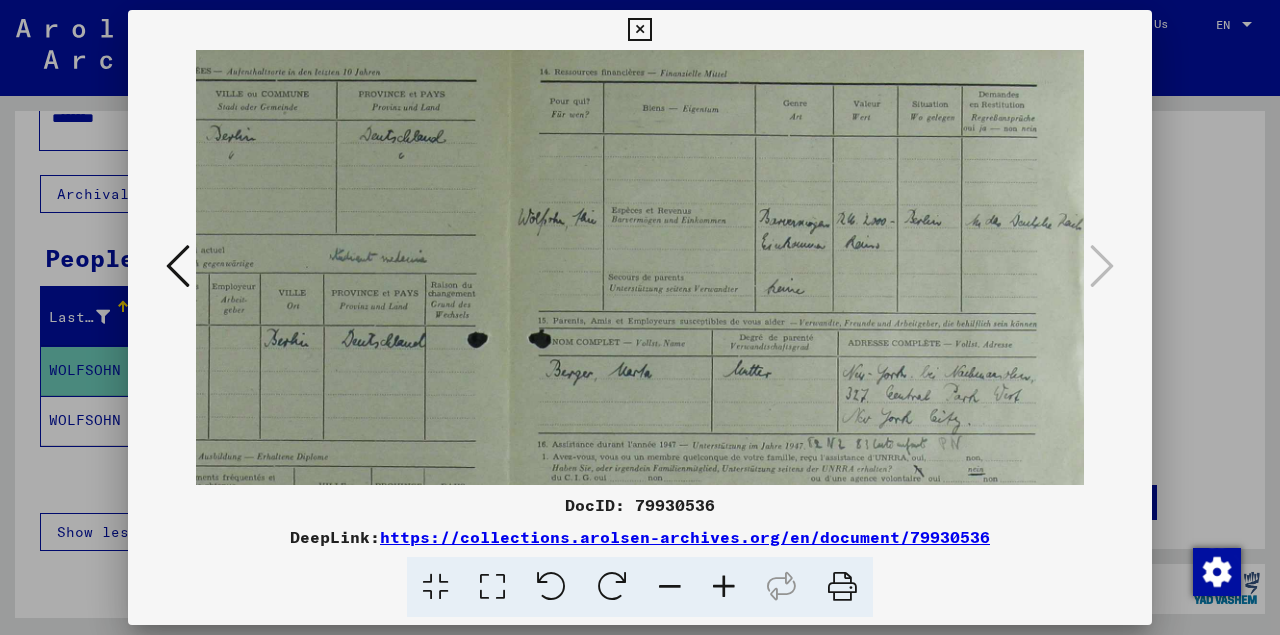 scroll, scrollTop: 23, scrollLeft: 274, axis: both 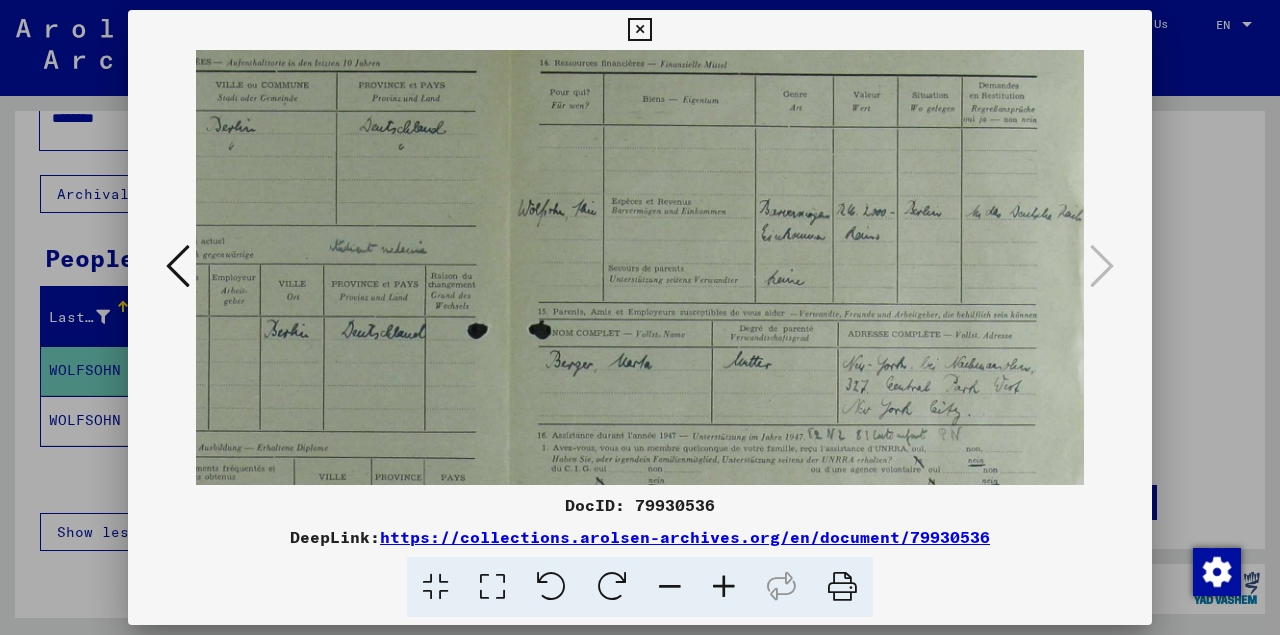 drag, startPoint x: 651, startPoint y: 263, endPoint x: 332, endPoint y: 253, distance: 319.1567 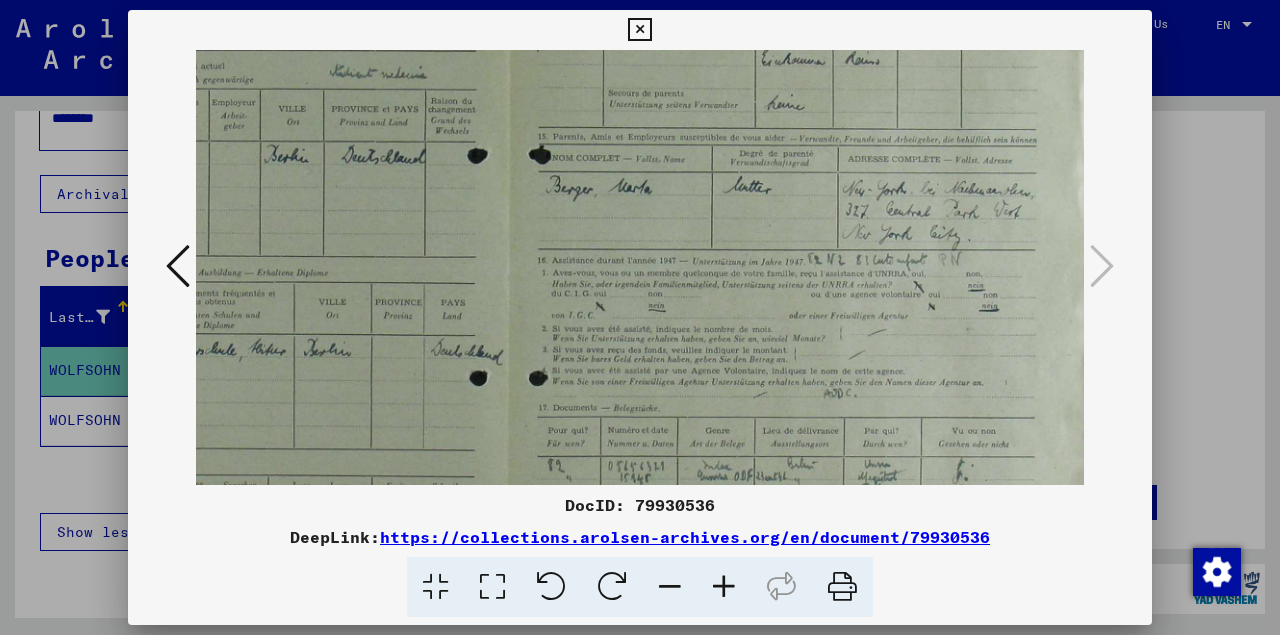 drag, startPoint x: 582, startPoint y: 387, endPoint x: 579, endPoint y: 212, distance: 175.02571 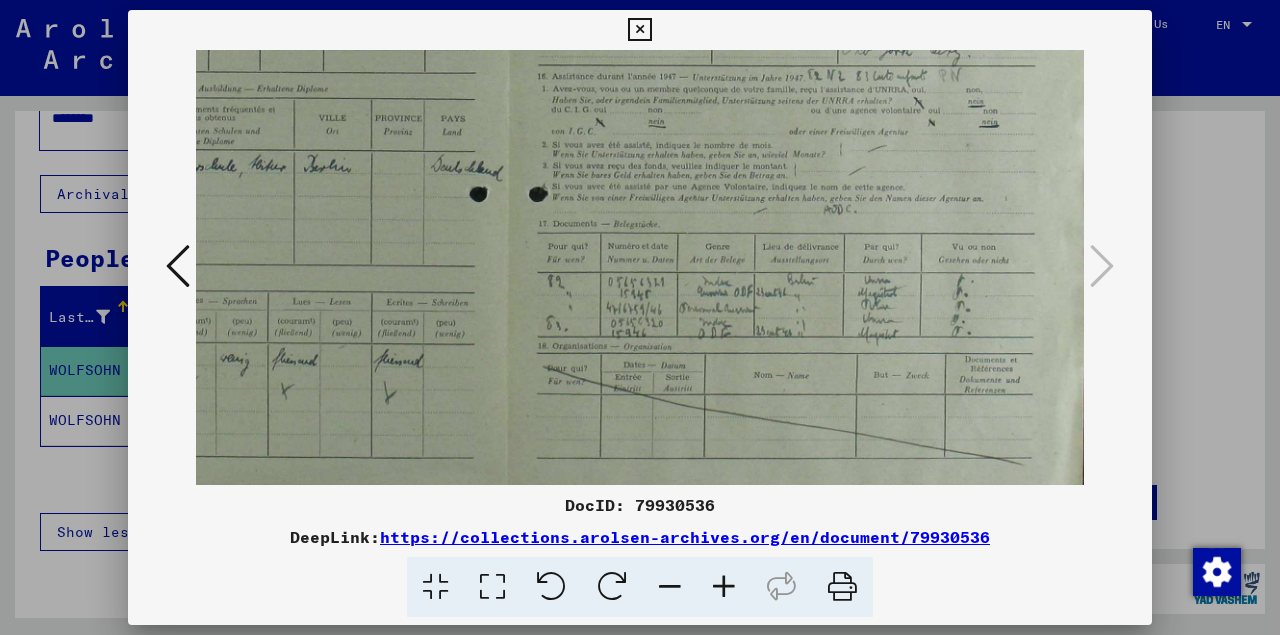 drag, startPoint x: 631, startPoint y: 367, endPoint x: 606, endPoint y: 183, distance: 185.6906 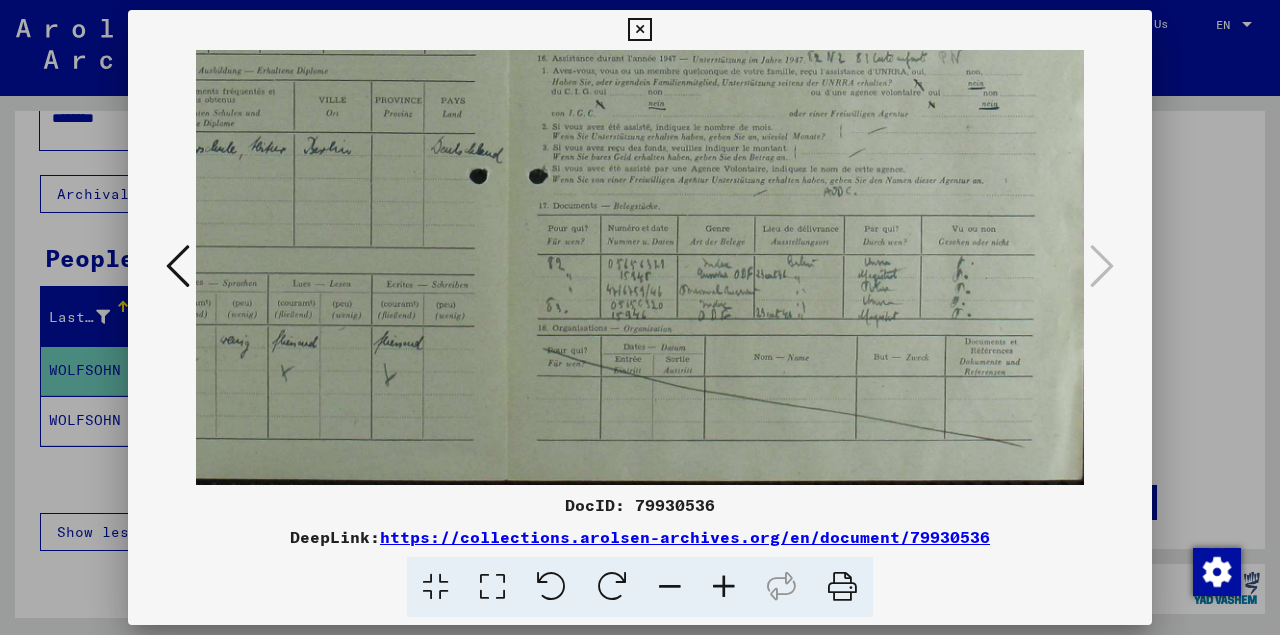 drag, startPoint x: 610, startPoint y: 335, endPoint x: 588, endPoint y: 197, distance: 139.74261 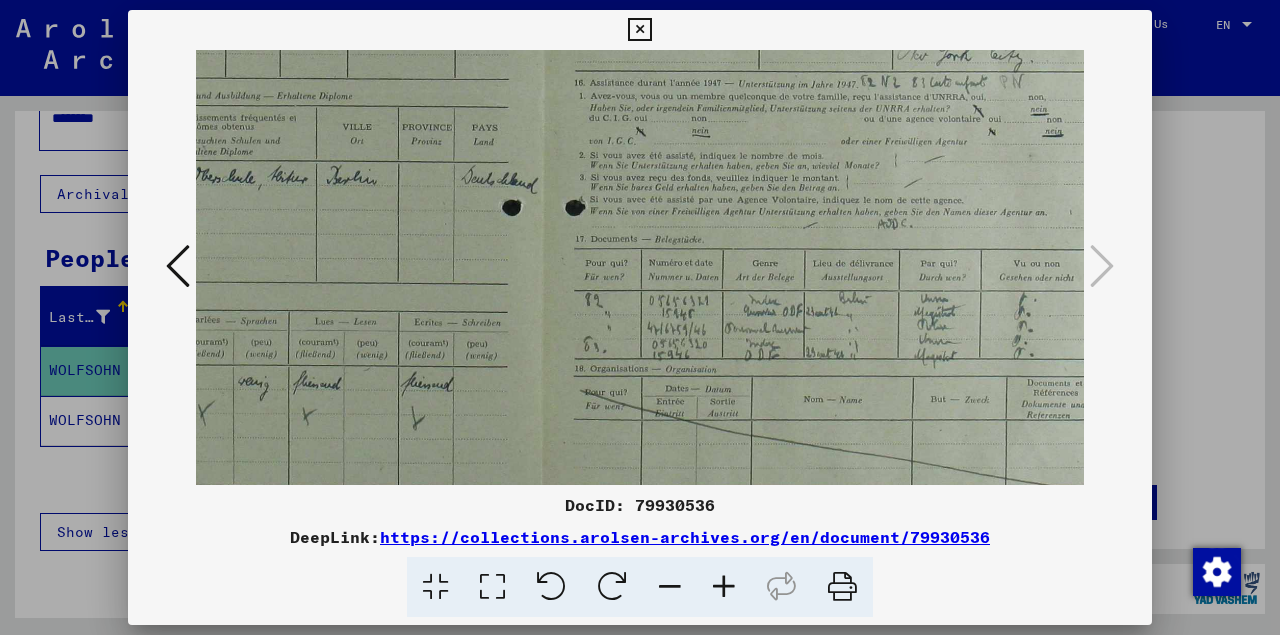 click at bounding box center [724, 587] 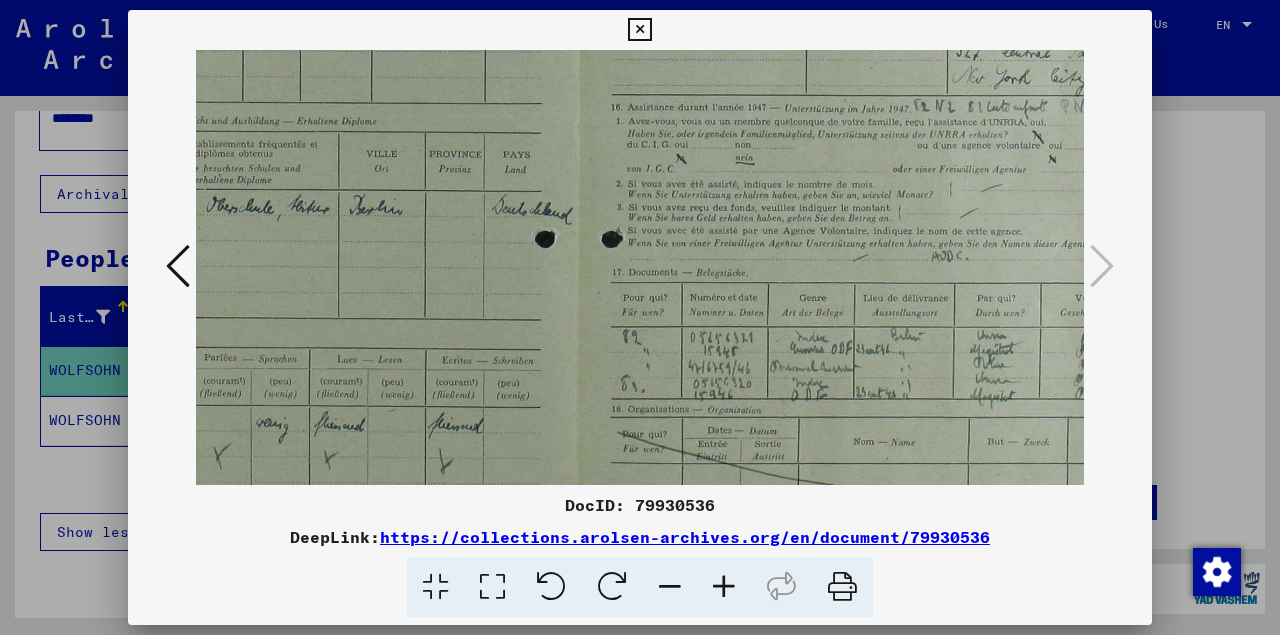 click at bounding box center (724, 587) 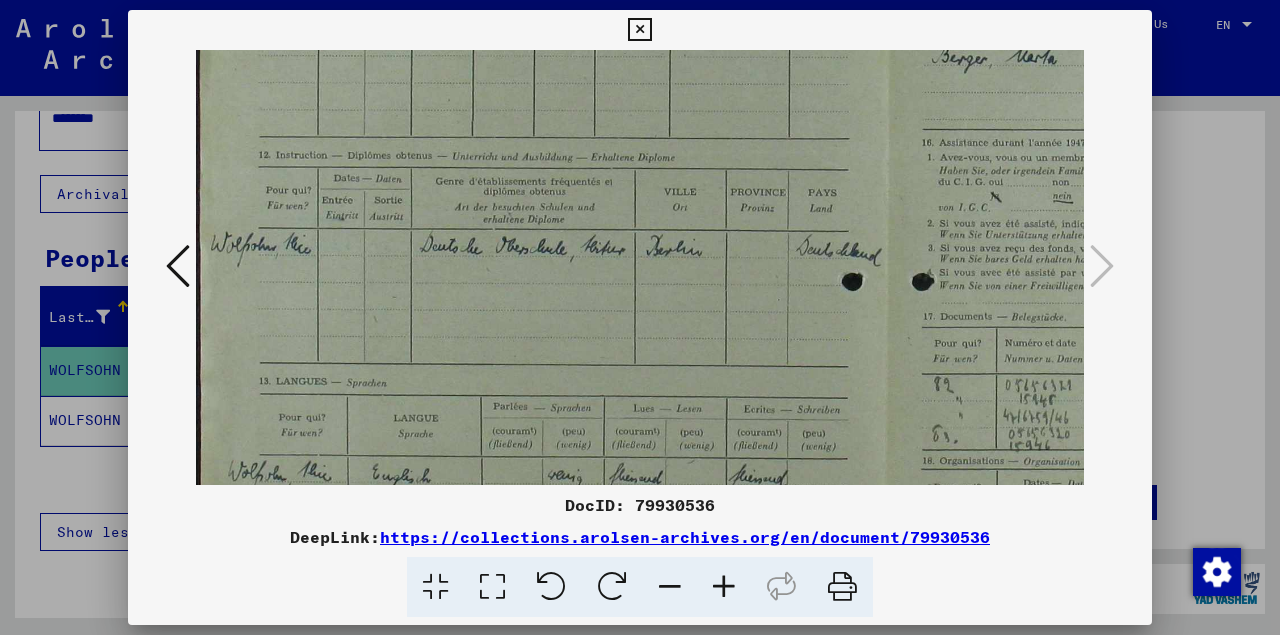scroll, scrollTop: 384, scrollLeft: 0, axis: vertical 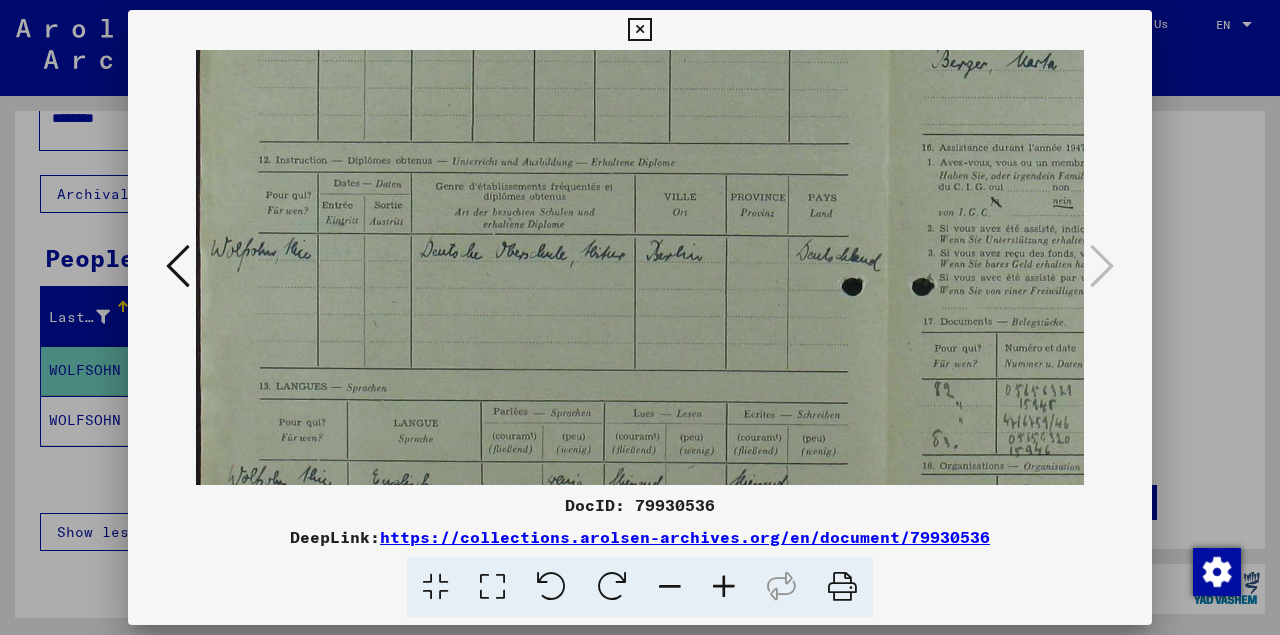 drag, startPoint x: 293, startPoint y: 276, endPoint x: 751, endPoint y: 292, distance: 458.2794 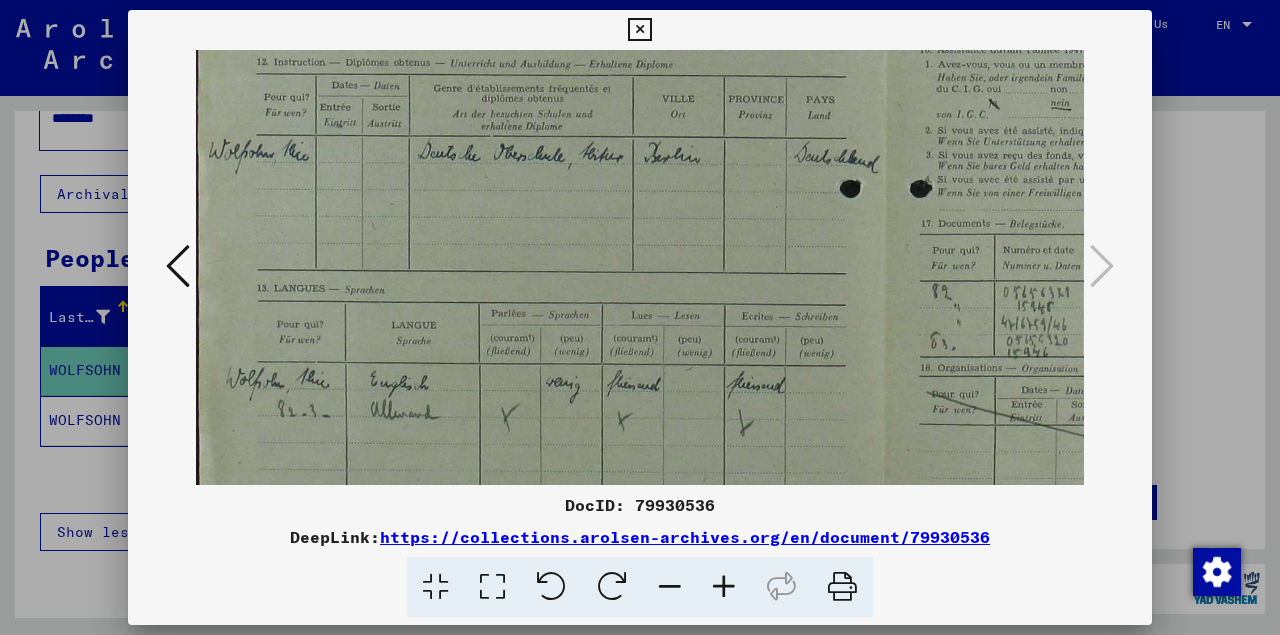 scroll, scrollTop: 514, scrollLeft: 0, axis: vertical 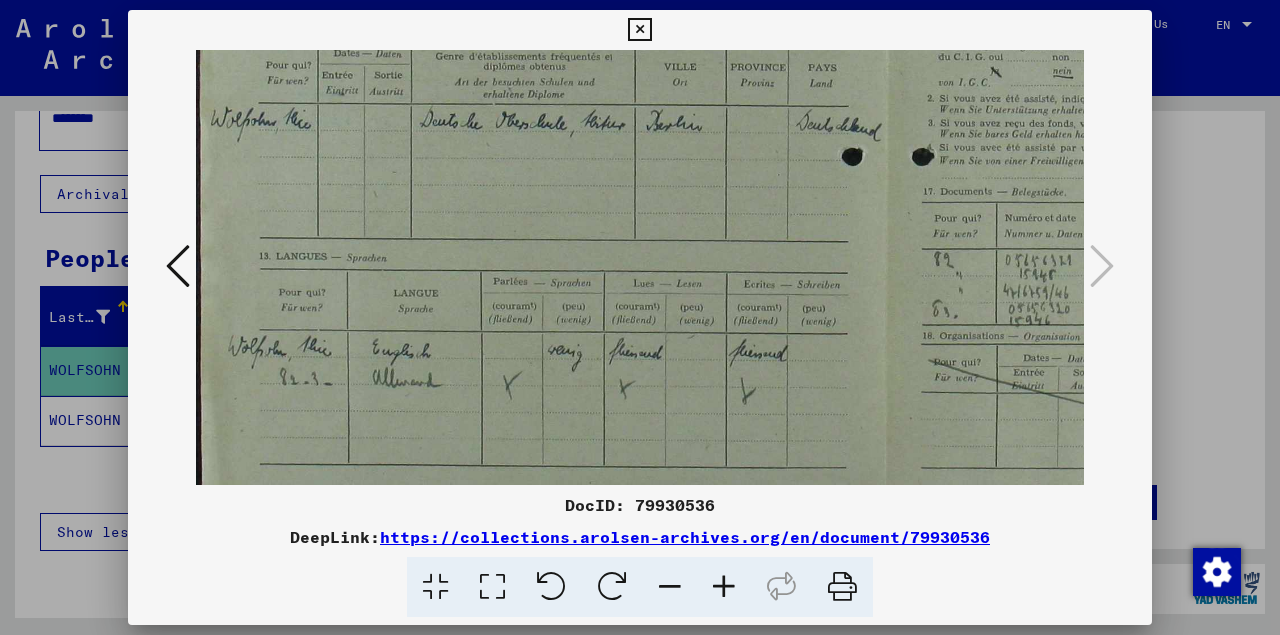 drag, startPoint x: 479, startPoint y: 361, endPoint x: 486, endPoint y: 231, distance: 130.18832 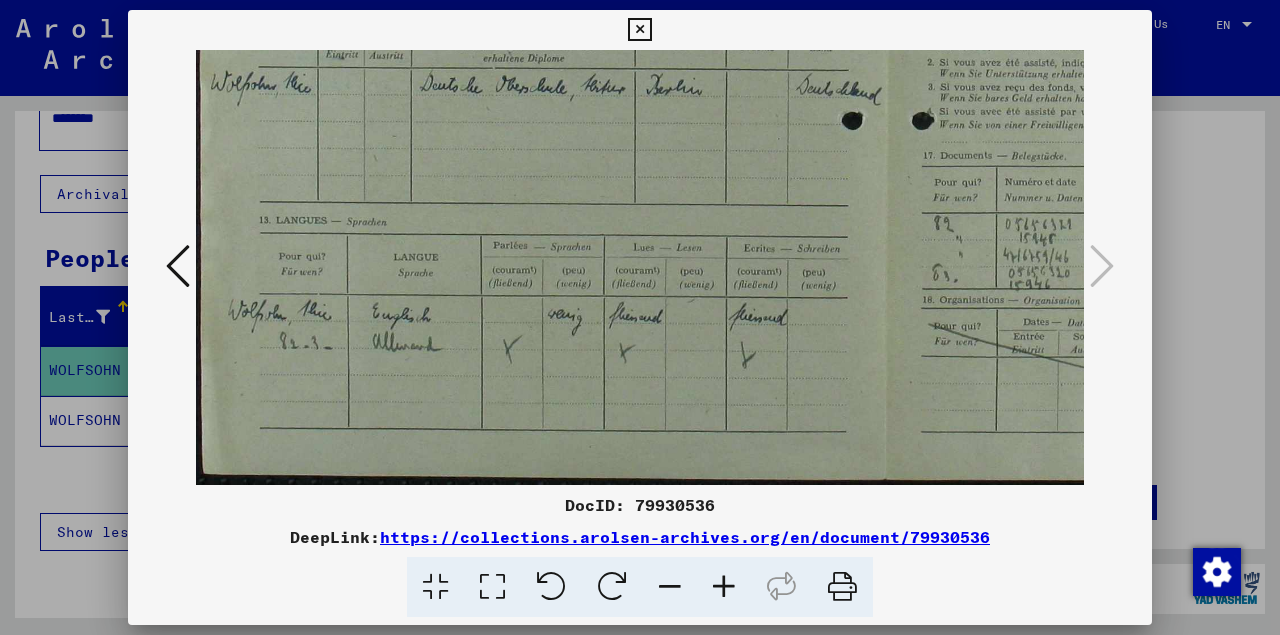 drag, startPoint x: 507, startPoint y: 404, endPoint x: 515, endPoint y: 267, distance: 137.23338 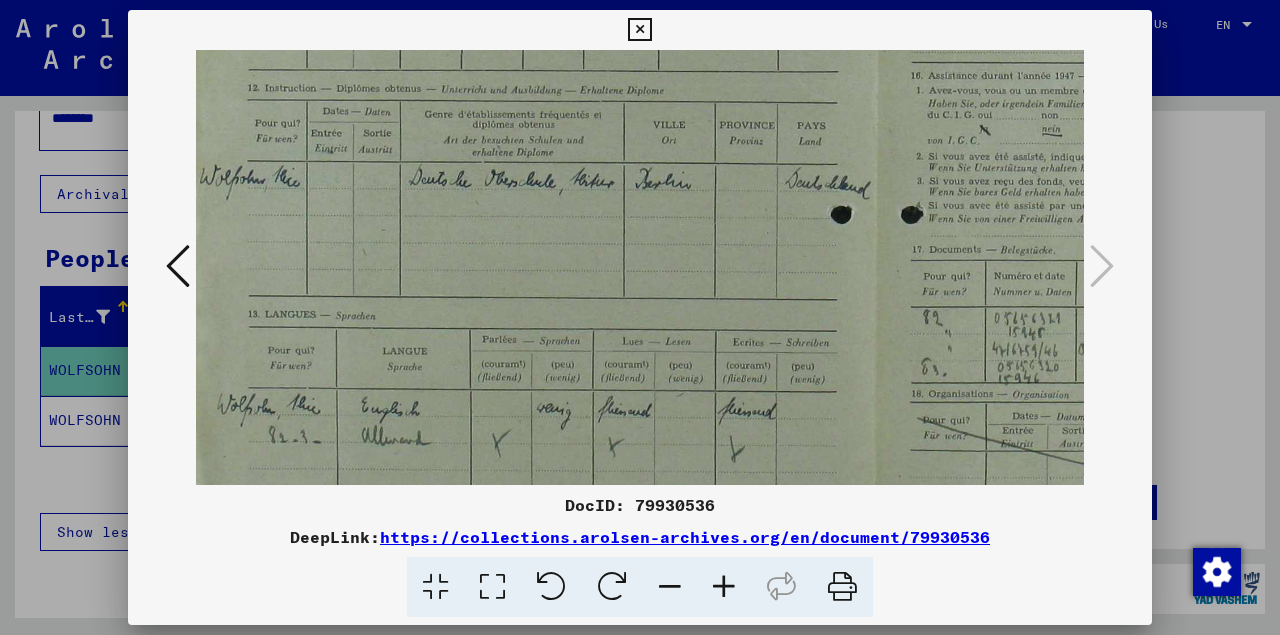 scroll, scrollTop: 425, scrollLeft: 8, axis: both 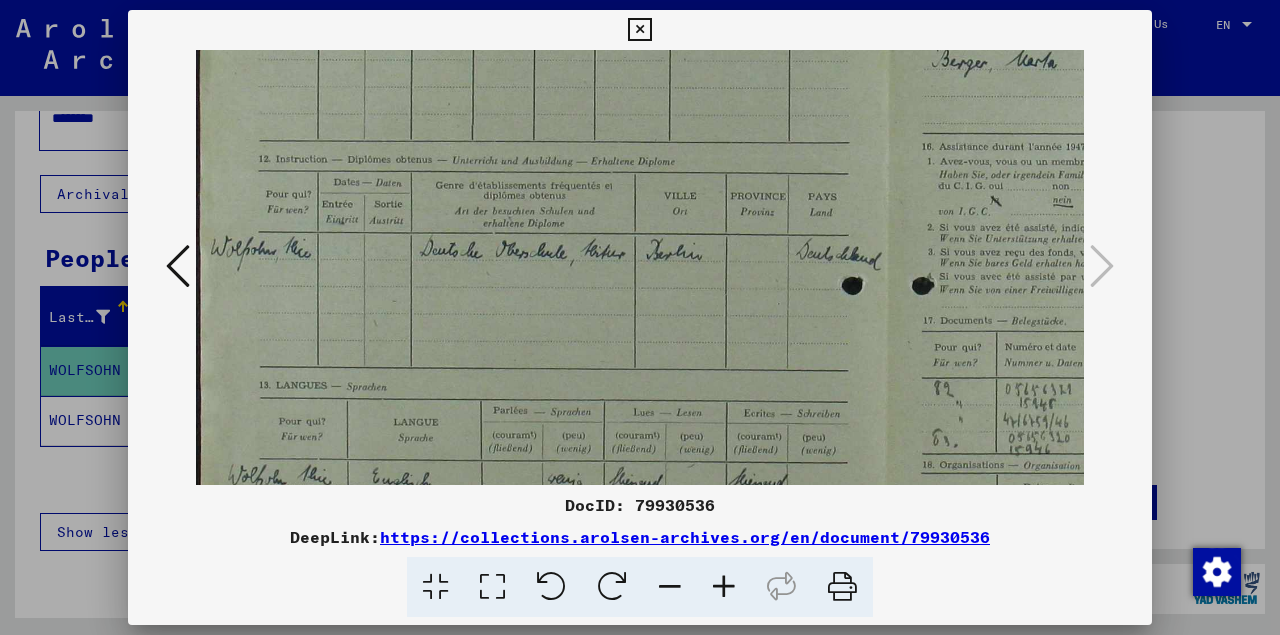 drag, startPoint x: 520, startPoint y: 264, endPoint x: 523, endPoint y: 429, distance: 165.02727 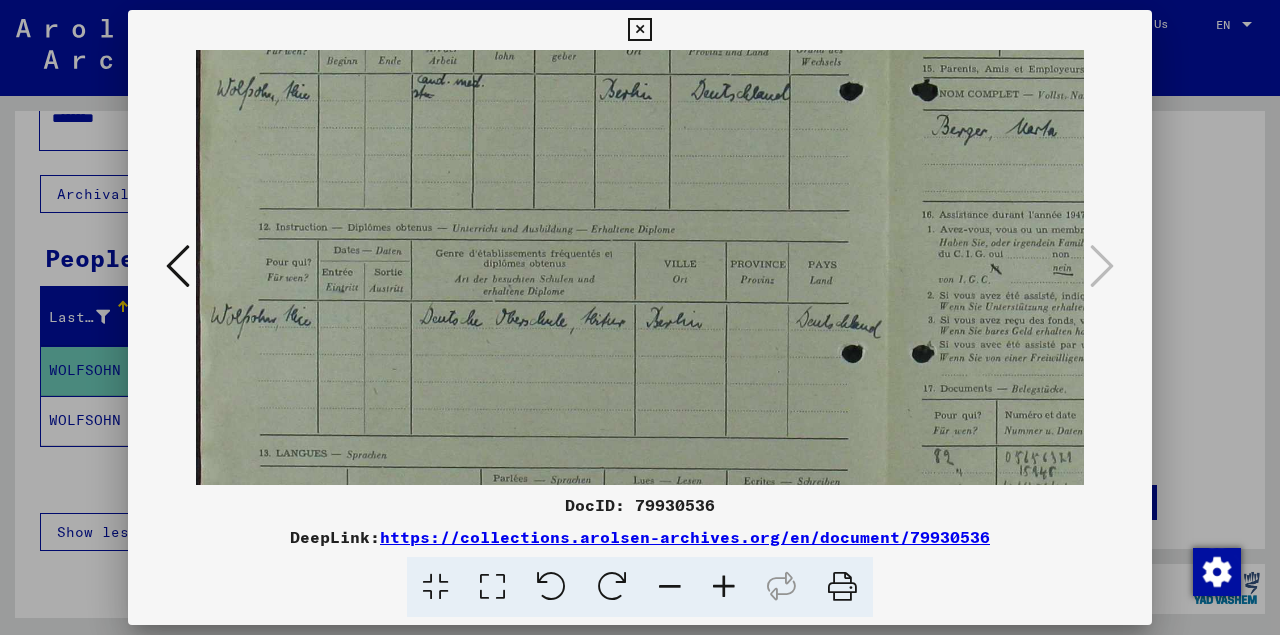 scroll, scrollTop: 266, scrollLeft: 2, axis: both 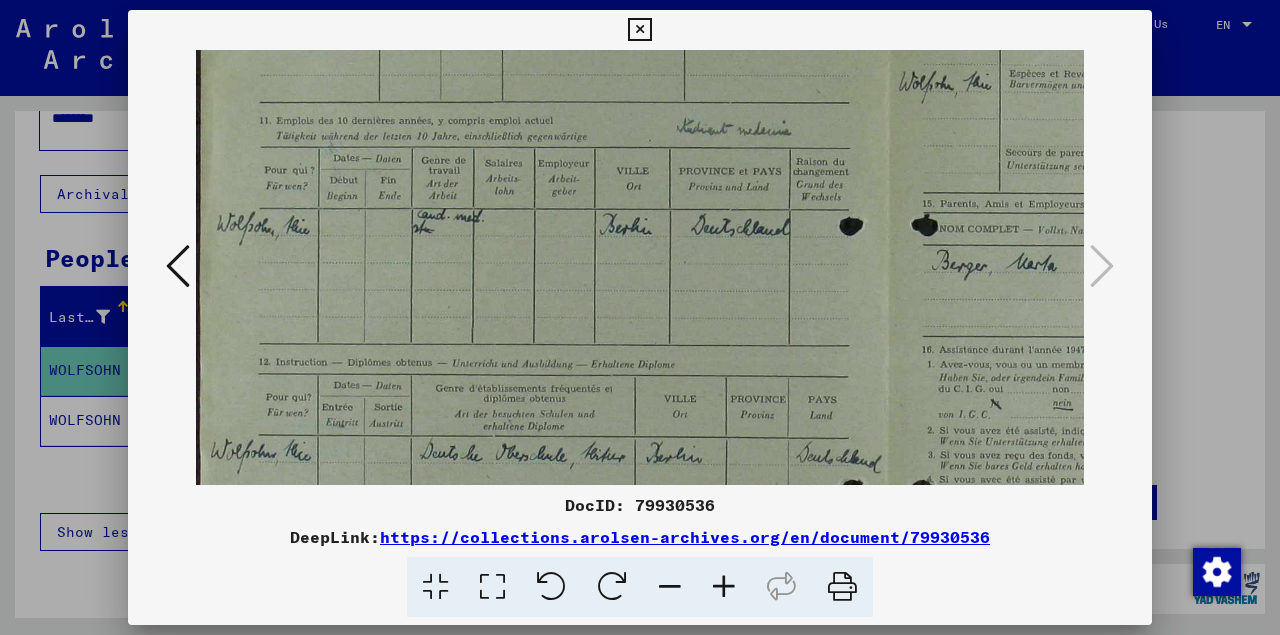 drag, startPoint x: 511, startPoint y: 223, endPoint x: 579, endPoint y: 423, distance: 211.24394 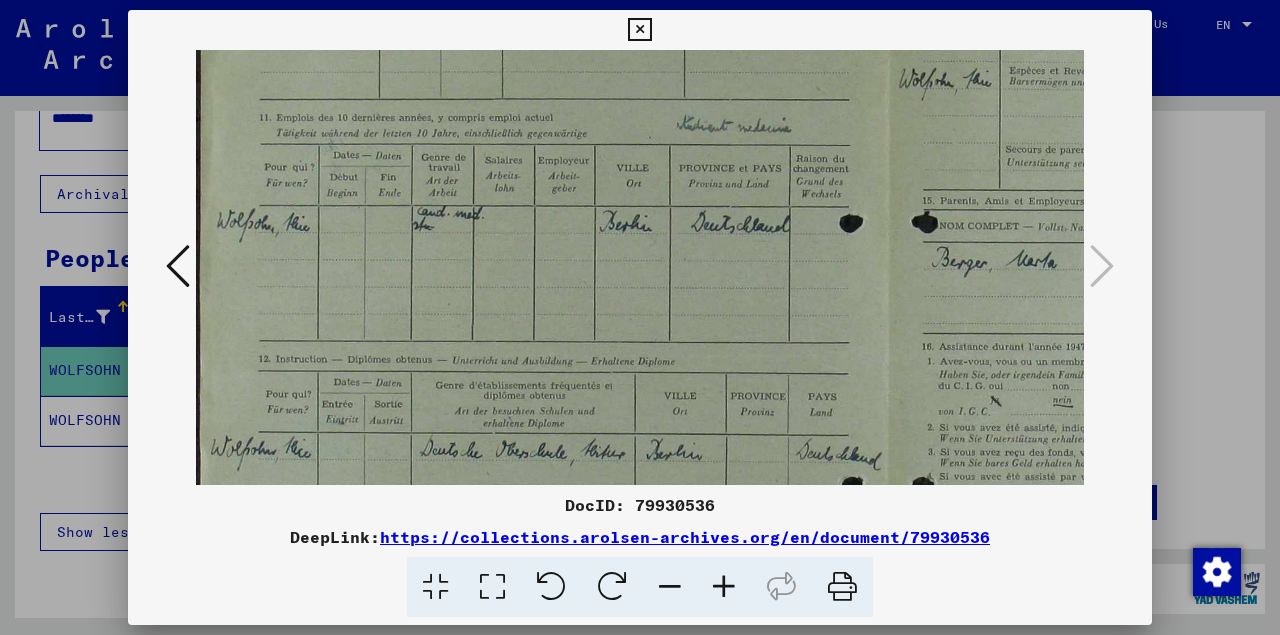 scroll, scrollTop: 33, scrollLeft: 0, axis: vertical 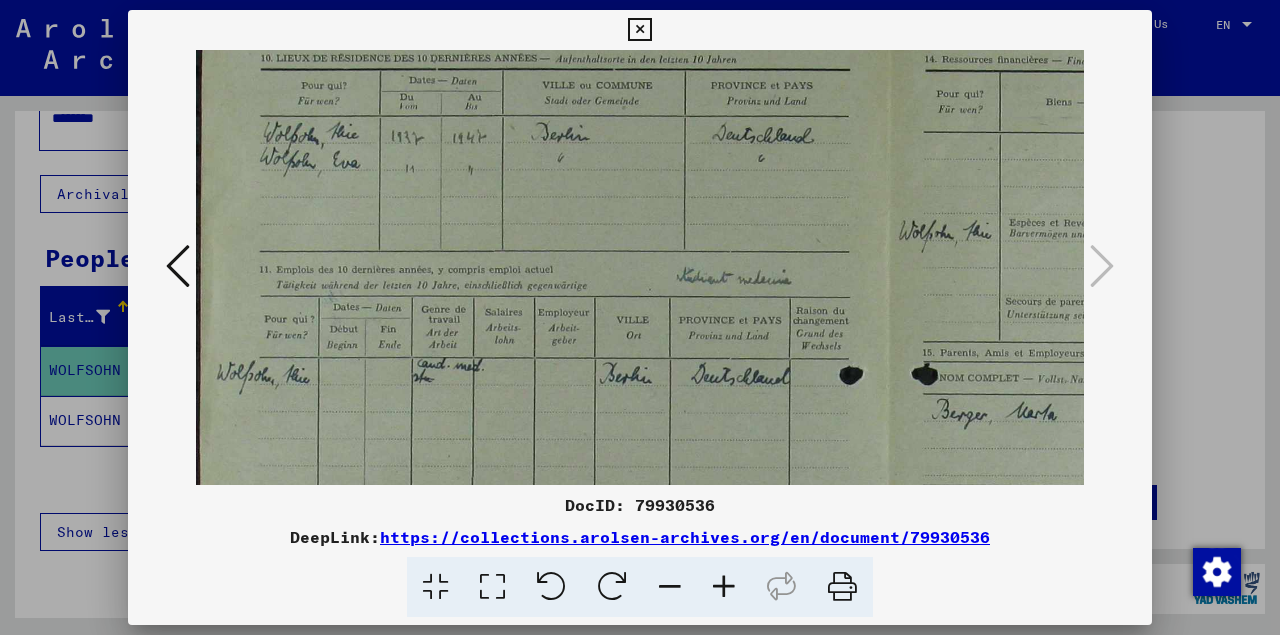 drag, startPoint x: 519, startPoint y: 309, endPoint x: 572, endPoint y: 461, distance: 160.97516 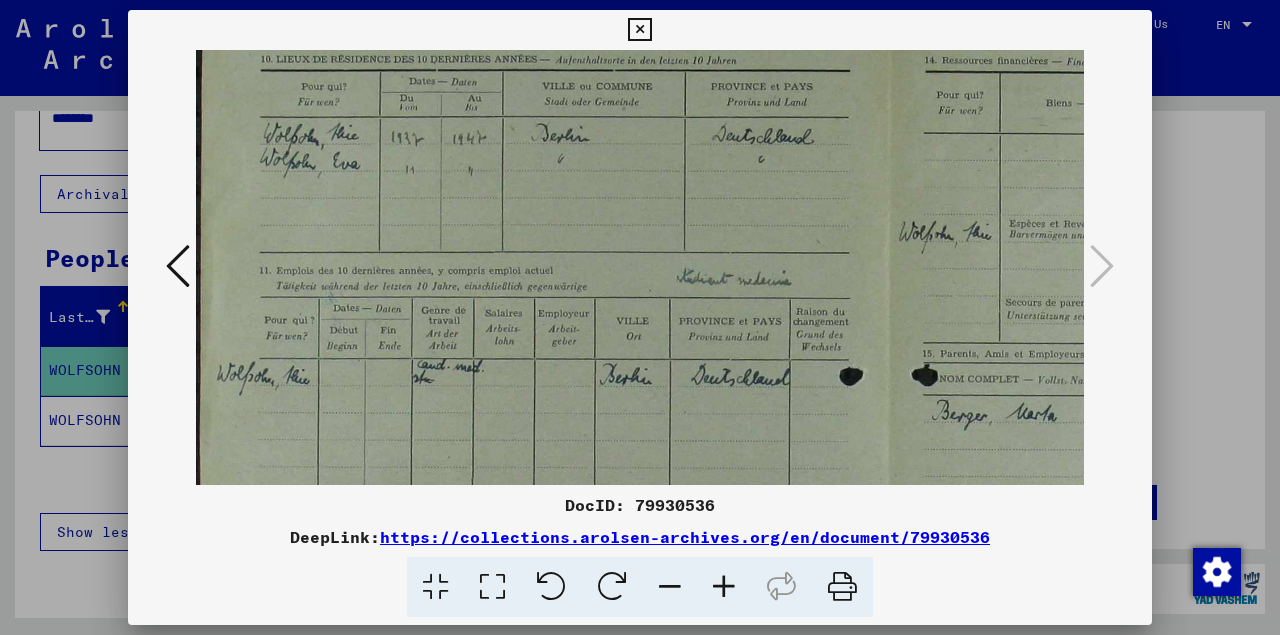 scroll, scrollTop: 69, scrollLeft: 0, axis: vertical 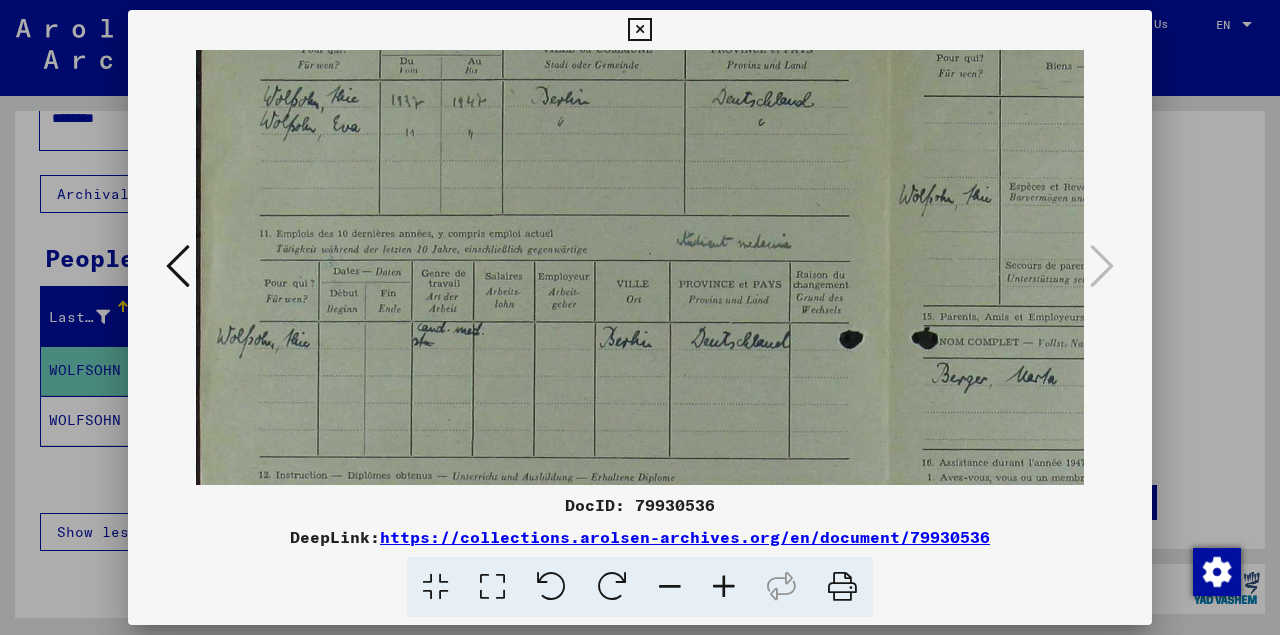 drag, startPoint x: 515, startPoint y: 291, endPoint x: 561, endPoint y: 320, distance: 54.378304 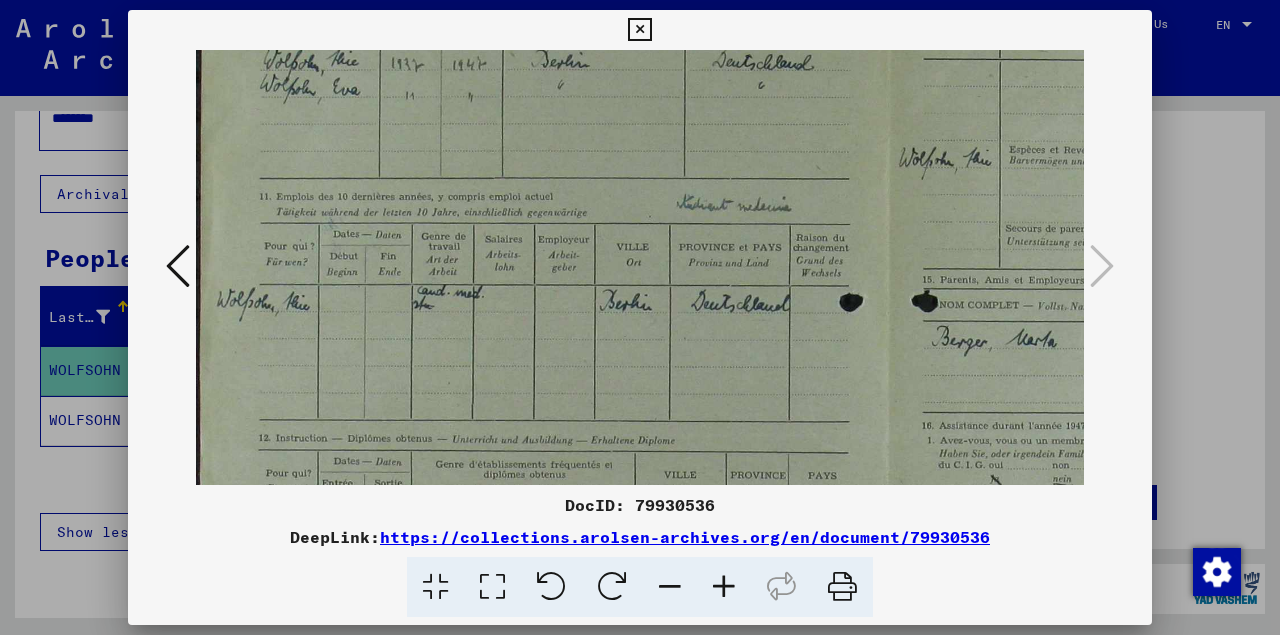 drag, startPoint x: 559, startPoint y: 395, endPoint x: 563, endPoint y: 358, distance: 37.215588 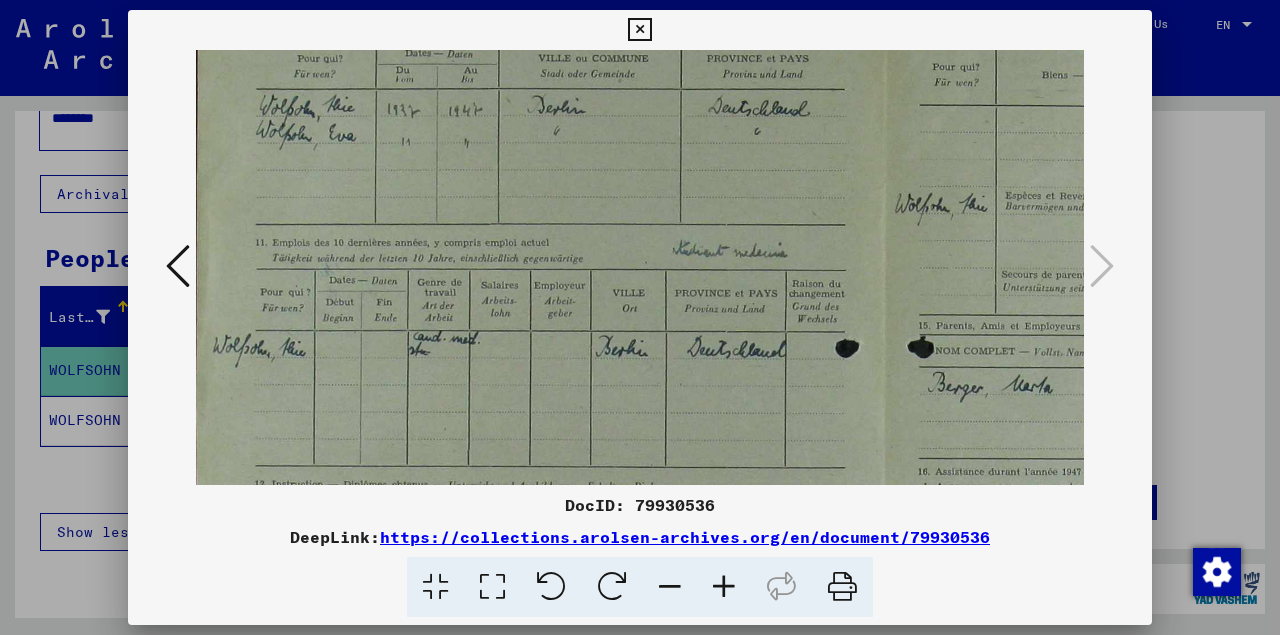 scroll, scrollTop: 23, scrollLeft: 5, axis: both 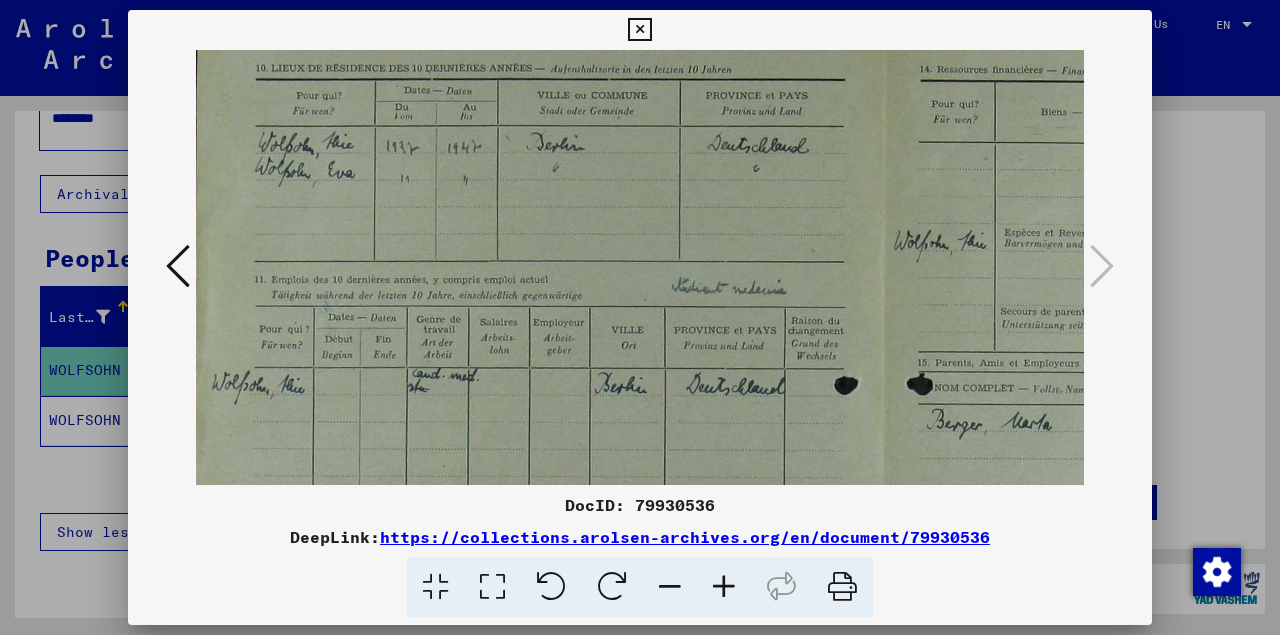 drag, startPoint x: 568, startPoint y: 303, endPoint x: 563, endPoint y: 386, distance: 83.15047 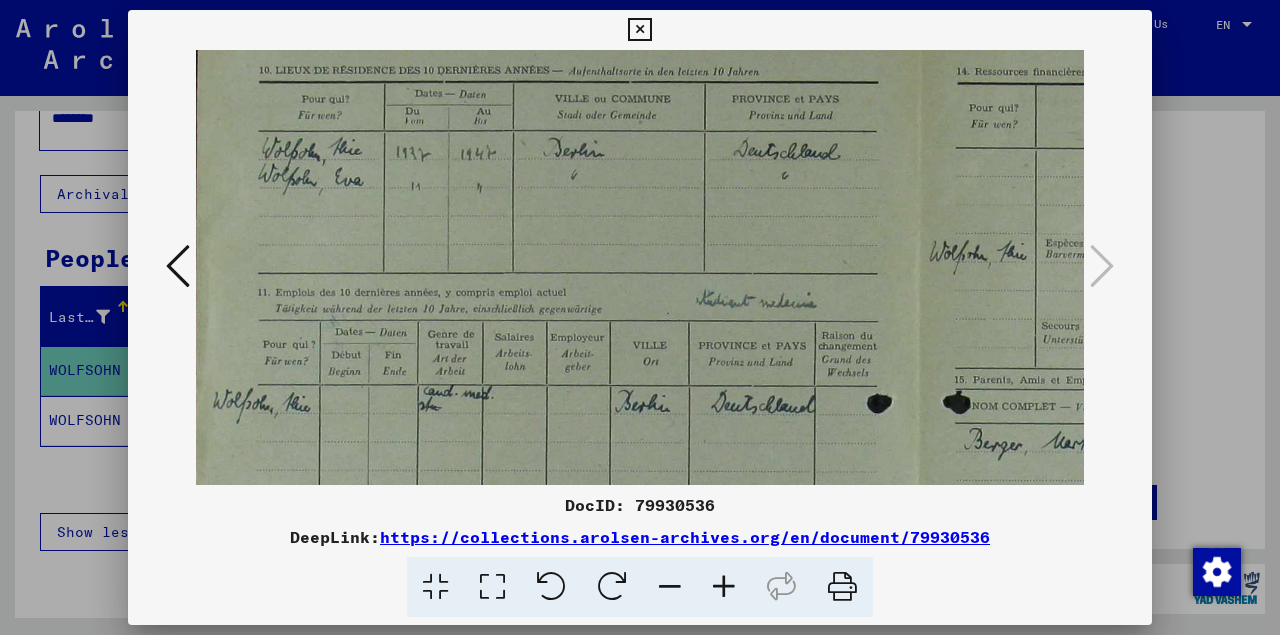 click at bounding box center (724, 587) 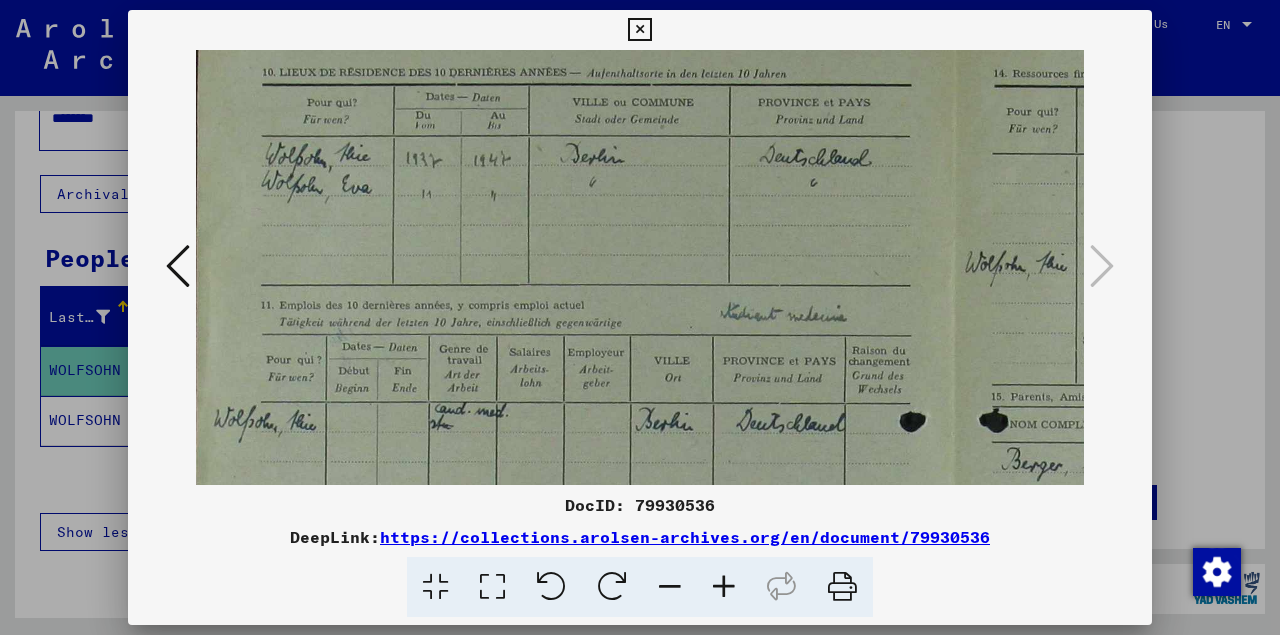 click at bounding box center (724, 587) 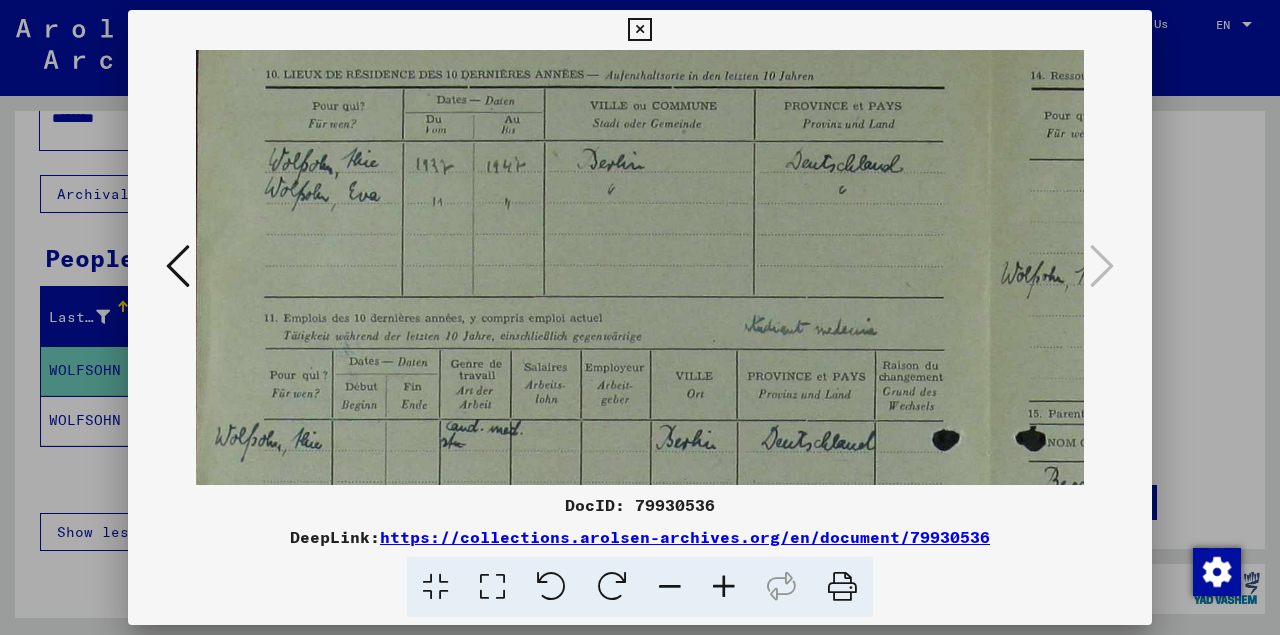 click at bounding box center [724, 587] 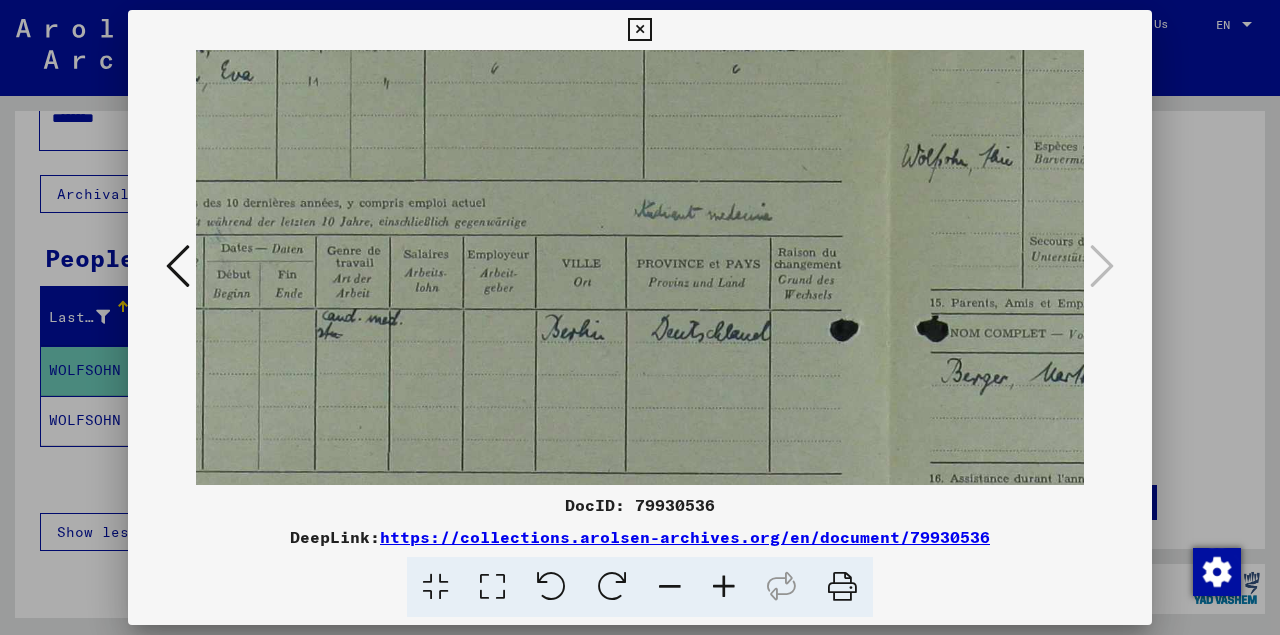 scroll, scrollTop: 153, scrollLeft: 139, axis: both 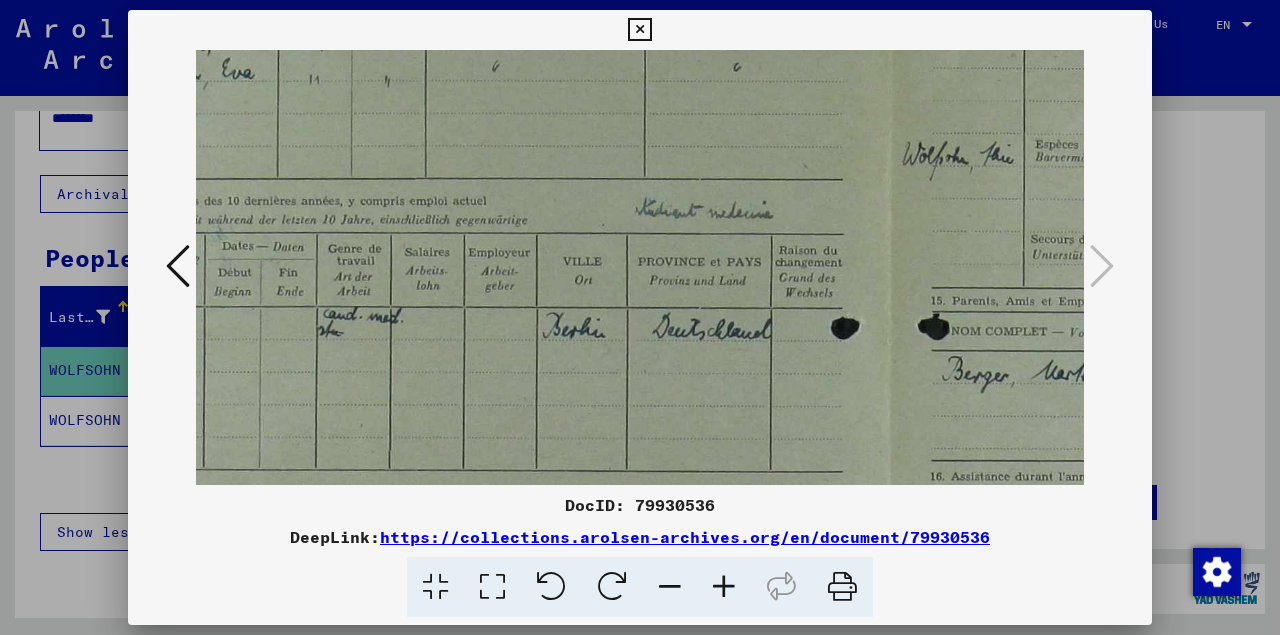 drag, startPoint x: 734, startPoint y: 390, endPoint x: 600, endPoint y: 260, distance: 186.69762 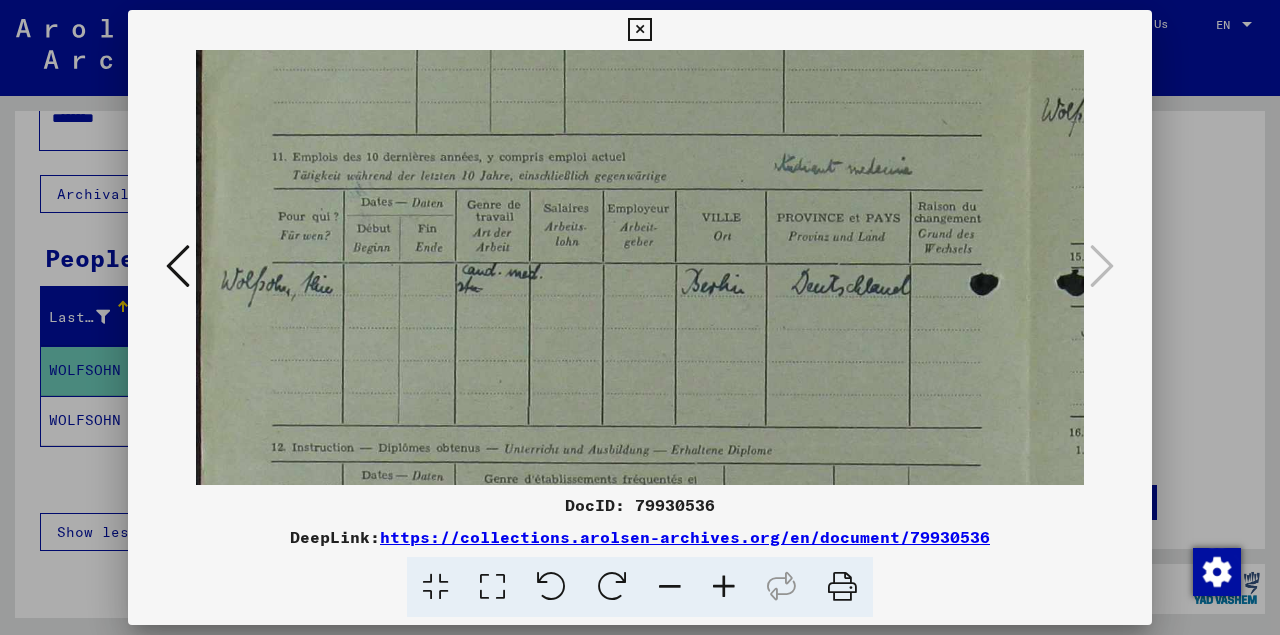 scroll, scrollTop: 196, scrollLeft: 0, axis: vertical 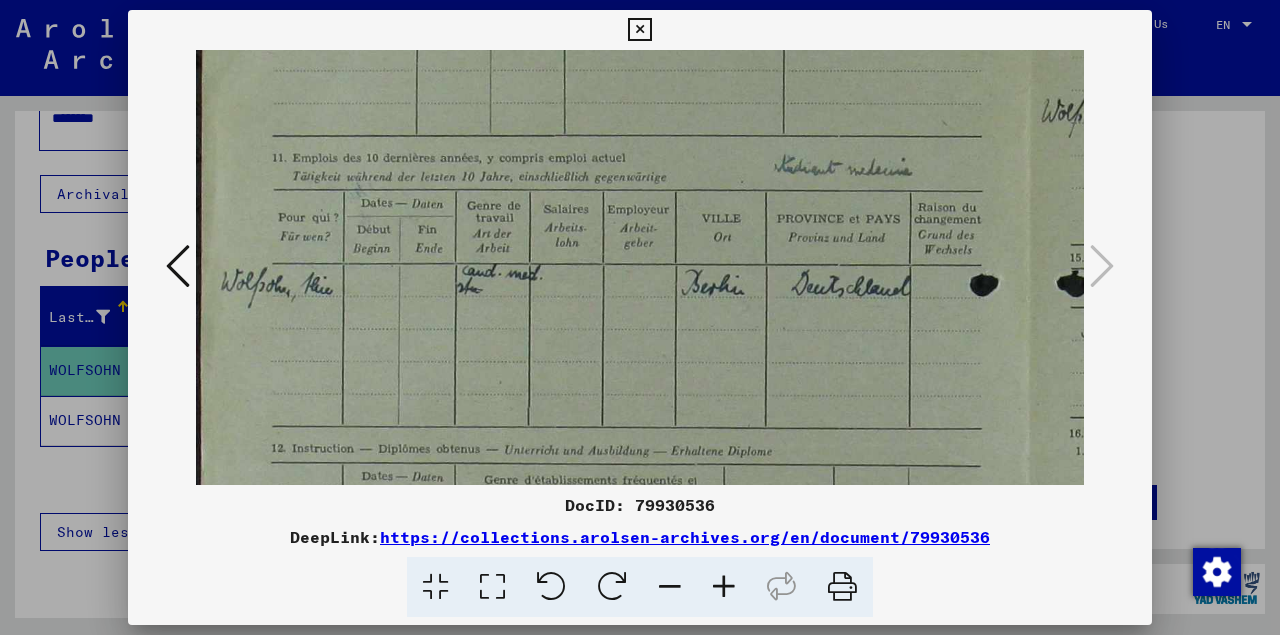 drag, startPoint x: 607, startPoint y: 415, endPoint x: 887, endPoint y: 372, distance: 283.28253 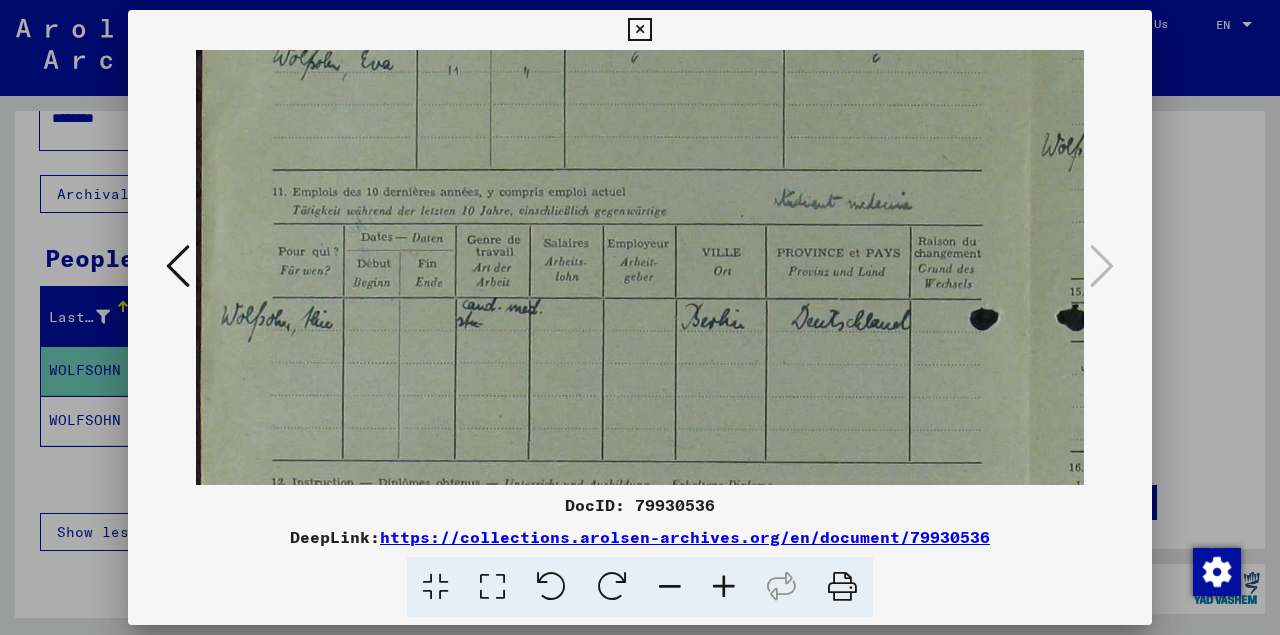 scroll, scrollTop: 160, scrollLeft: 0, axis: vertical 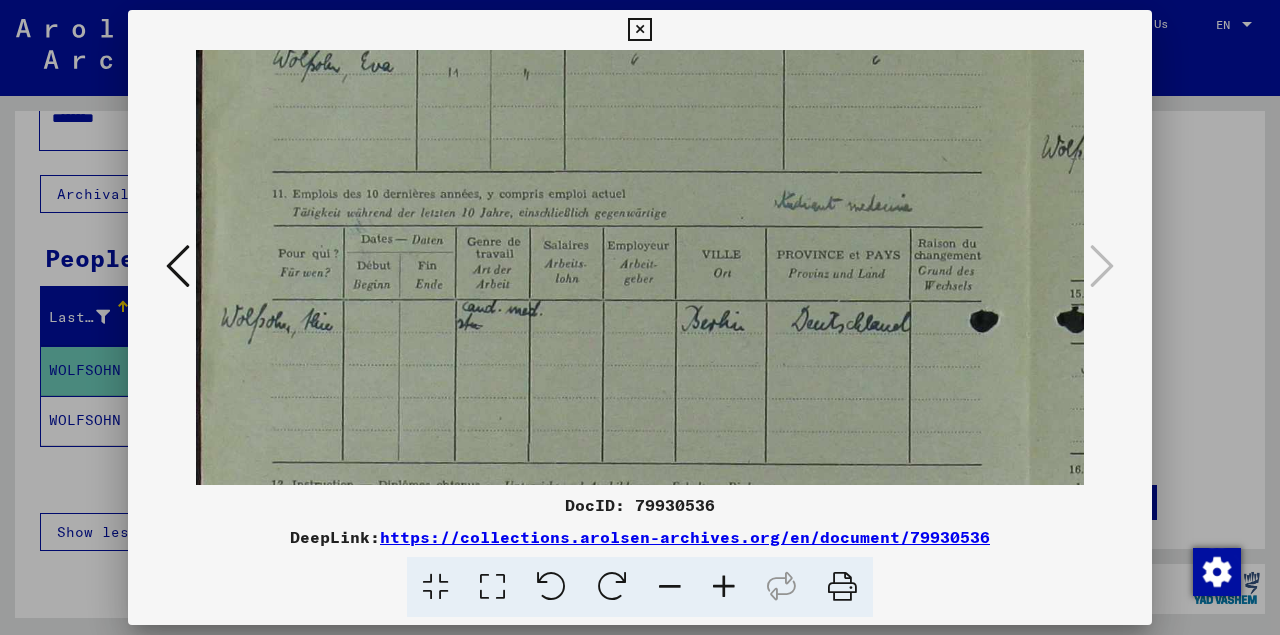 drag, startPoint x: 593, startPoint y: 347, endPoint x: 599, endPoint y: 383, distance: 36.496574 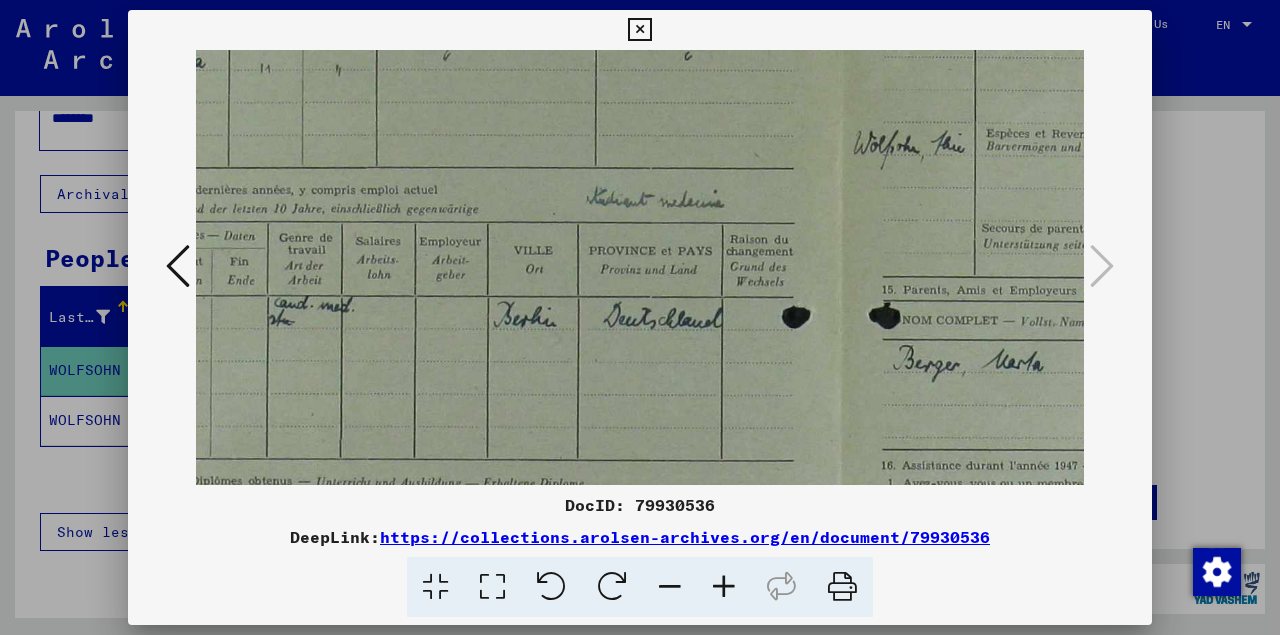 scroll, scrollTop: 165, scrollLeft: 235, axis: both 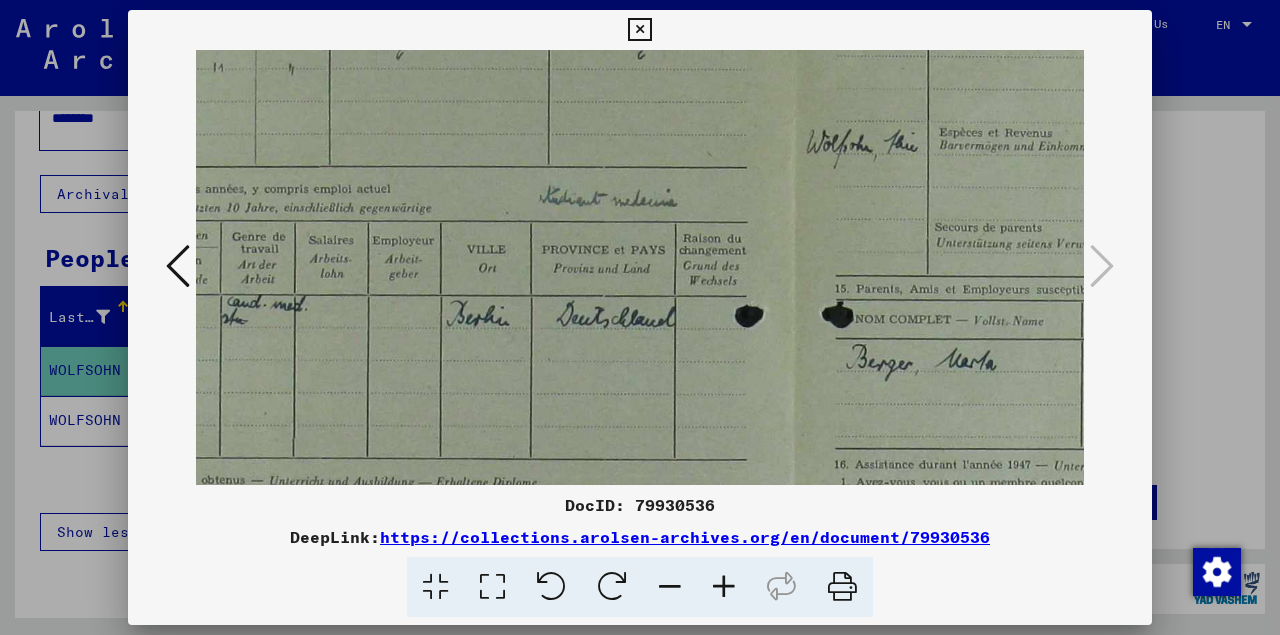 drag, startPoint x: 860, startPoint y: 369, endPoint x: 625, endPoint y: 364, distance: 235.05319 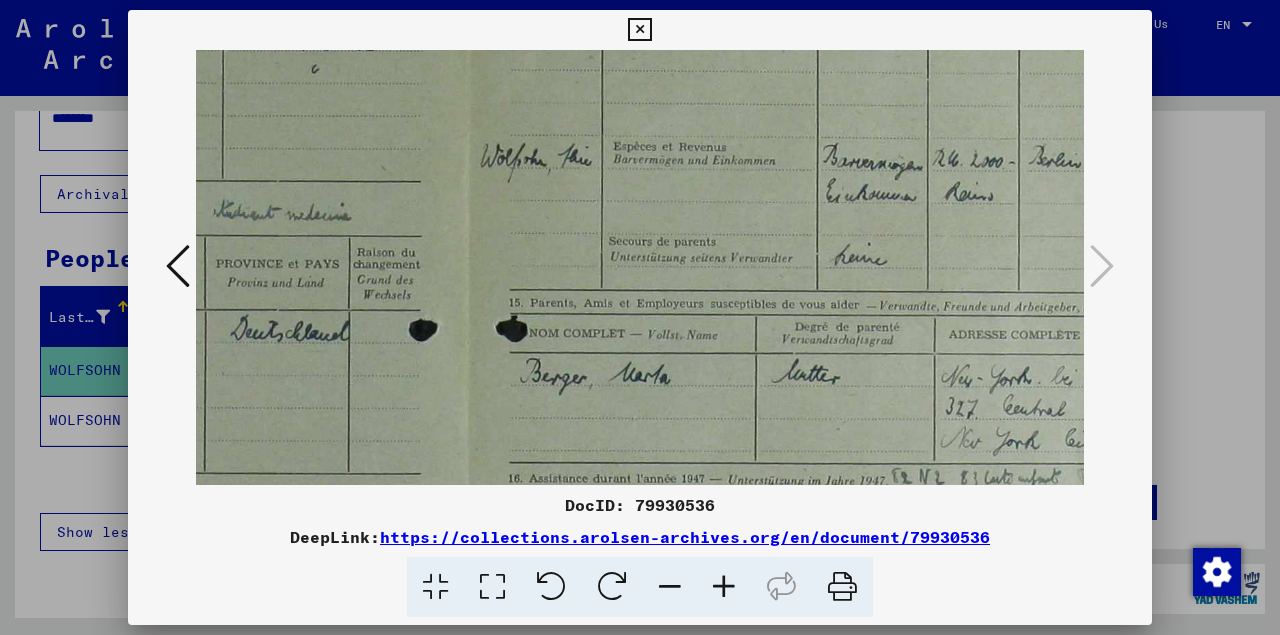 drag, startPoint x: 762, startPoint y: 357, endPoint x: 436, endPoint y: 371, distance: 326.30048 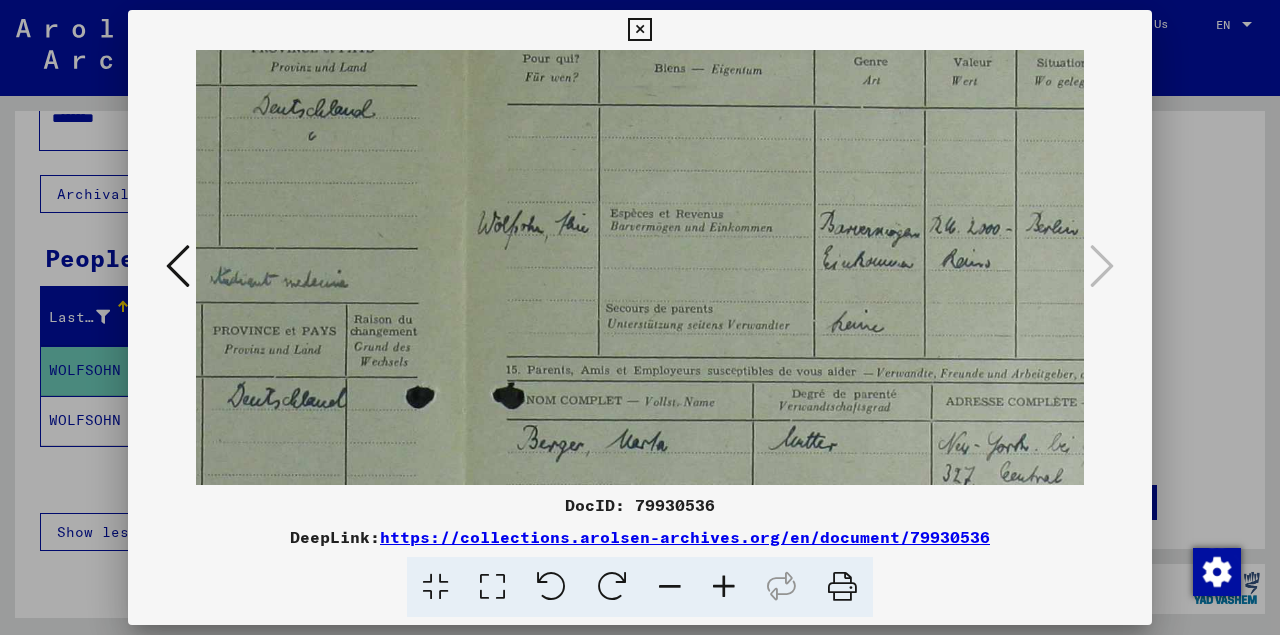 scroll, scrollTop: 52, scrollLeft: 567, axis: both 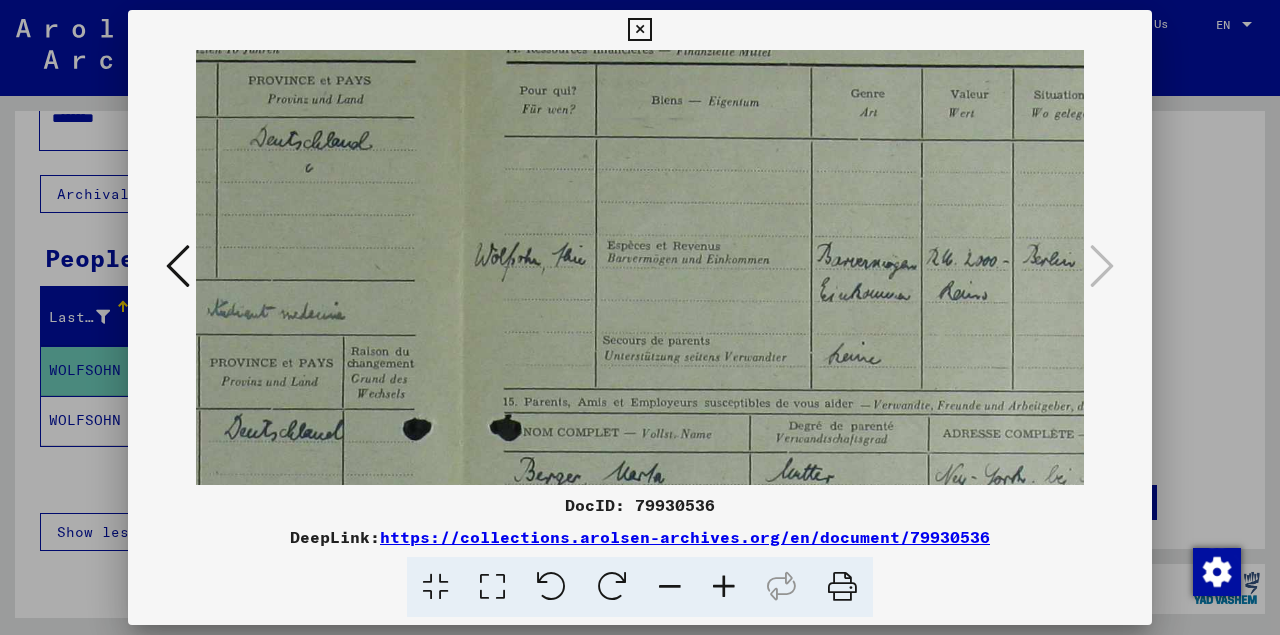 drag, startPoint x: 551, startPoint y: 276, endPoint x: 545, endPoint y: 375, distance: 99.18165 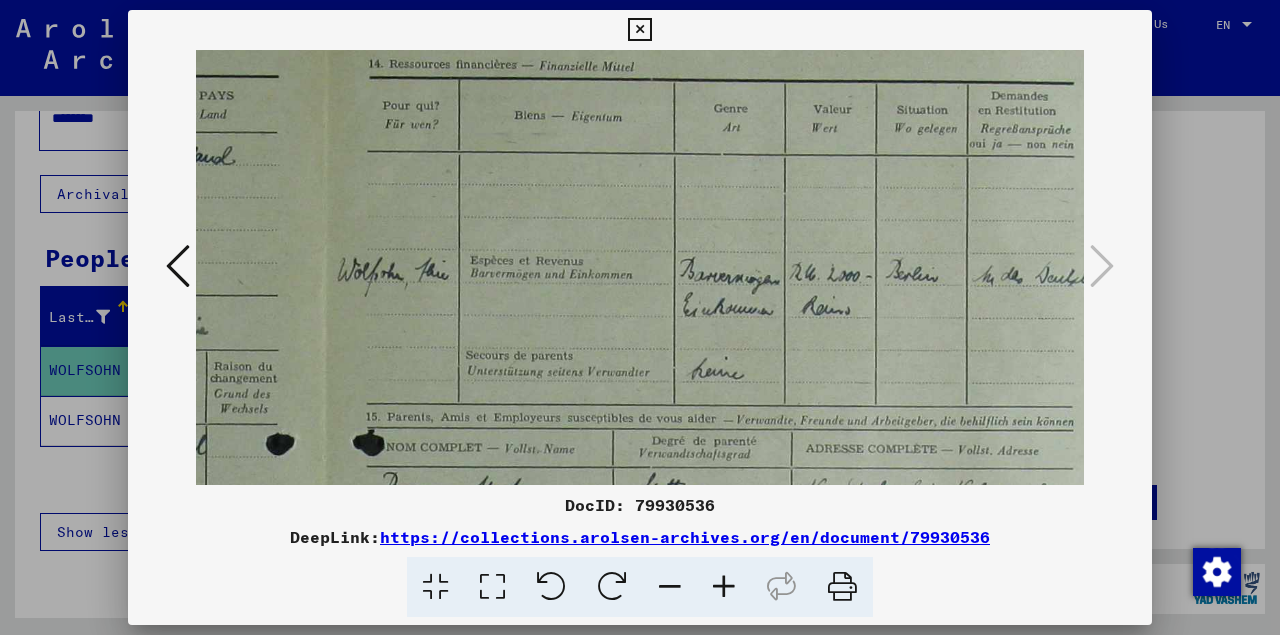scroll, scrollTop: 37, scrollLeft: 711, axis: both 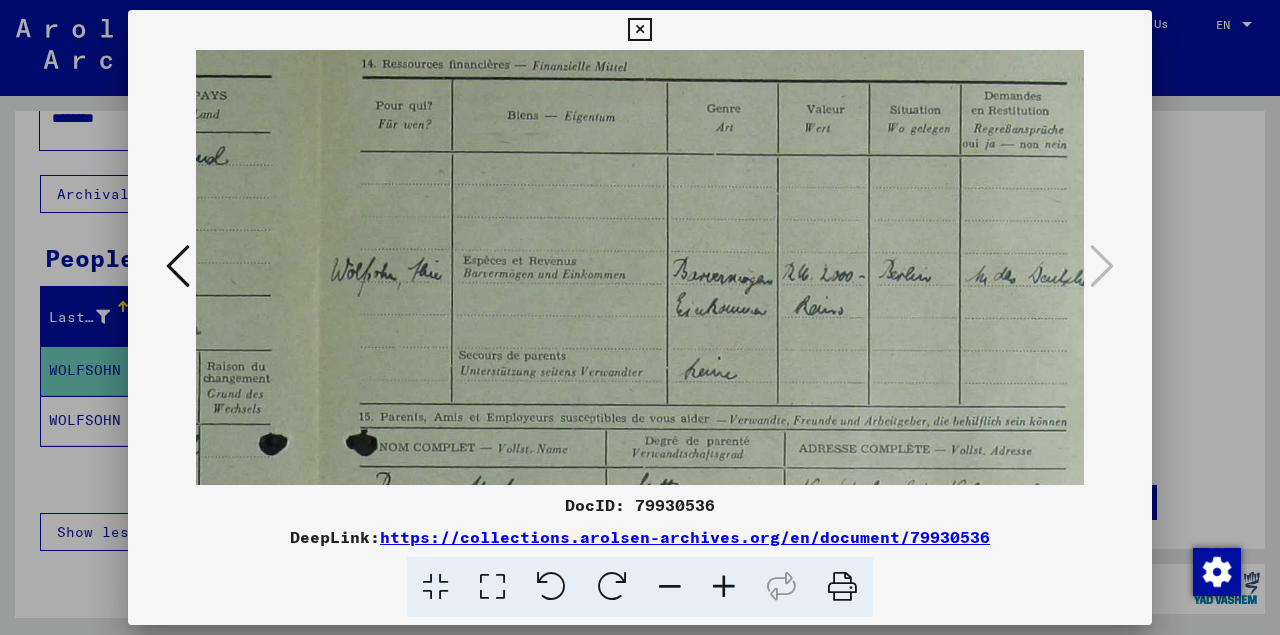 drag, startPoint x: 570, startPoint y: 316, endPoint x: 426, endPoint y: 331, distance: 144.77914 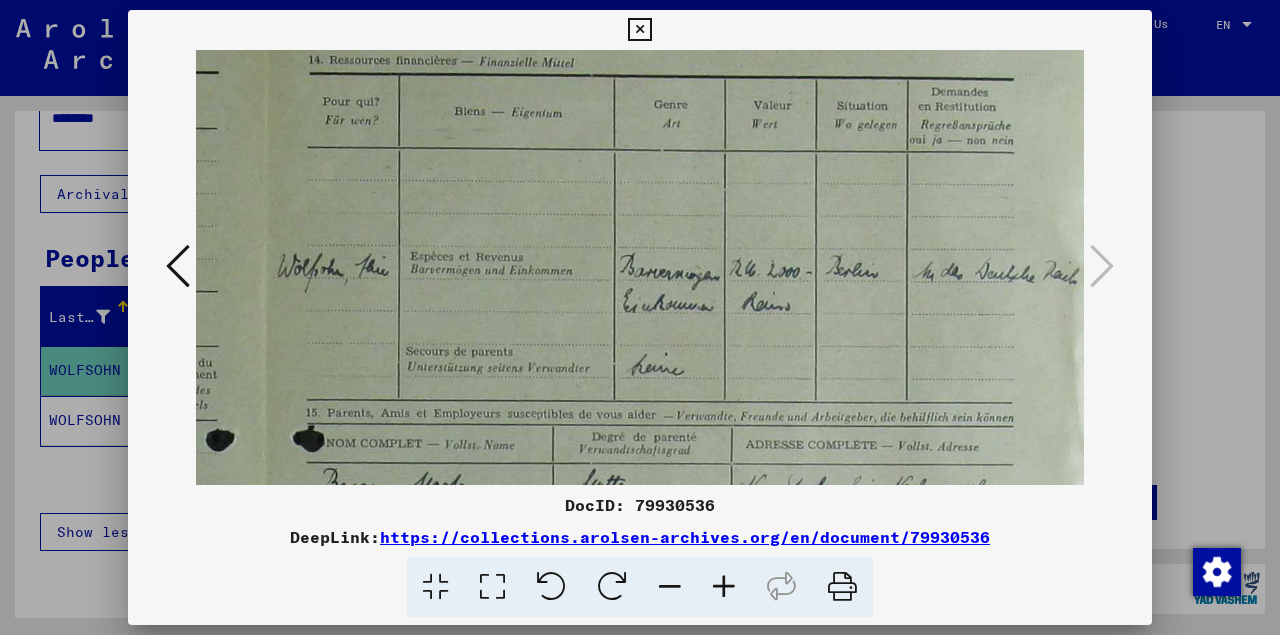drag, startPoint x: 598, startPoint y: 315, endPoint x: 419, endPoint y: 311, distance: 179.0447 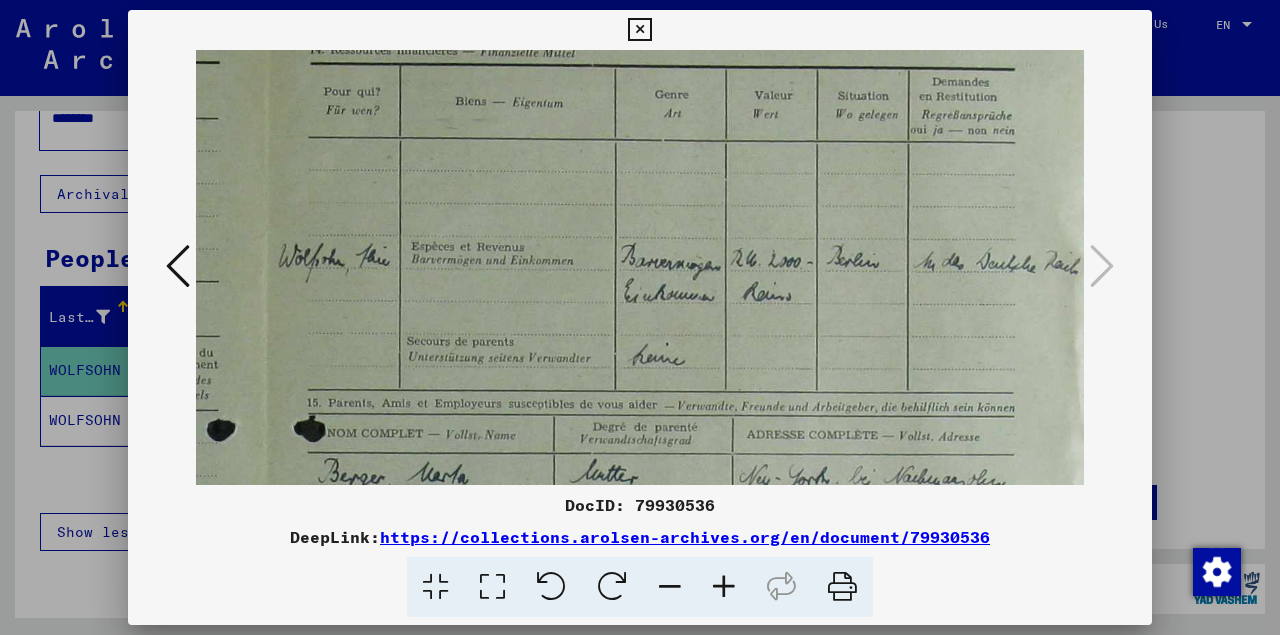 drag, startPoint x: 578, startPoint y: 293, endPoint x: 579, endPoint y: 283, distance: 10.049875 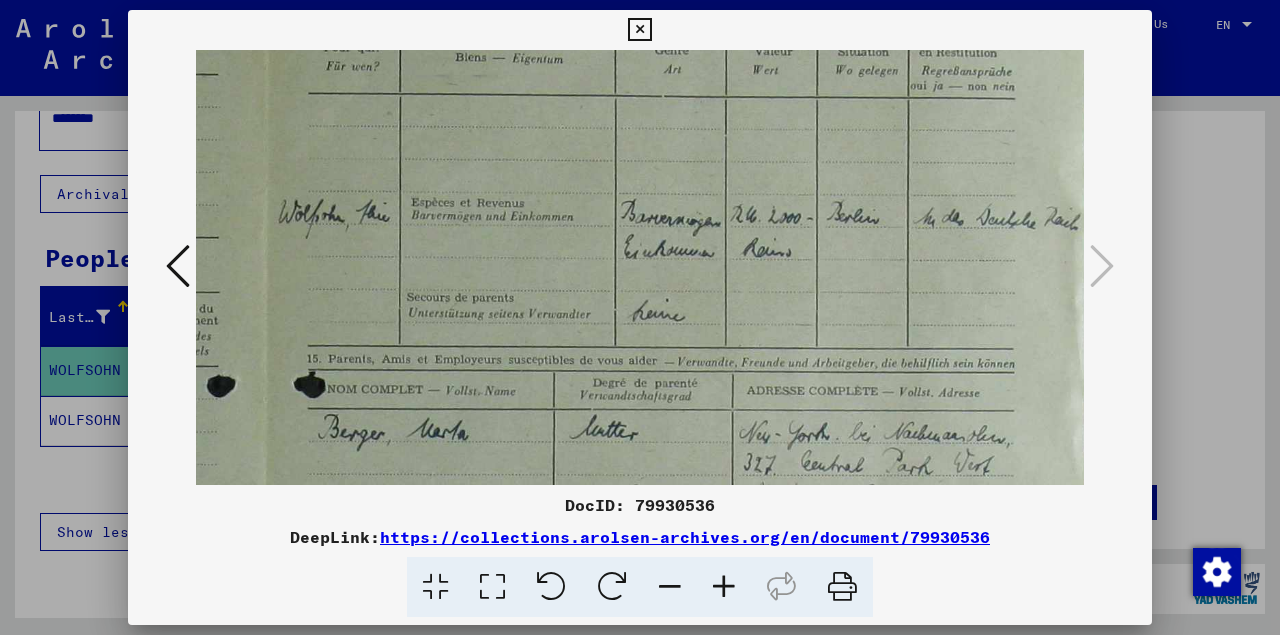 scroll, scrollTop: 124, scrollLeft: 761, axis: both 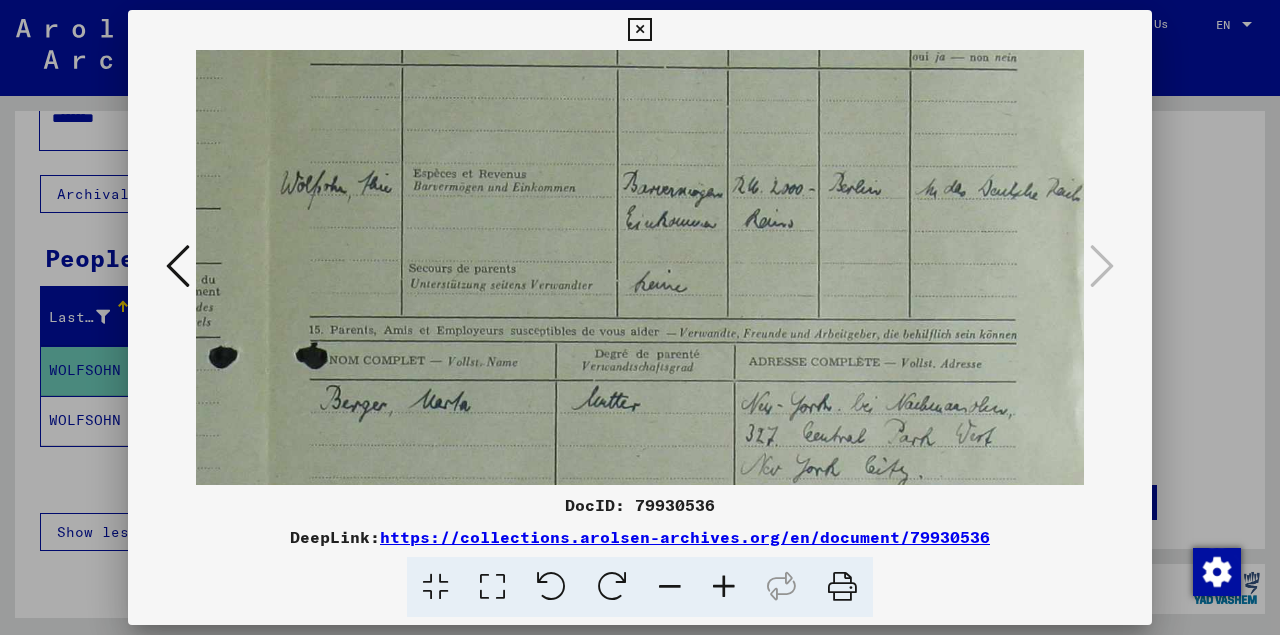 drag, startPoint x: 693, startPoint y: 343, endPoint x: 695, endPoint y: 270, distance: 73.02739 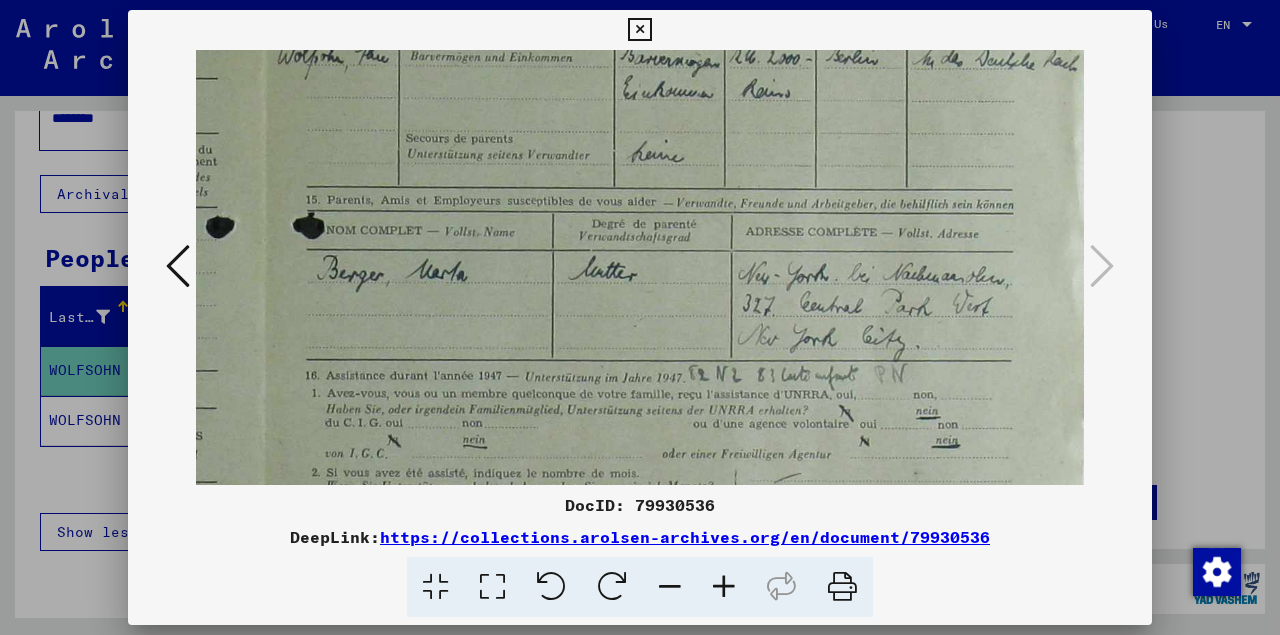 drag, startPoint x: 685, startPoint y: 405, endPoint x: 682, endPoint y: 275, distance: 130.0346 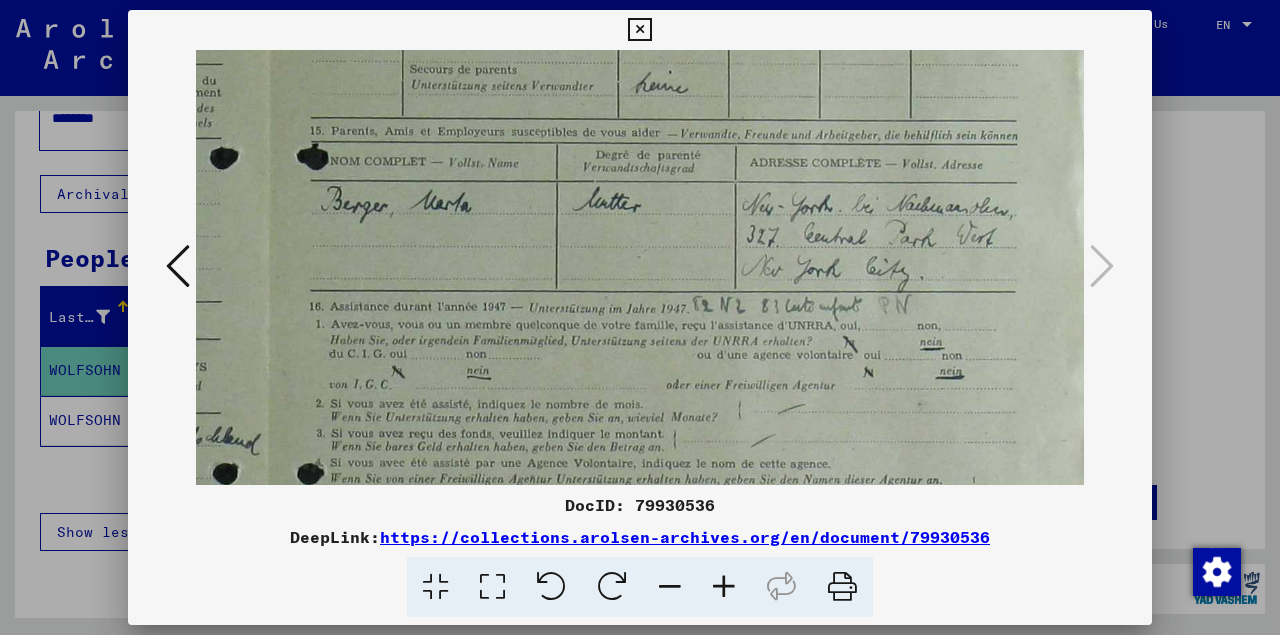 scroll, scrollTop: 325, scrollLeft: 760, axis: both 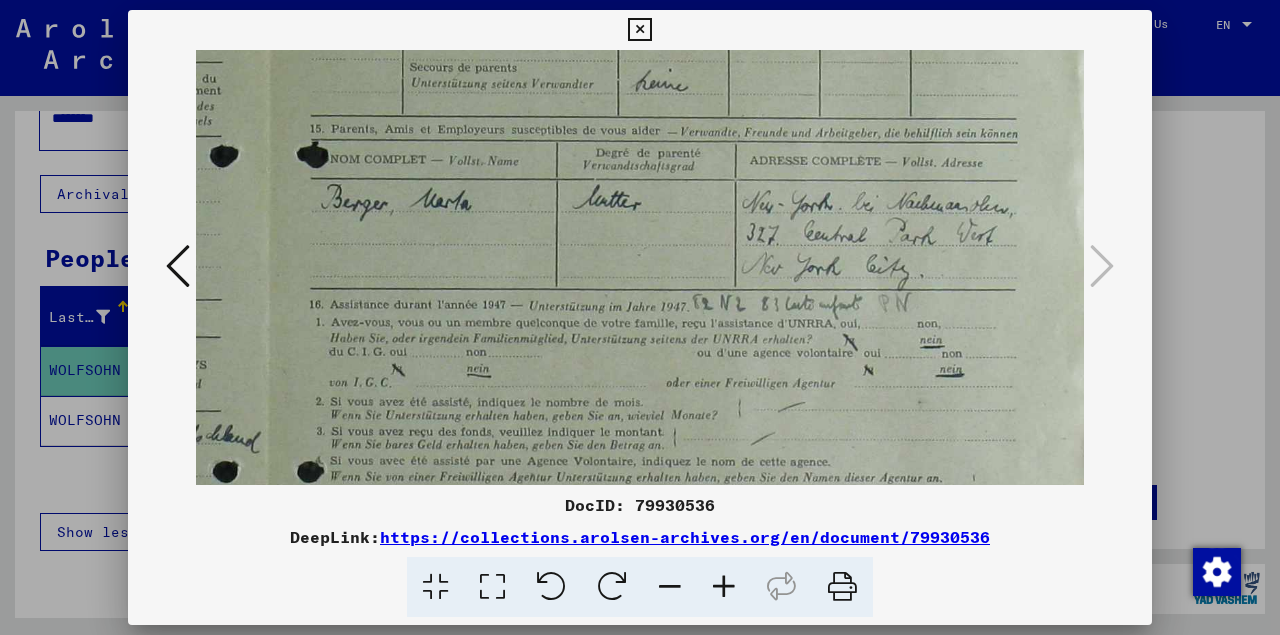 drag, startPoint x: 627, startPoint y: 382, endPoint x: 631, endPoint y: 311, distance: 71.11259 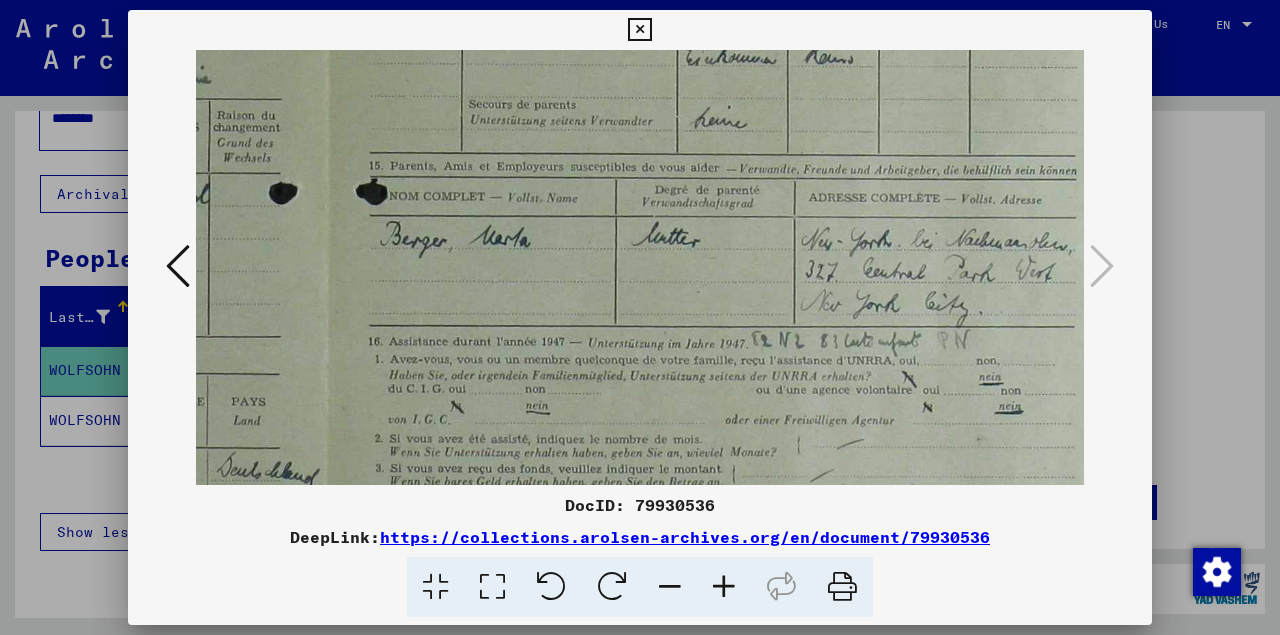 scroll, scrollTop: 264, scrollLeft: 704, axis: both 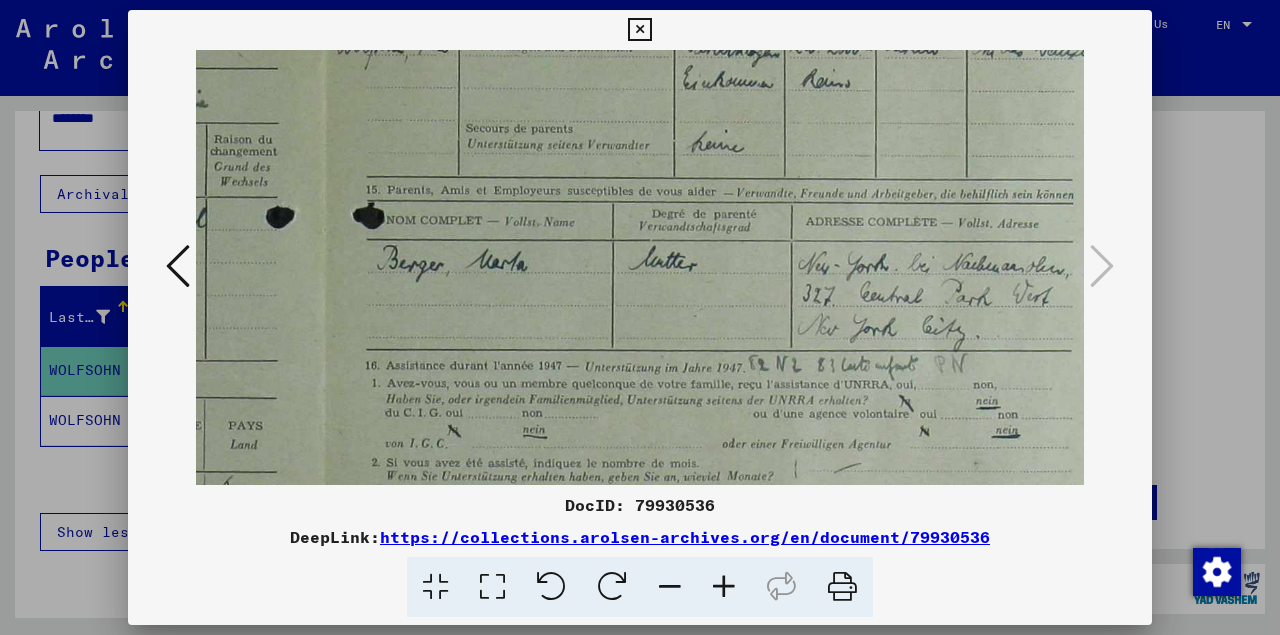 drag, startPoint x: 541, startPoint y: 293, endPoint x: 597, endPoint y: 354, distance: 82.80701 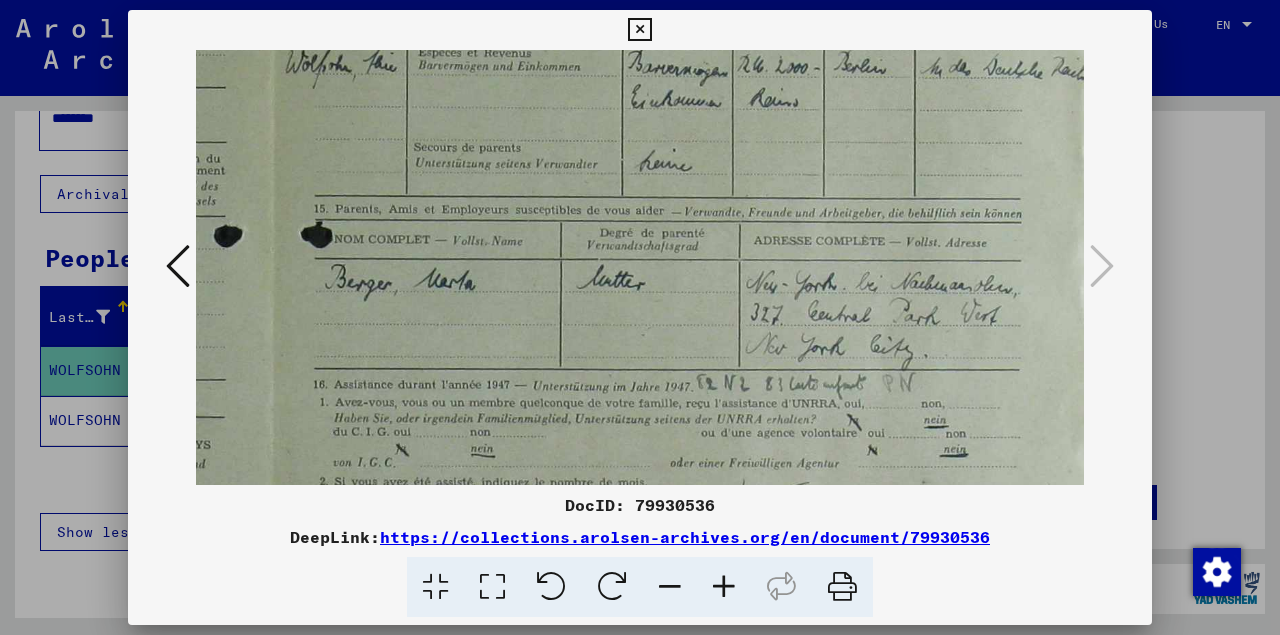scroll, scrollTop: 244, scrollLeft: 764, axis: both 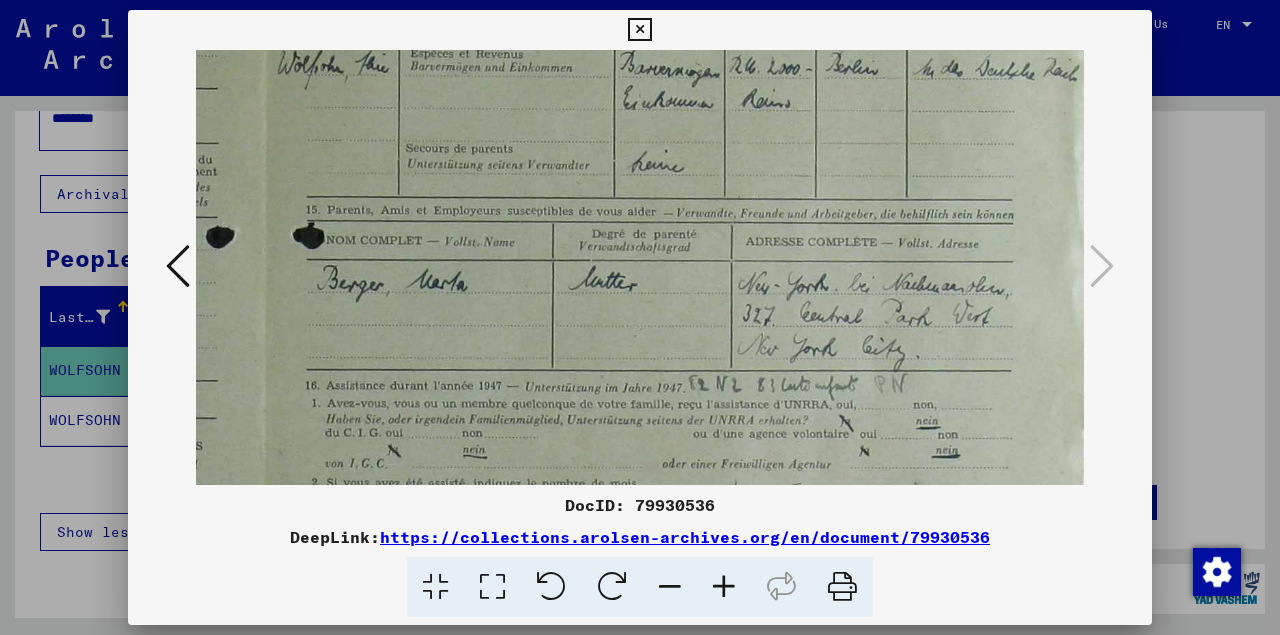 drag, startPoint x: 635, startPoint y: 305, endPoint x: 552, endPoint y: 325, distance: 85.37564 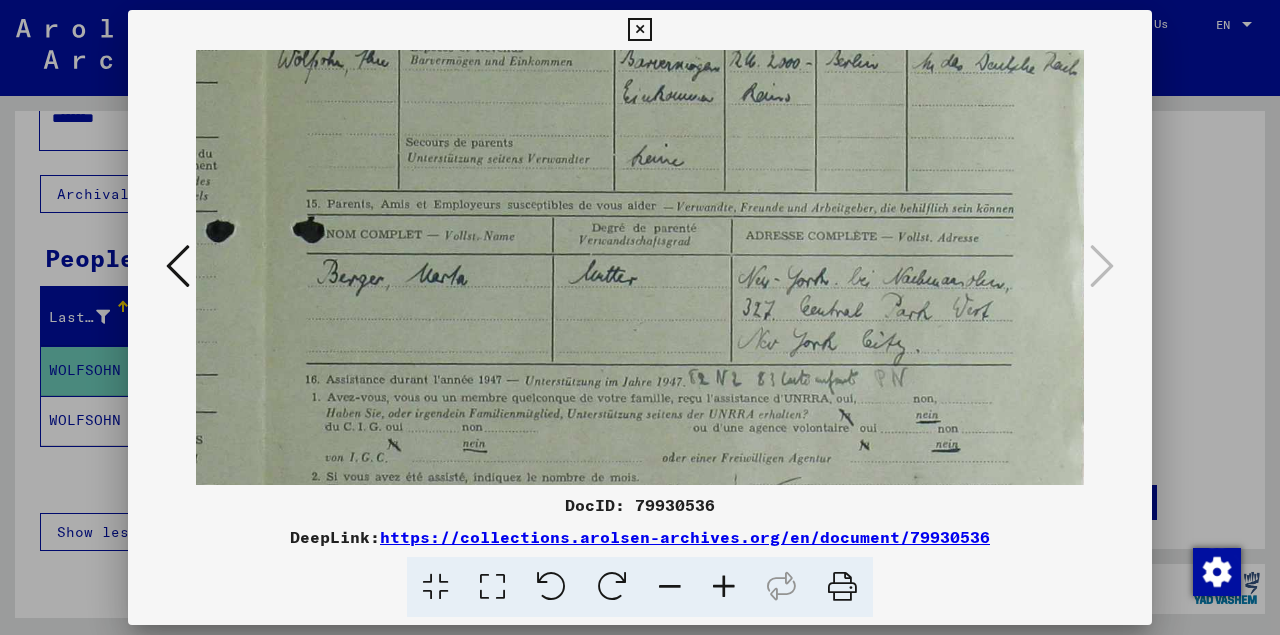 drag, startPoint x: 696, startPoint y: 329, endPoint x: 532, endPoint y: 323, distance: 164.10973 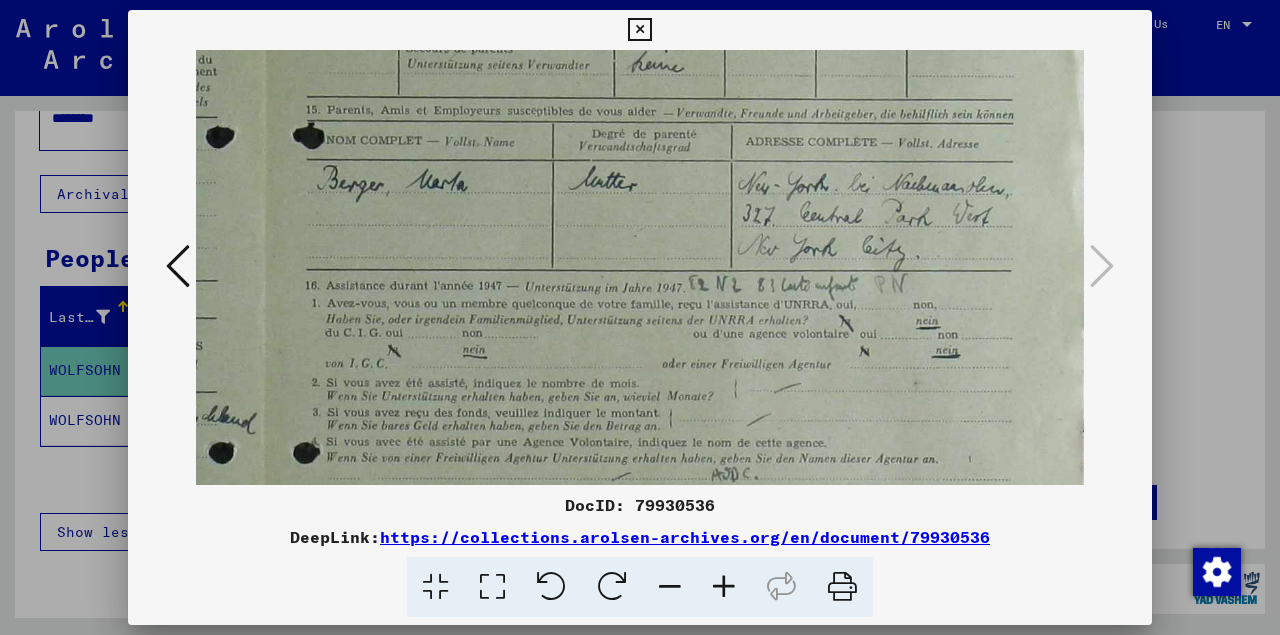 drag, startPoint x: 557, startPoint y: 385, endPoint x: 551, endPoint y: 291, distance: 94.19129 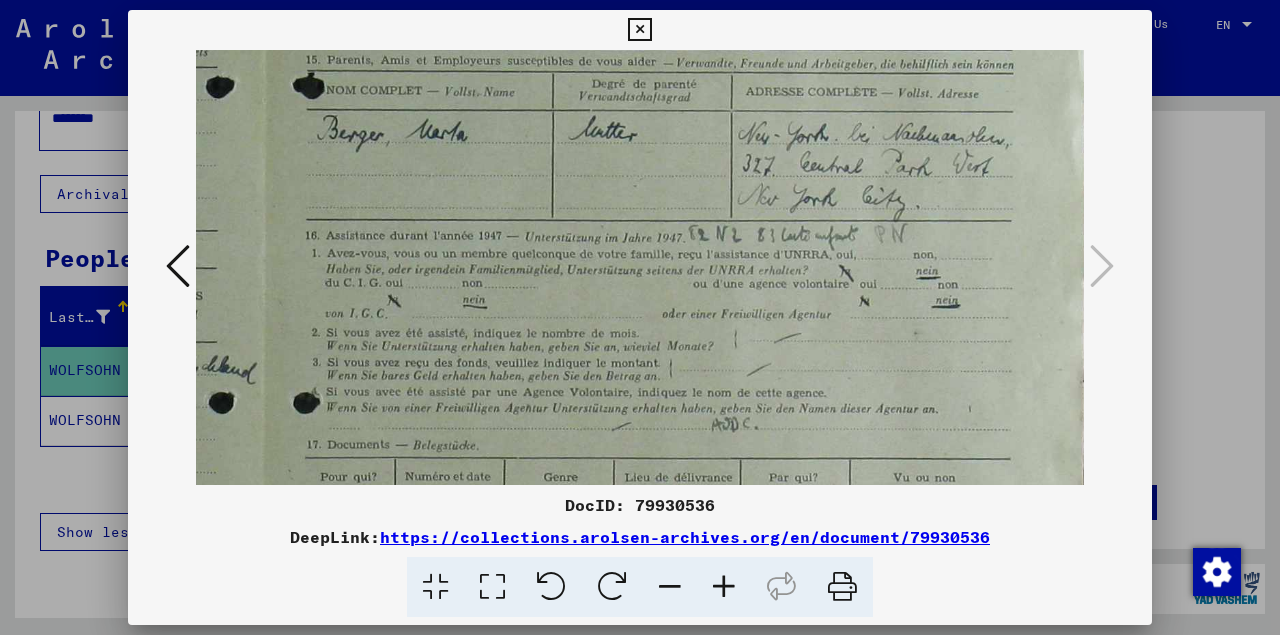scroll, scrollTop: 396, scrollLeft: 764, axis: both 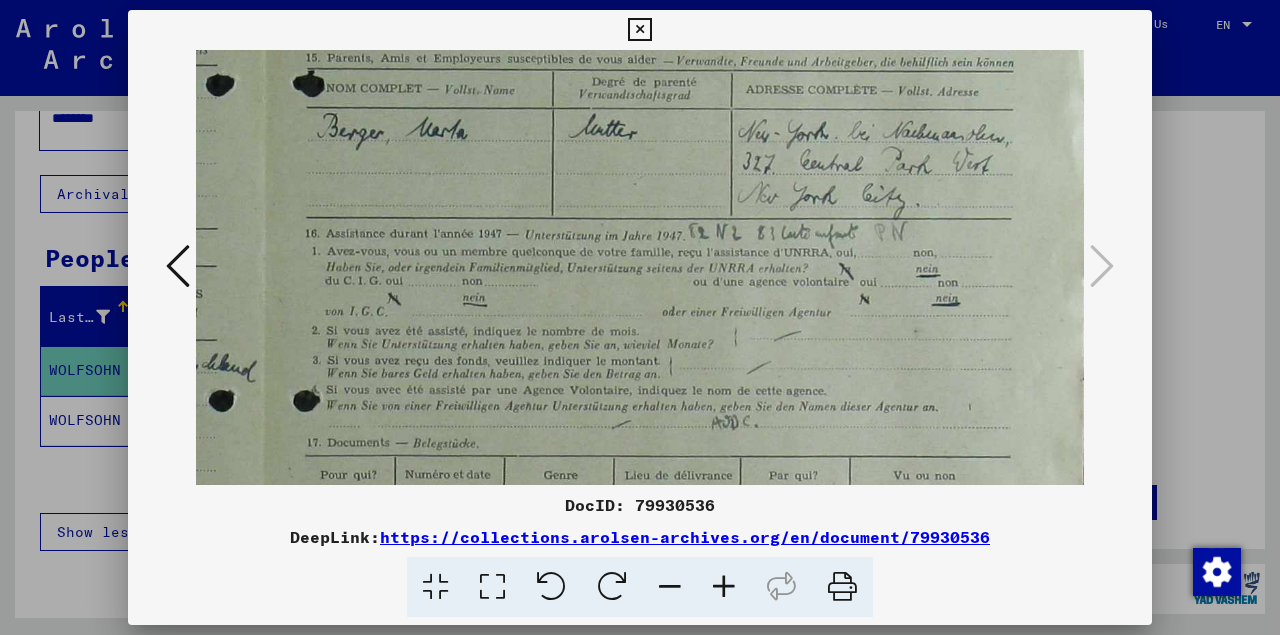 drag, startPoint x: 565, startPoint y: 349, endPoint x: 530, endPoint y: 297, distance: 62.681736 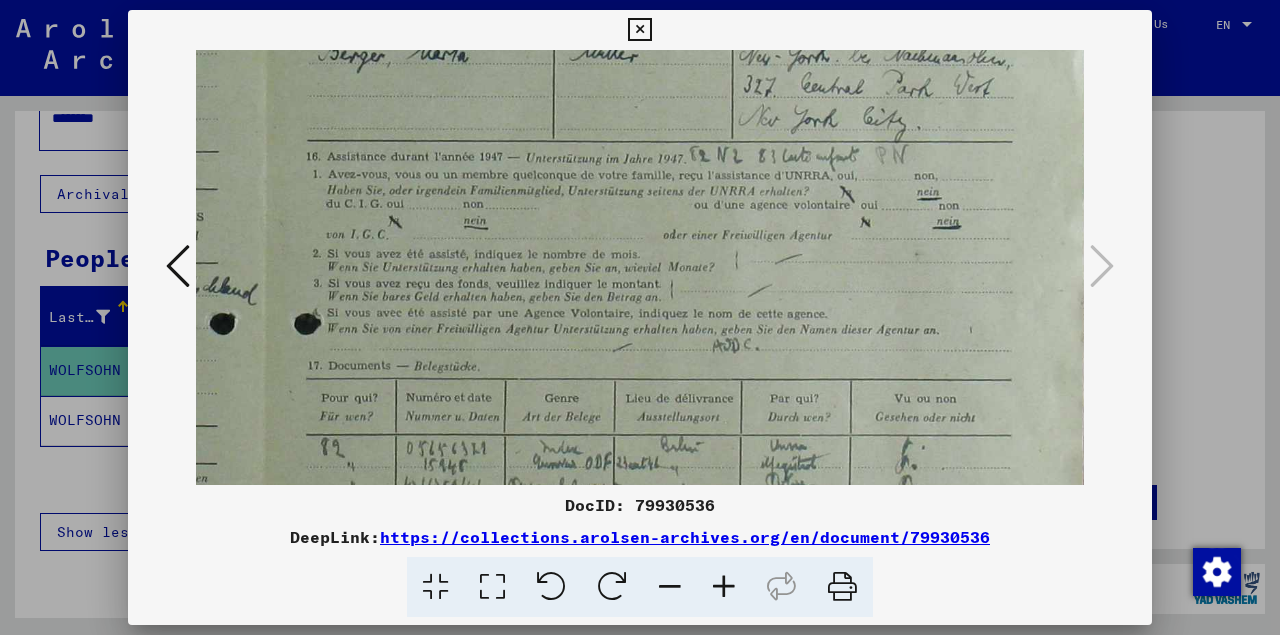 scroll, scrollTop: 491, scrollLeft: 759, axis: both 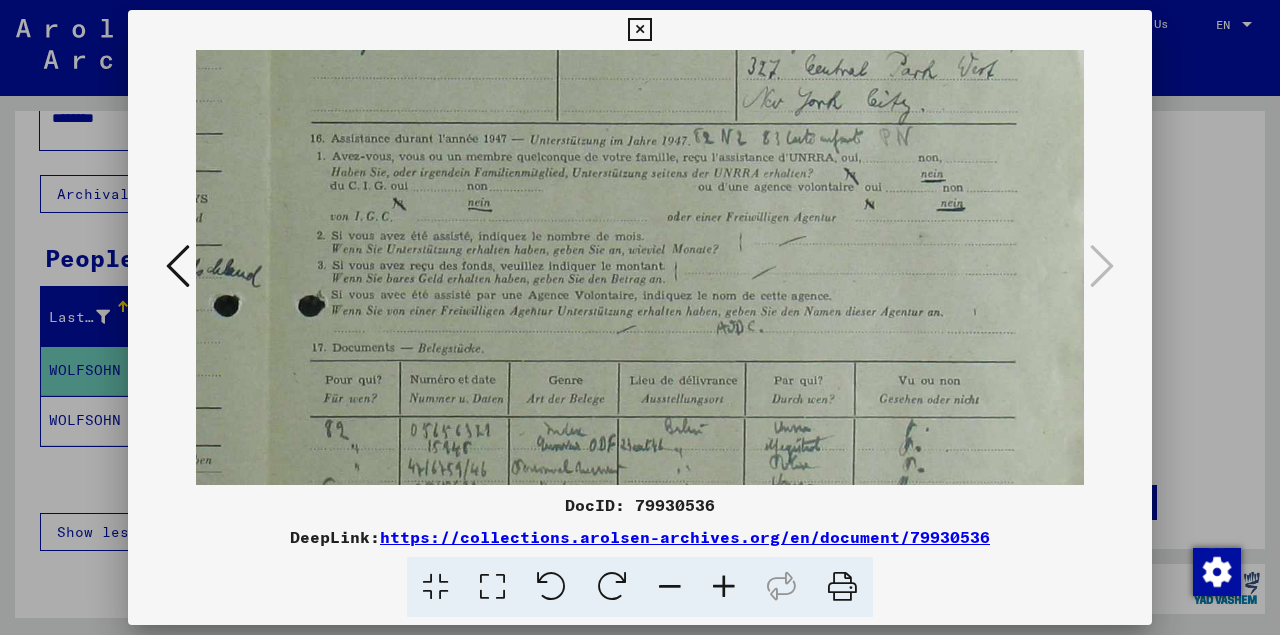drag, startPoint x: 576, startPoint y: 416, endPoint x: 581, endPoint y: 321, distance: 95.131485 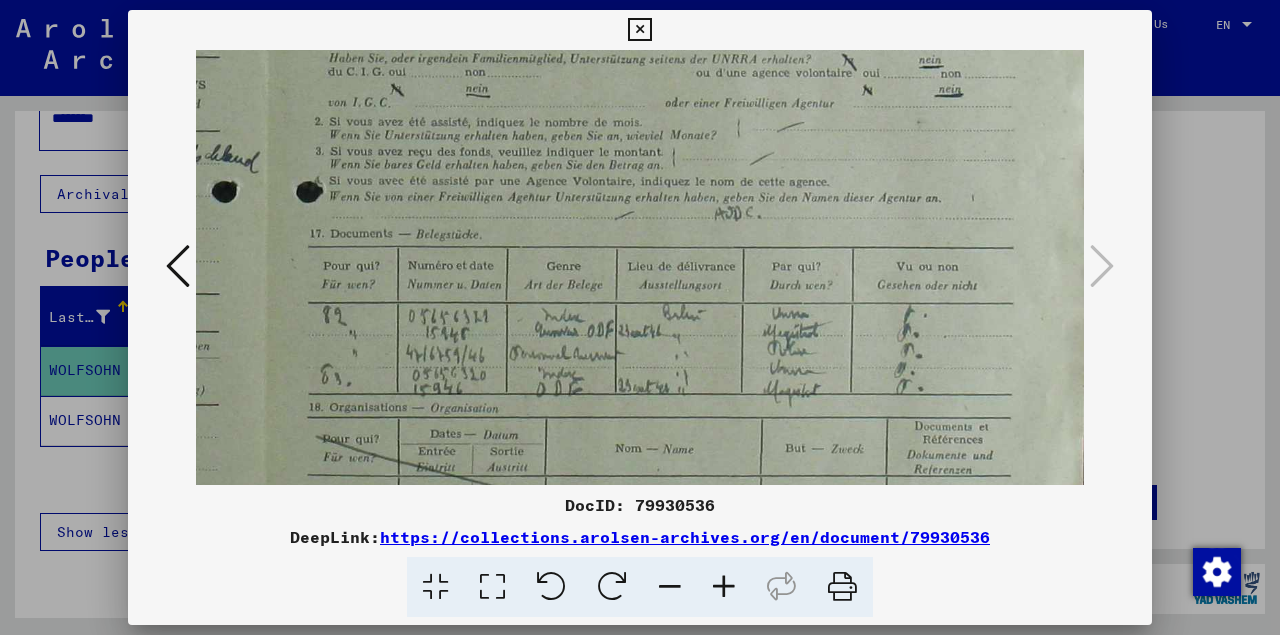drag, startPoint x: 584, startPoint y: 387, endPoint x: 563, endPoint y: 273, distance: 115.918076 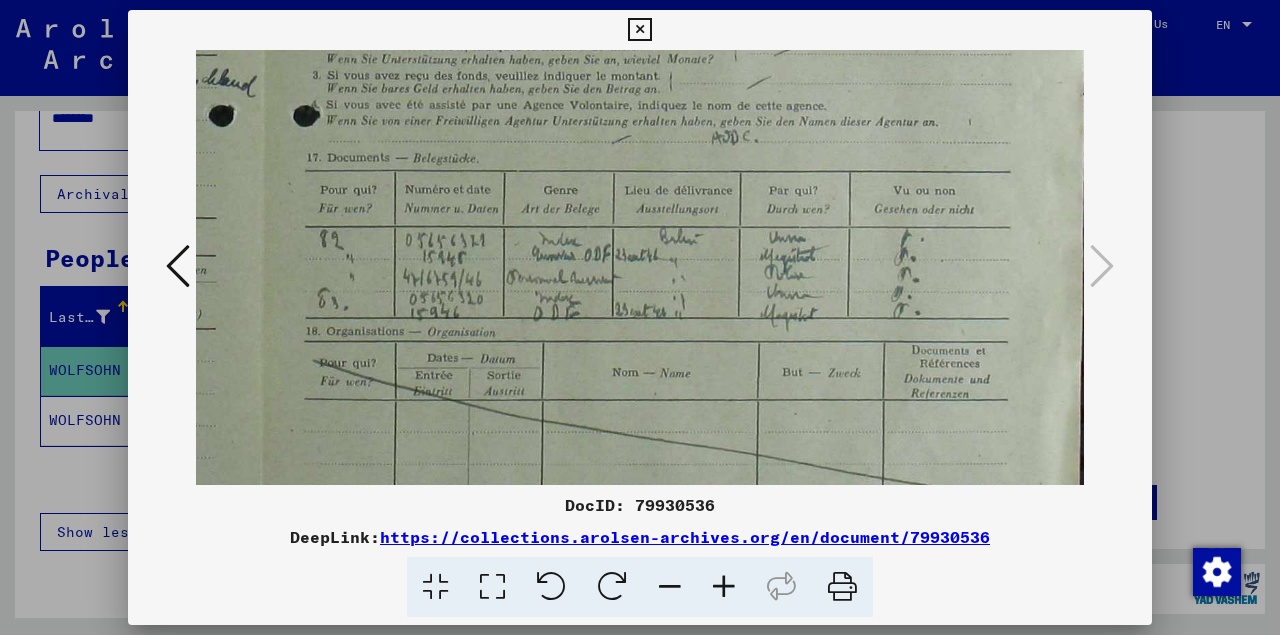 scroll, scrollTop: 694, scrollLeft: 764, axis: both 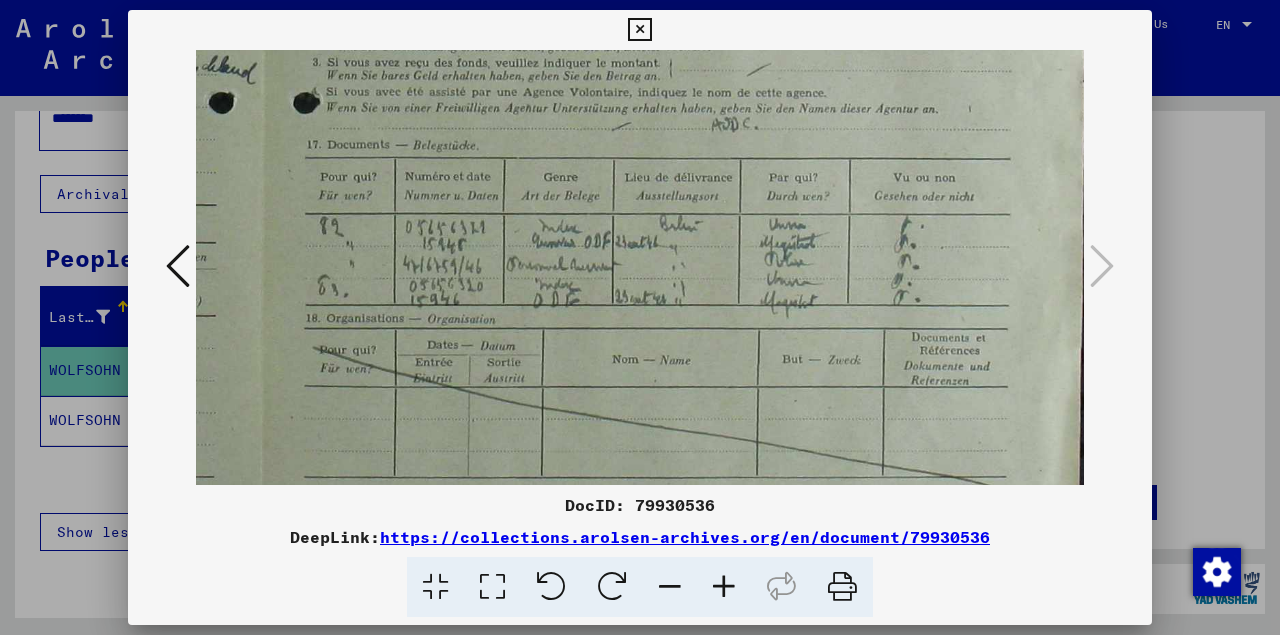 drag, startPoint x: 565, startPoint y: 347, endPoint x: 550, endPoint y: 258, distance: 90.255196 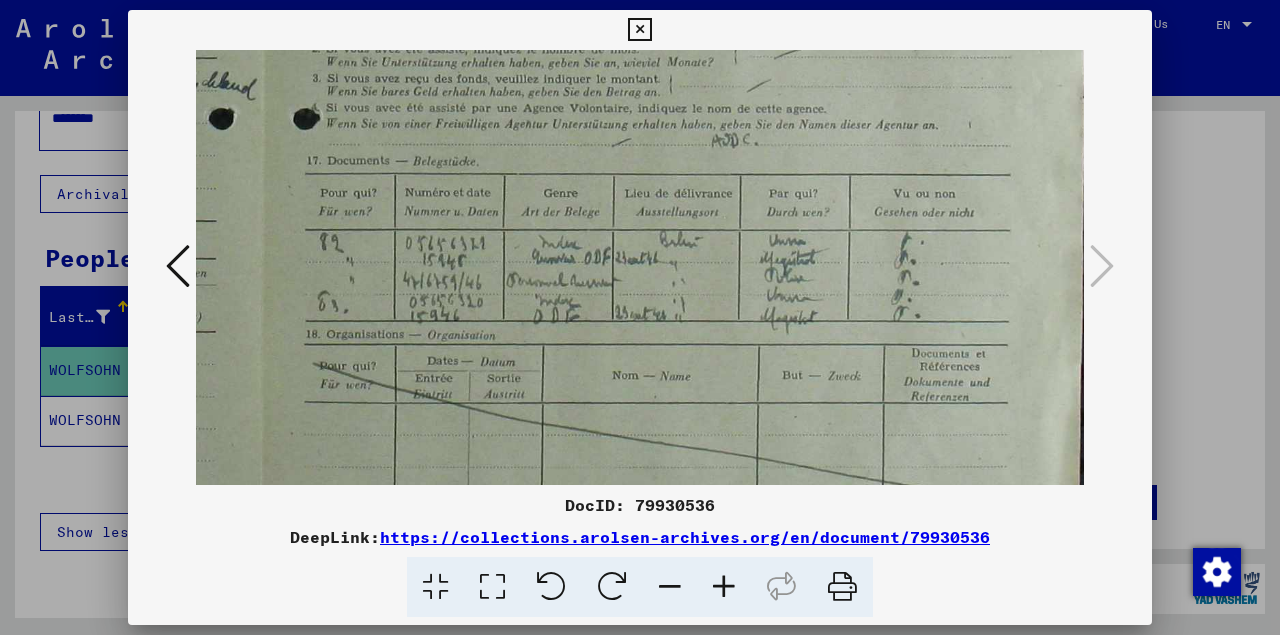 scroll, scrollTop: 676, scrollLeft: 764, axis: both 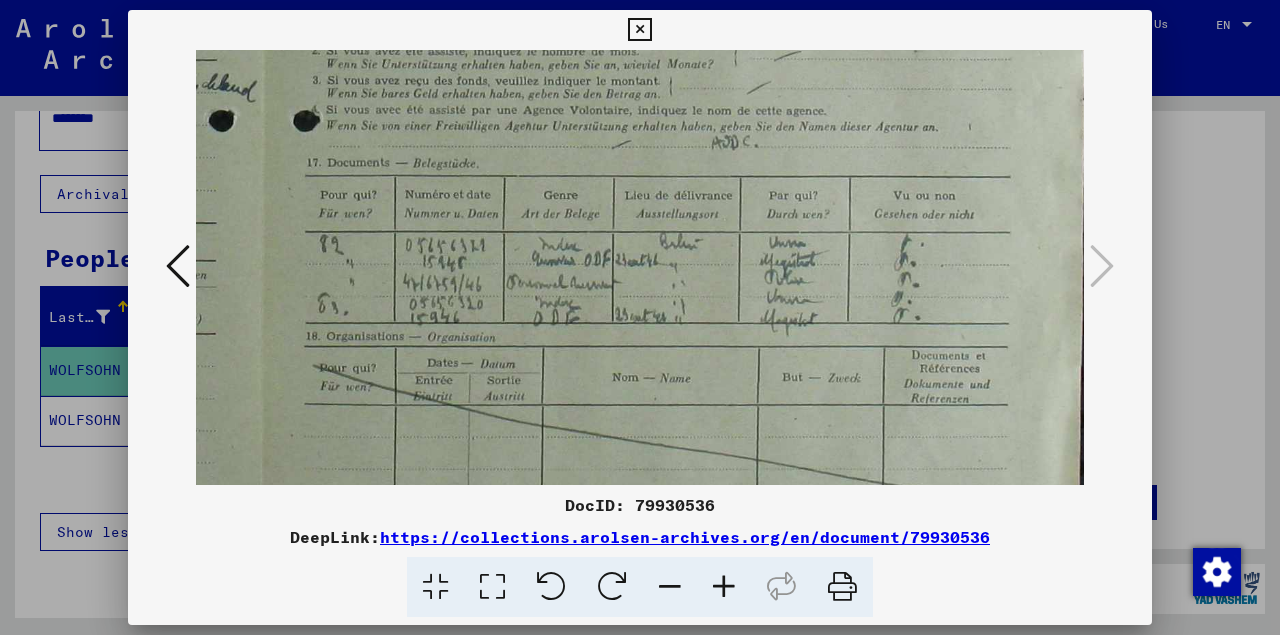 drag, startPoint x: 579, startPoint y: 325, endPoint x: 515, endPoint y: 343, distance: 66.48308 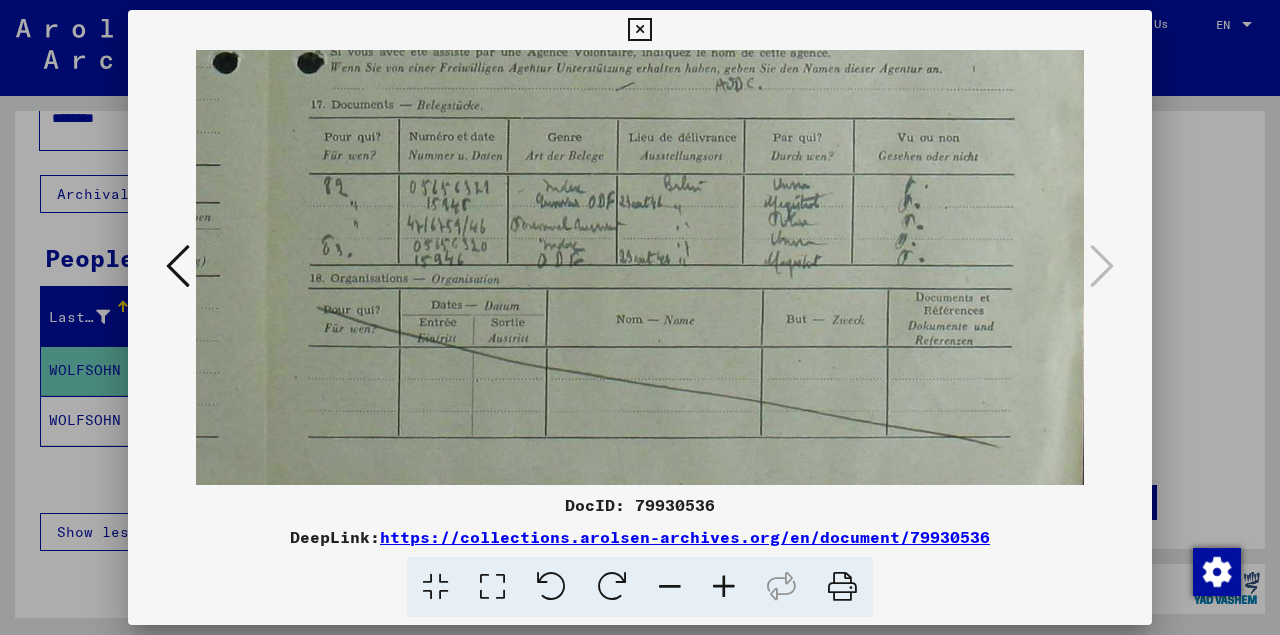 scroll, scrollTop: 750, scrollLeft: 756, axis: both 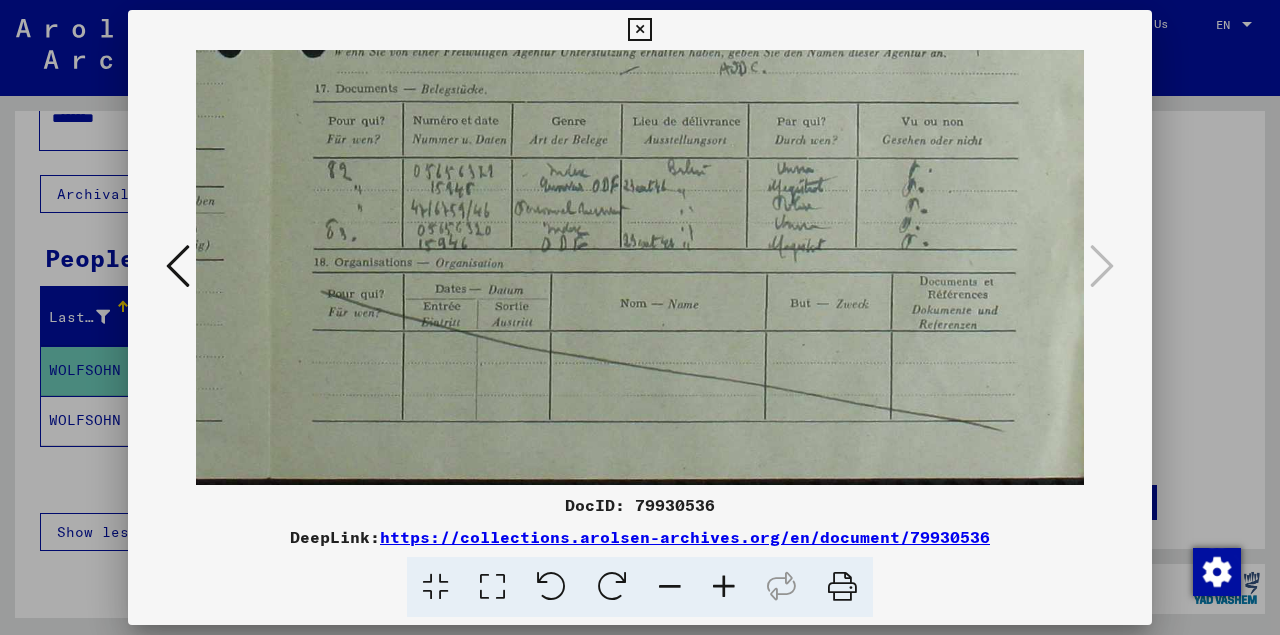 drag, startPoint x: 599, startPoint y: 383, endPoint x: 607, endPoint y: 253, distance: 130.24593 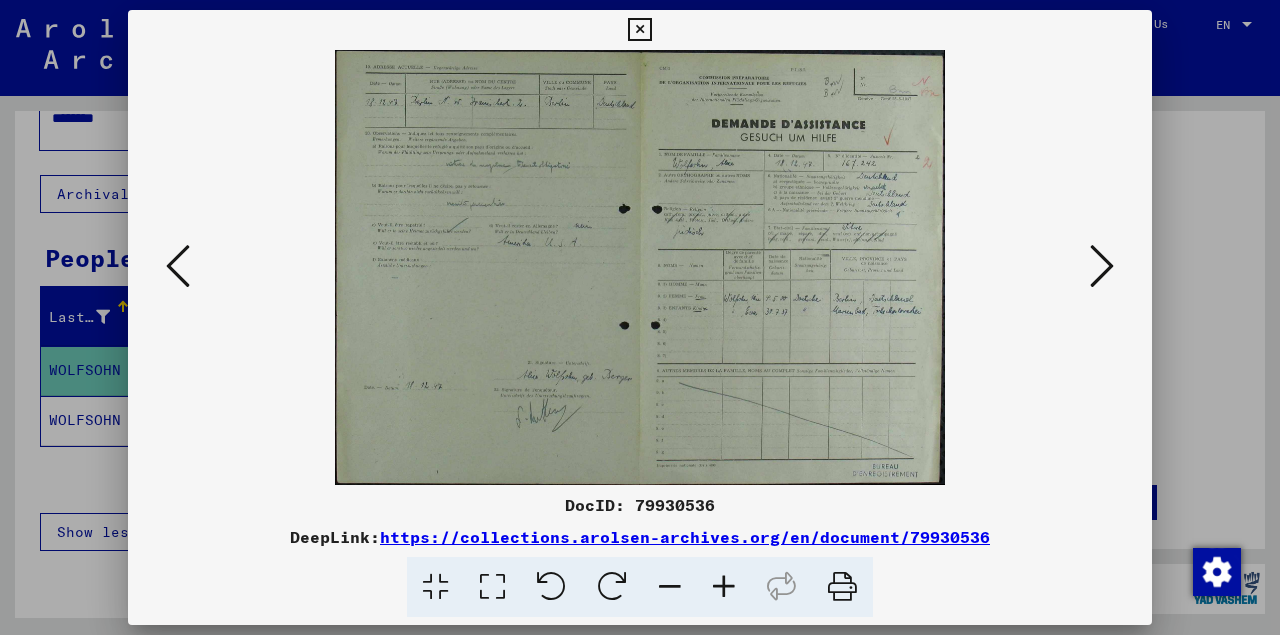 scroll, scrollTop: 0, scrollLeft: 0, axis: both 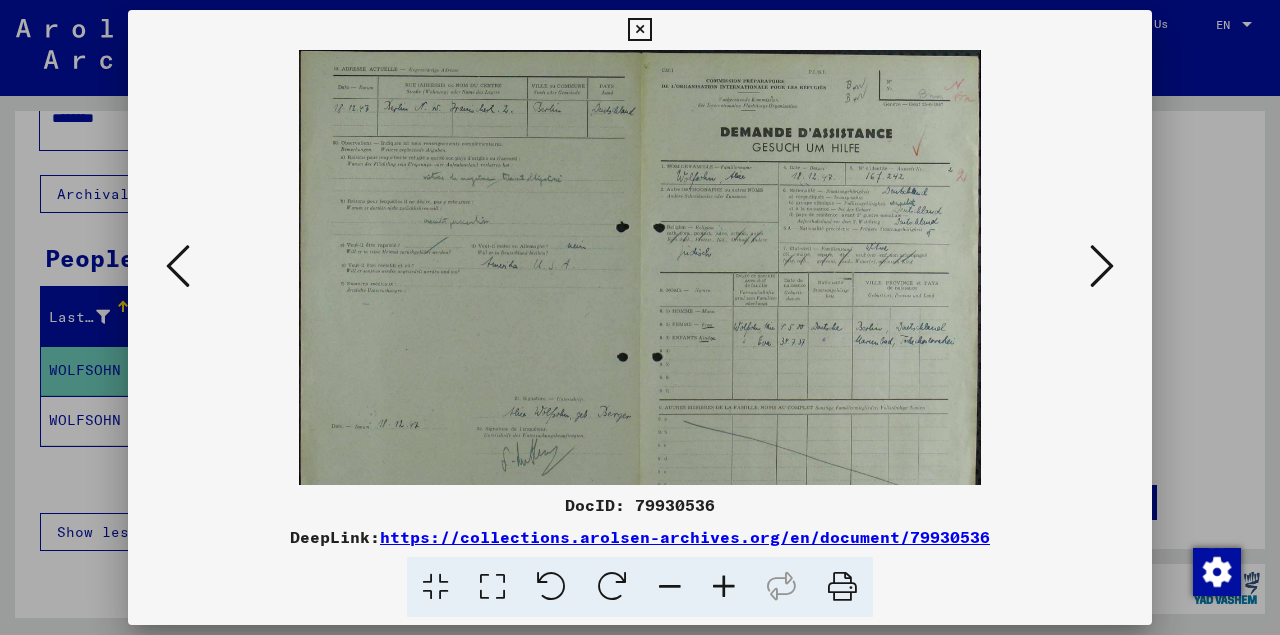 click at bounding box center (724, 587) 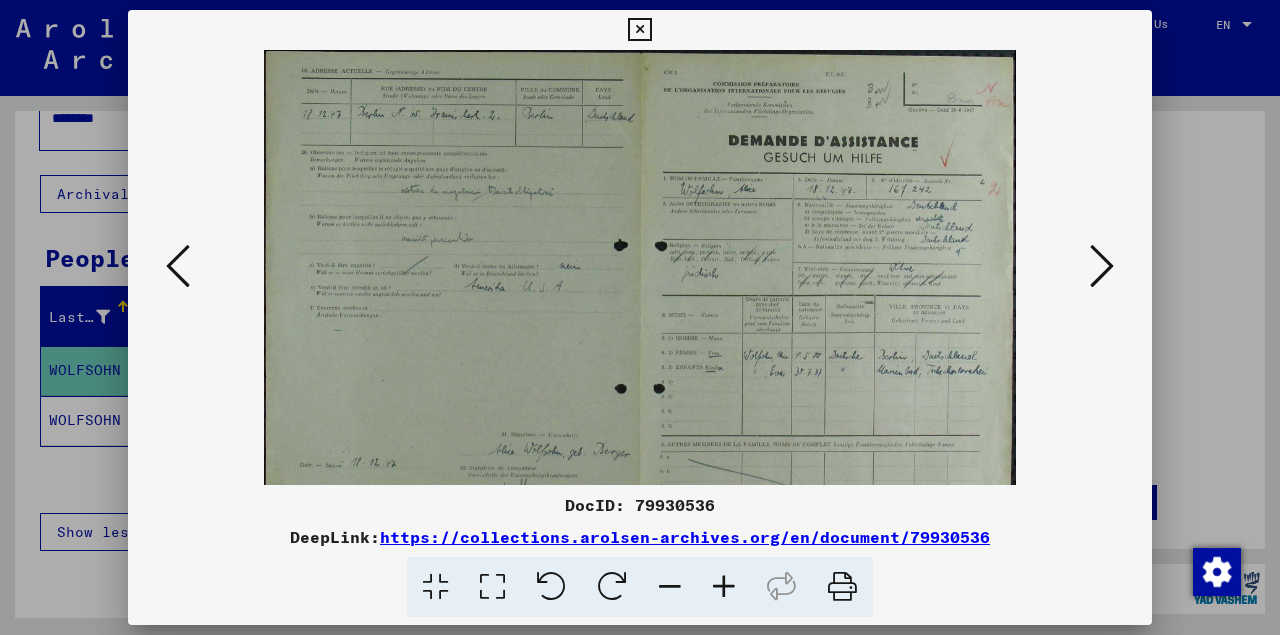 click at bounding box center (724, 587) 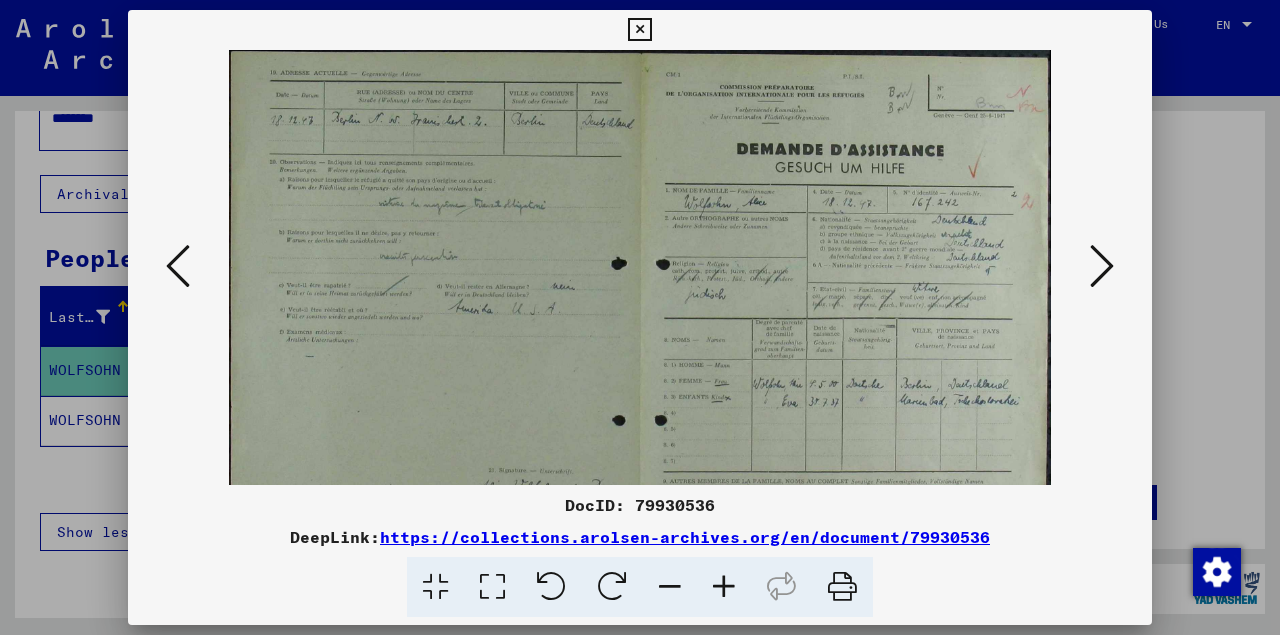 click at bounding box center (724, 587) 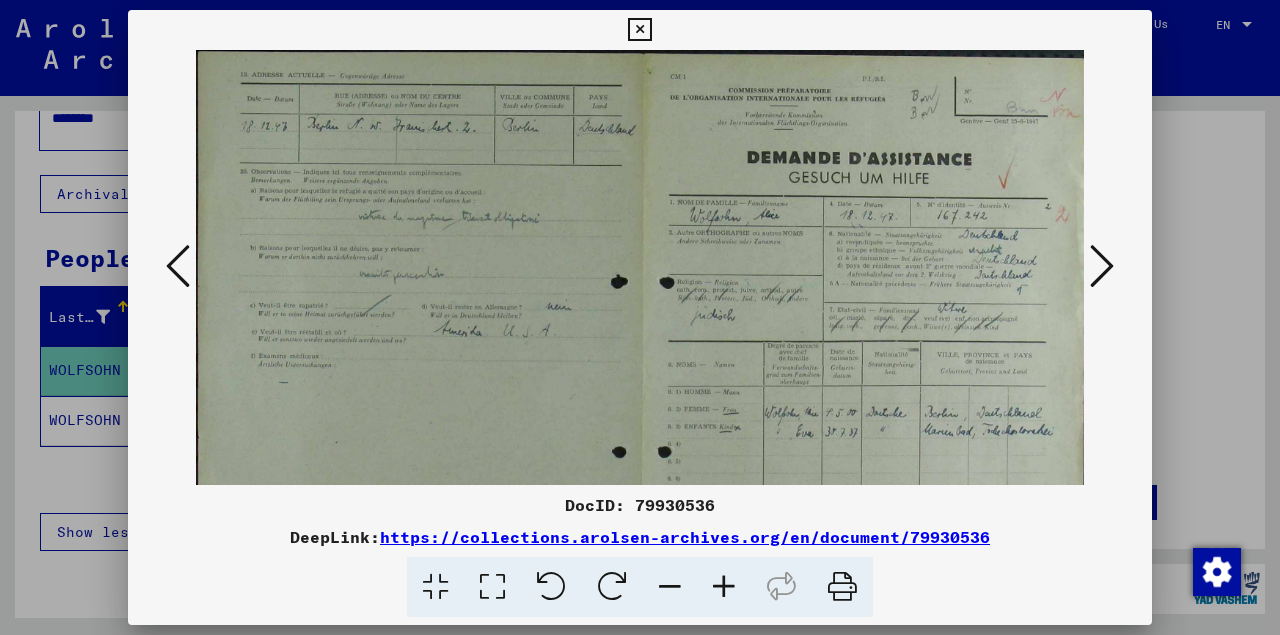 click at bounding box center (724, 587) 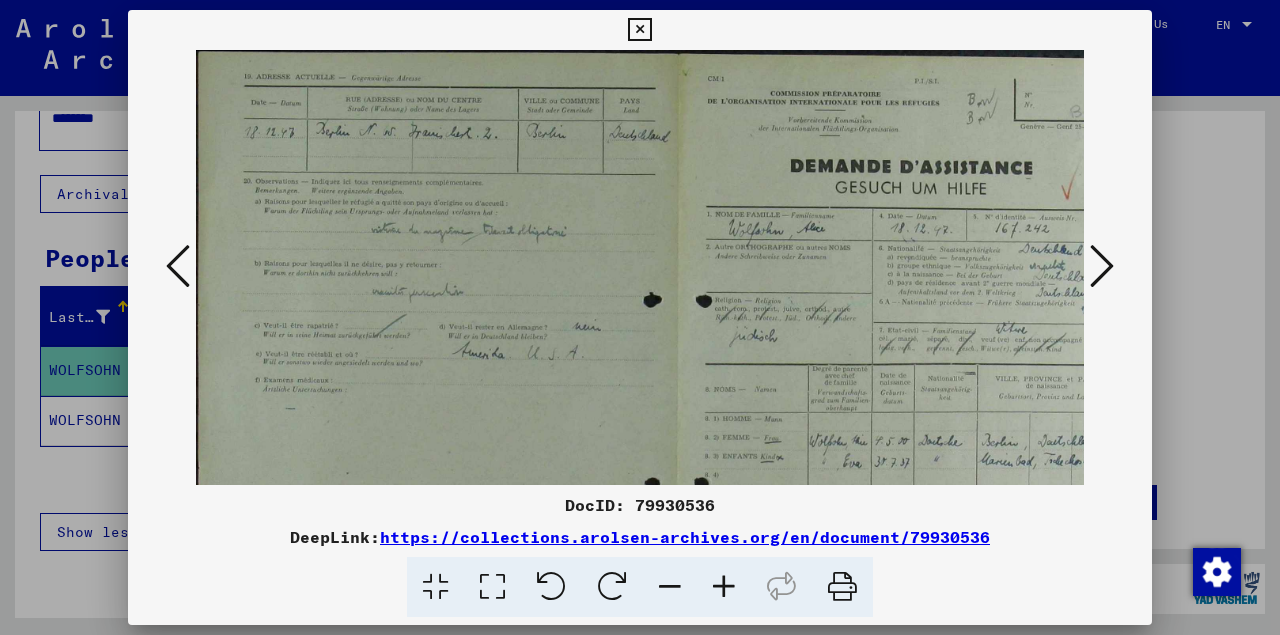 click at bounding box center [724, 587] 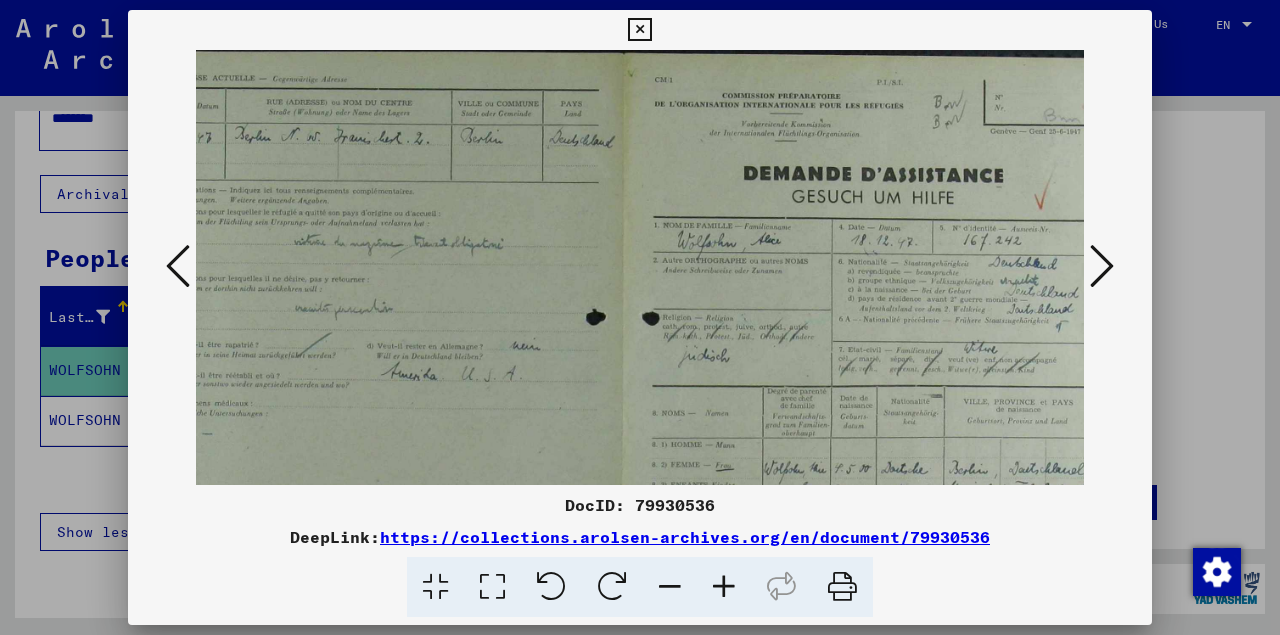 scroll, scrollTop: 4, scrollLeft: 136, axis: both 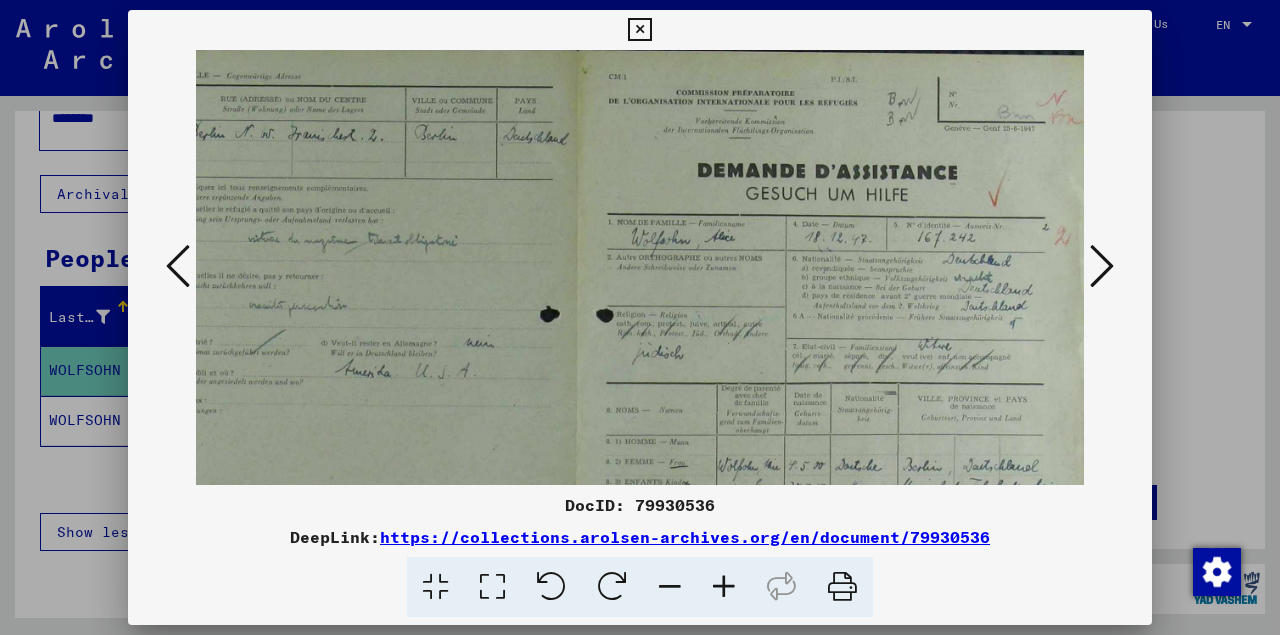 drag, startPoint x: 815, startPoint y: 309, endPoint x: 564, endPoint y: 305, distance: 251.03188 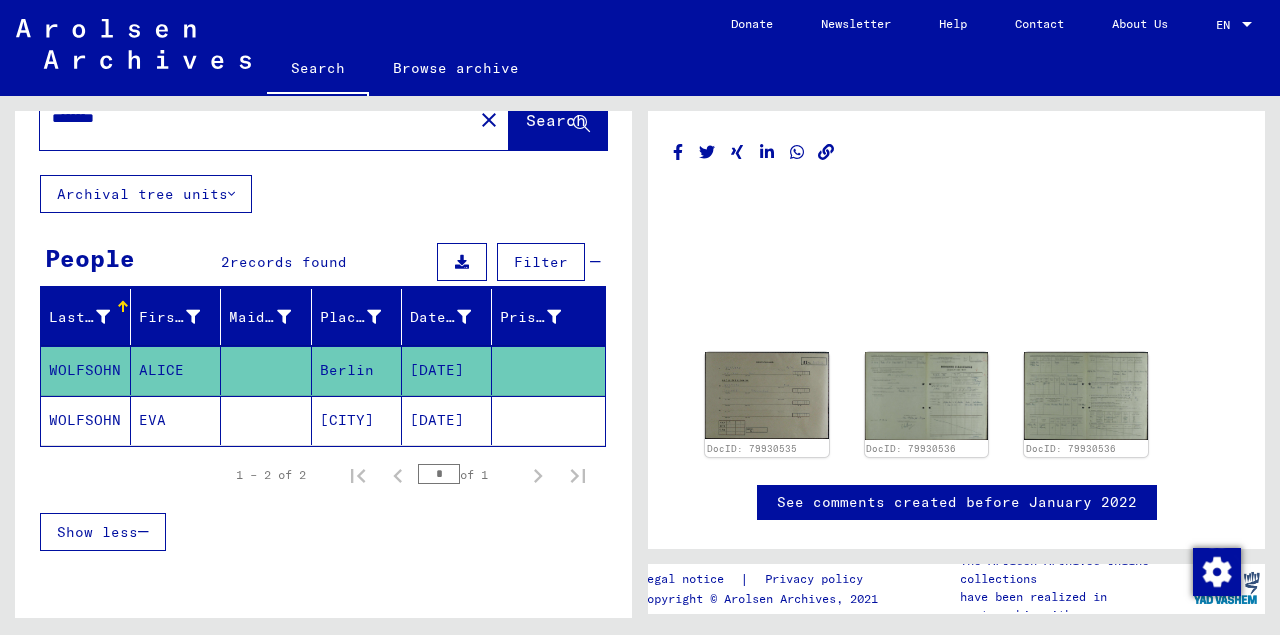 click on "WOLFSOHN" 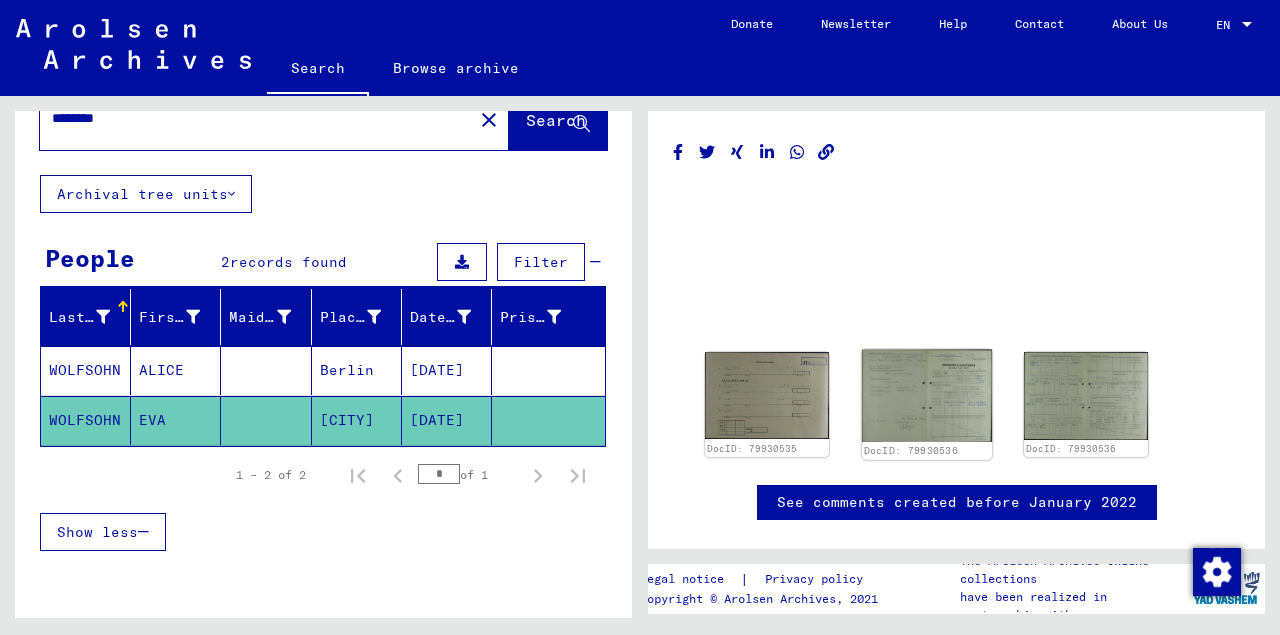 click 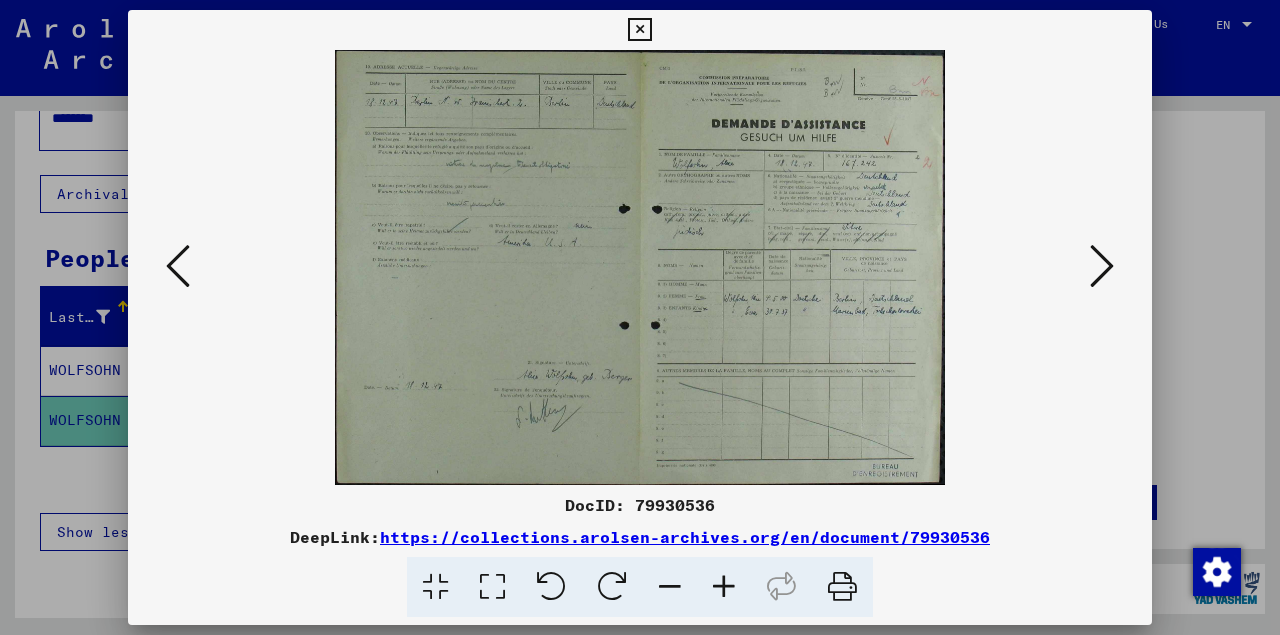 click at bounding box center (639, 30) 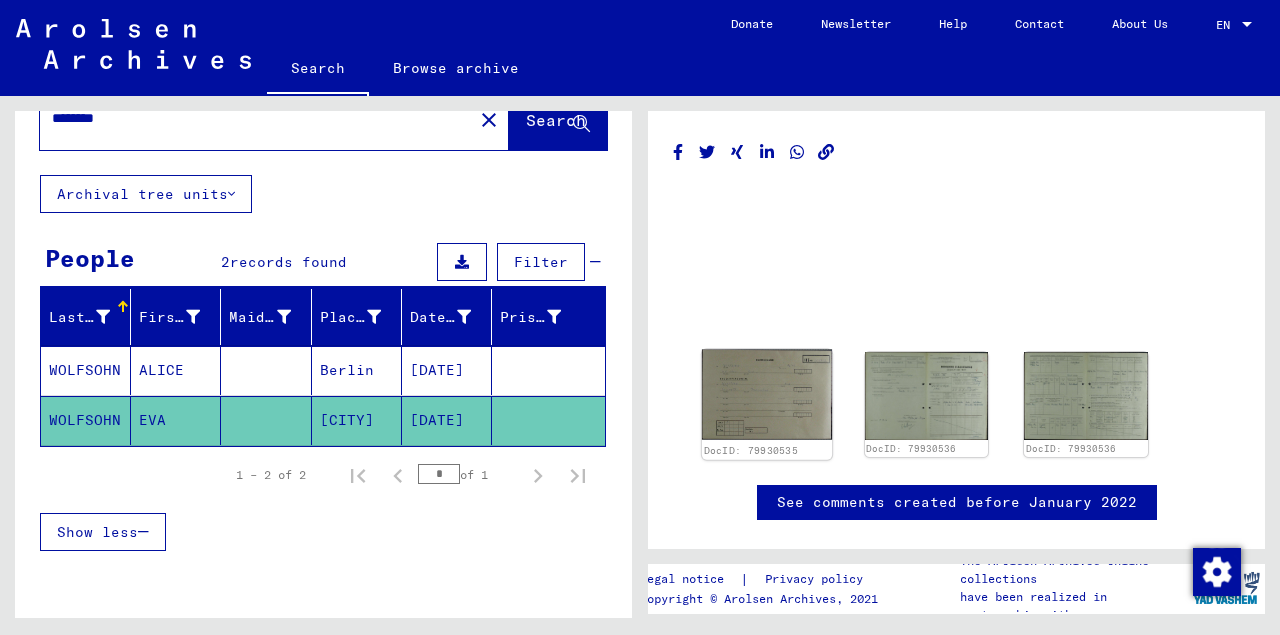click 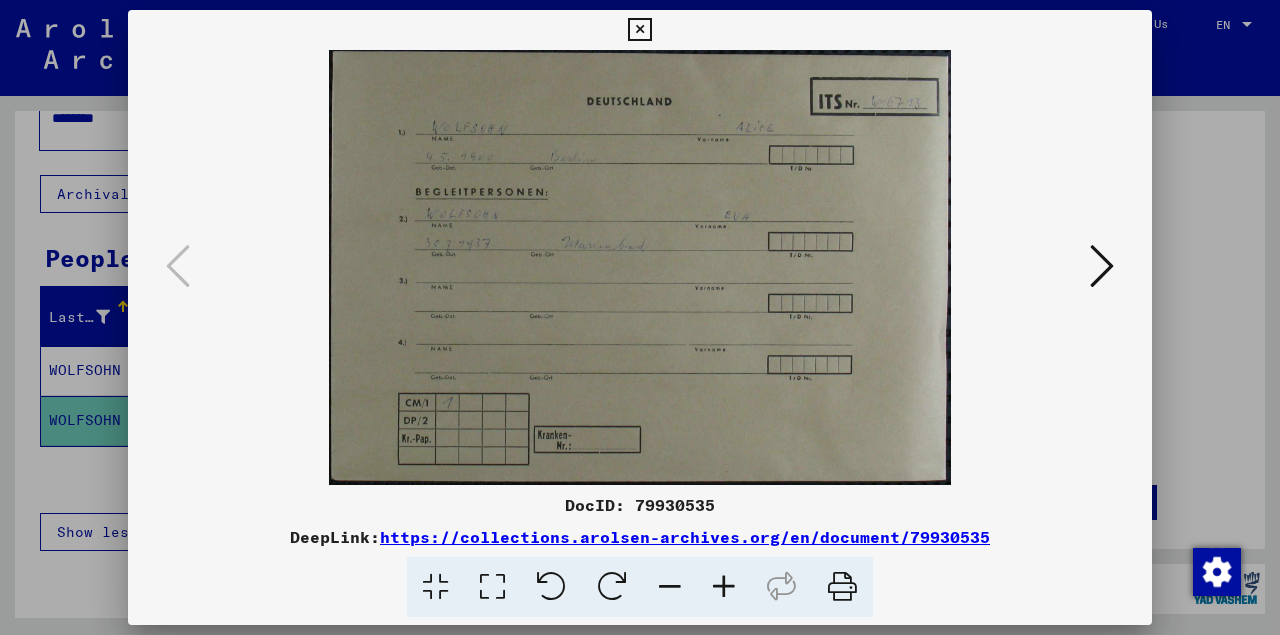 click at bounding box center [1102, 266] 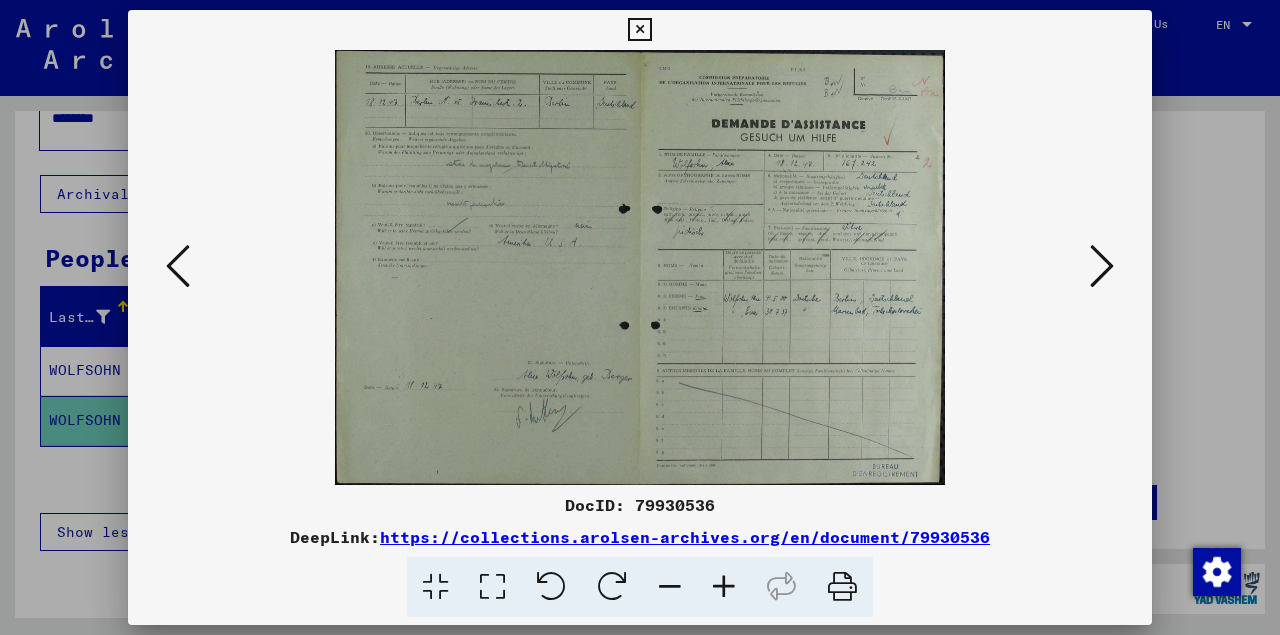 click at bounding box center [1102, 266] 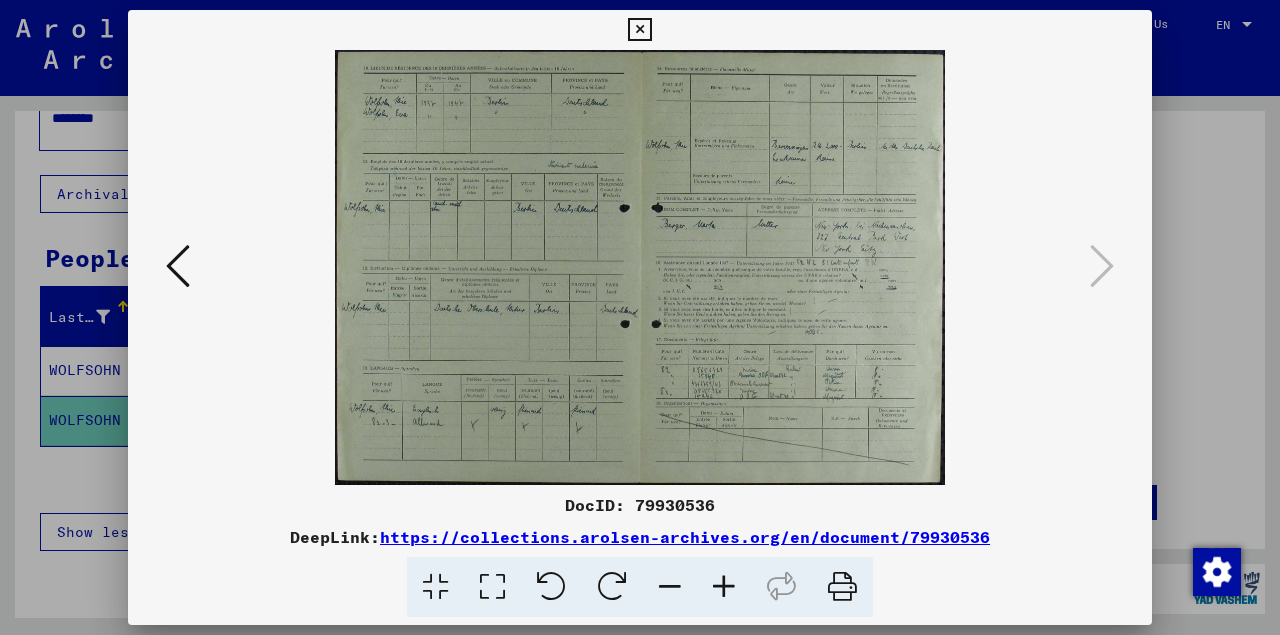 click at bounding box center [178, 266] 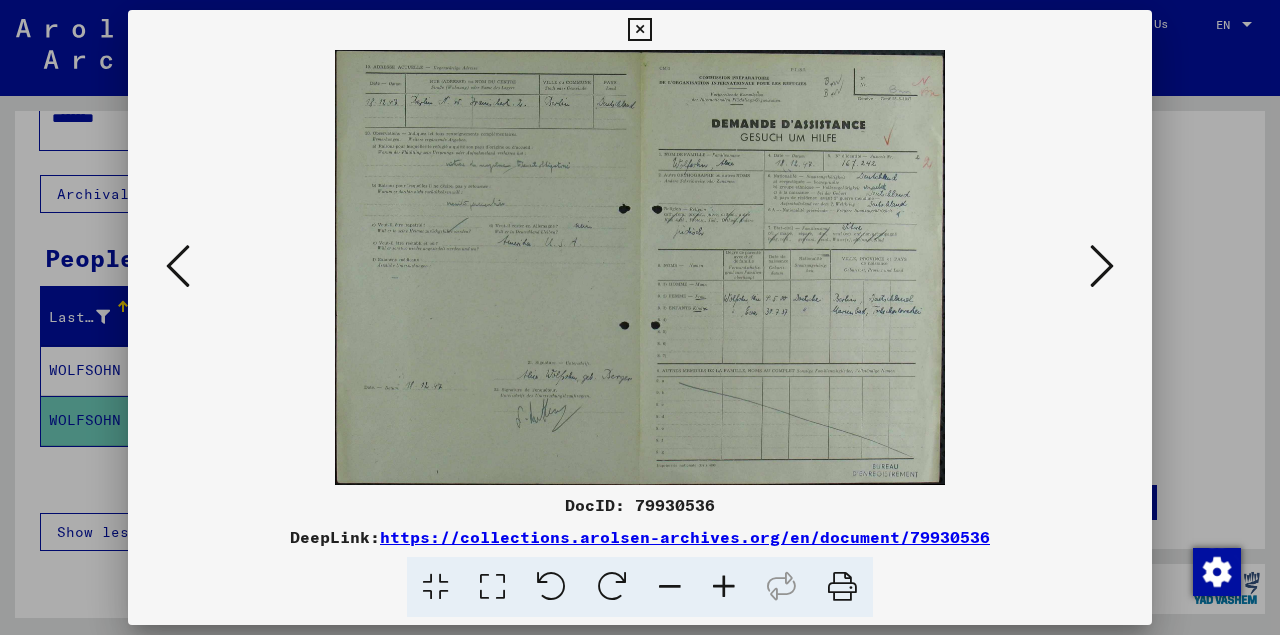 click at bounding box center [178, 266] 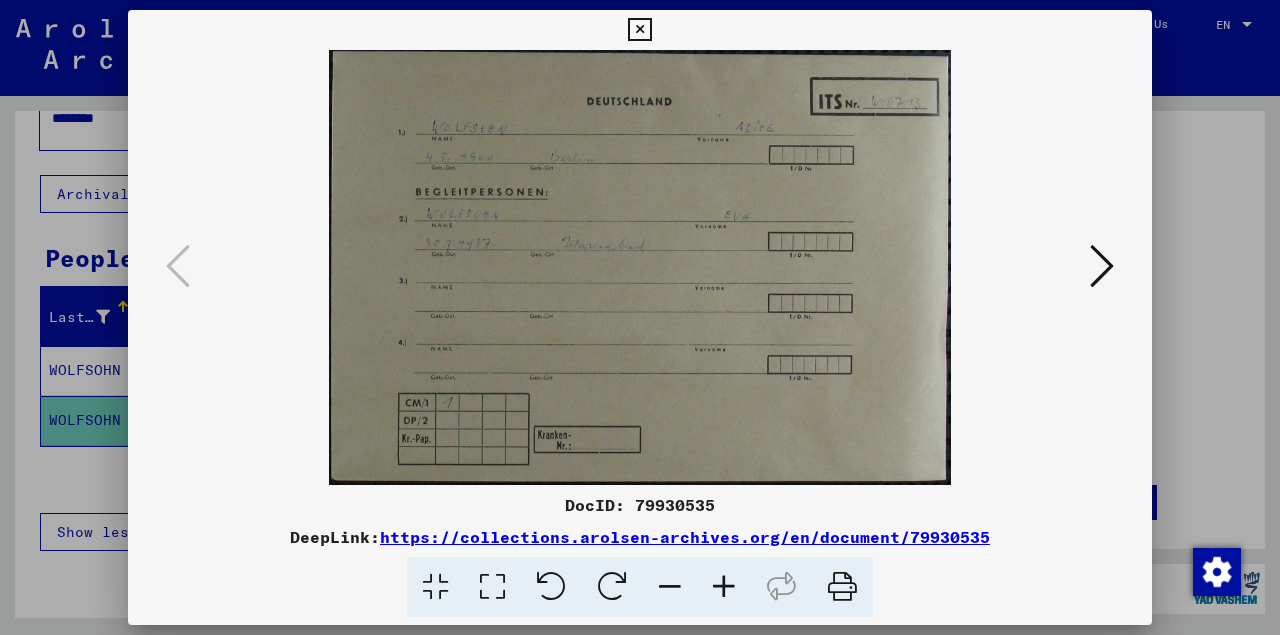 click at bounding box center [639, 30] 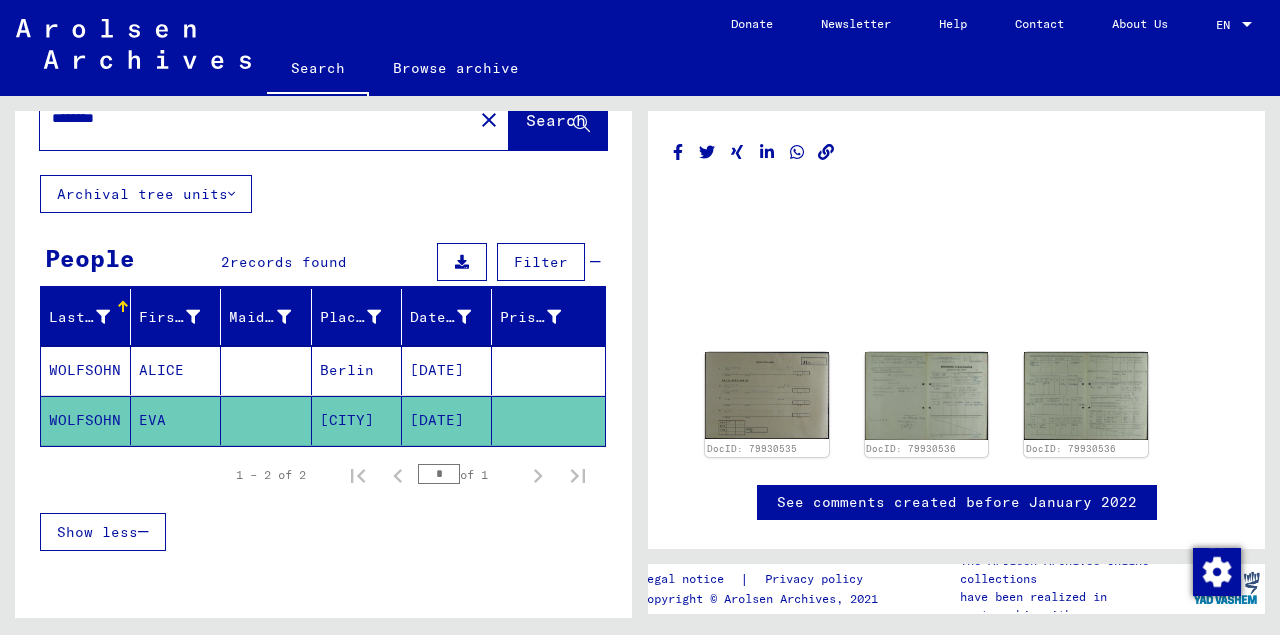 click on "See comments created before January 2022" 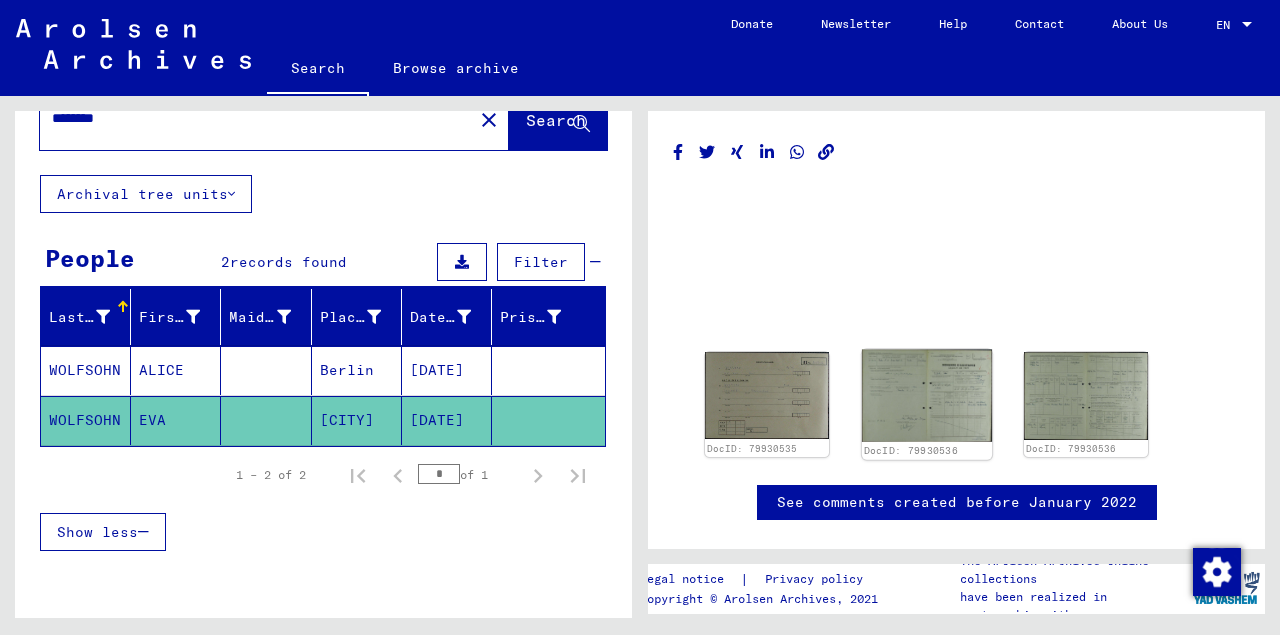 click 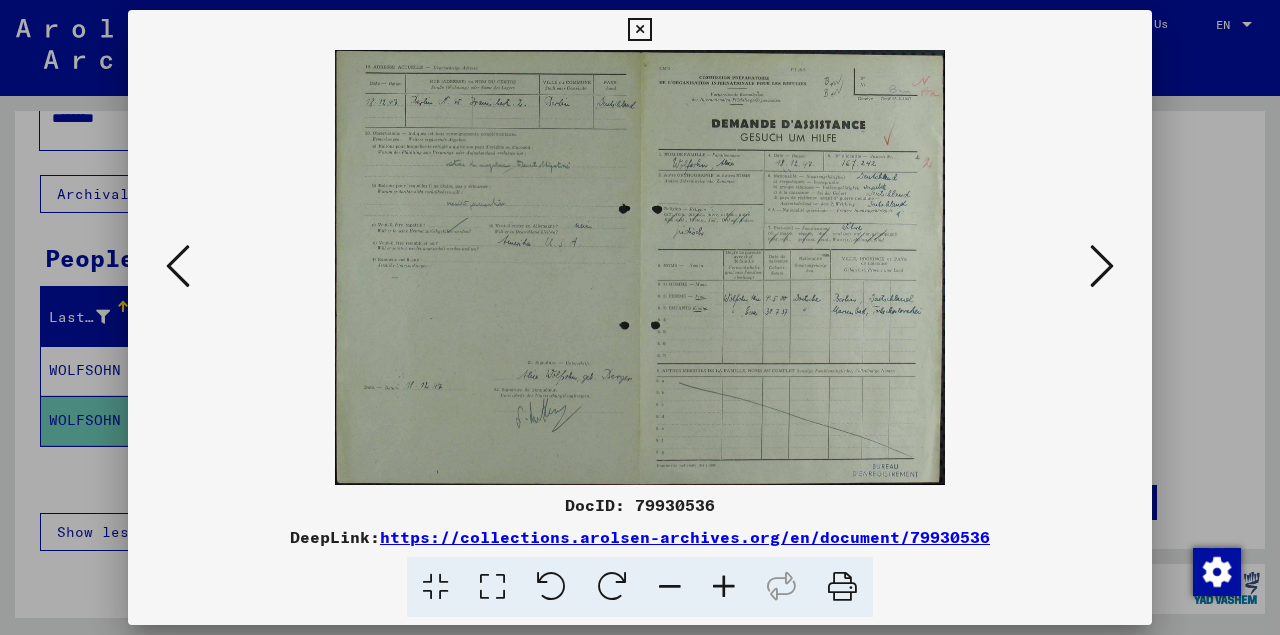 click at bounding box center (724, 587) 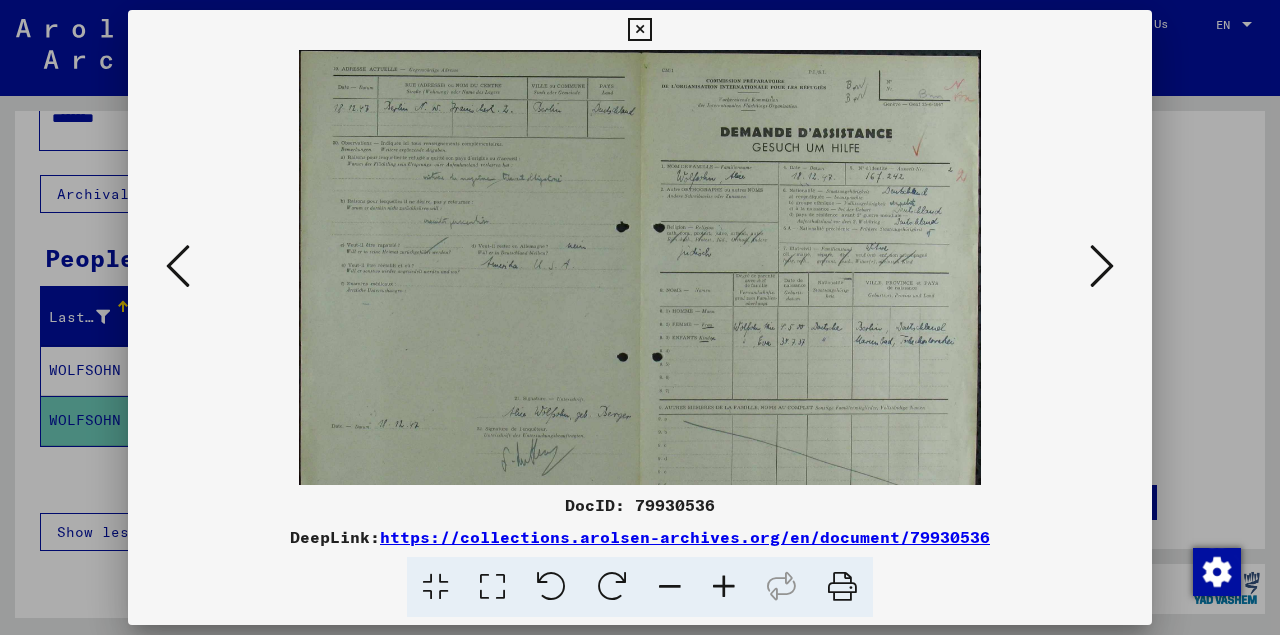 click at bounding box center [724, 587] 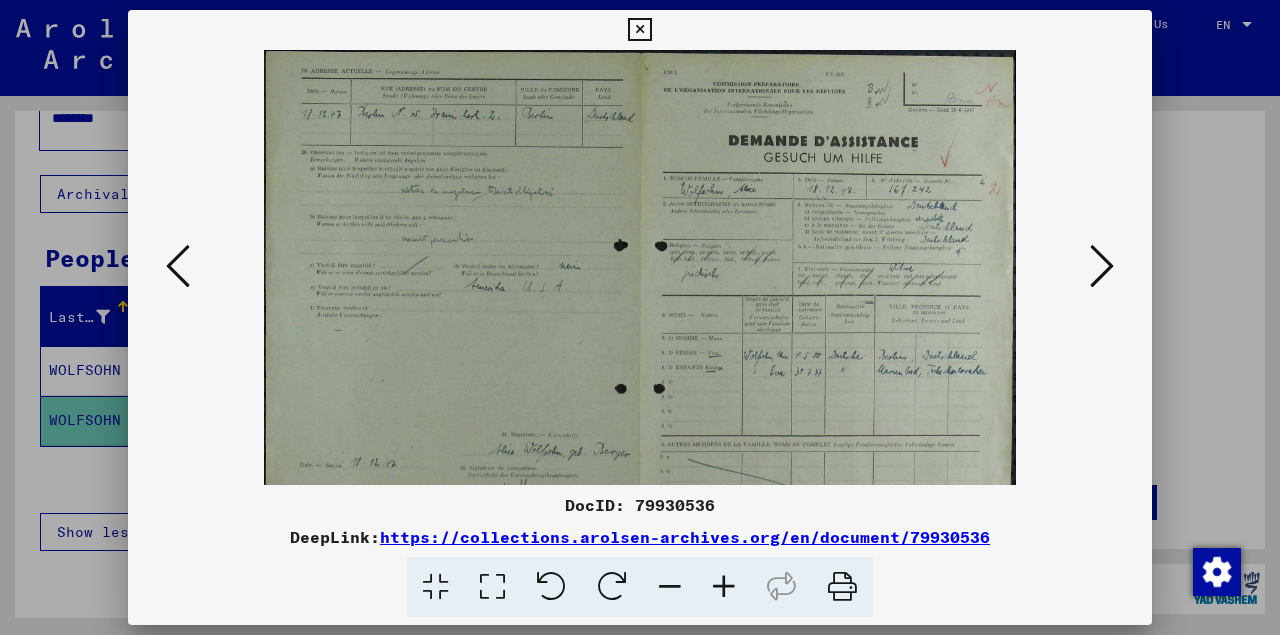 click at bounding box center (724, 587) 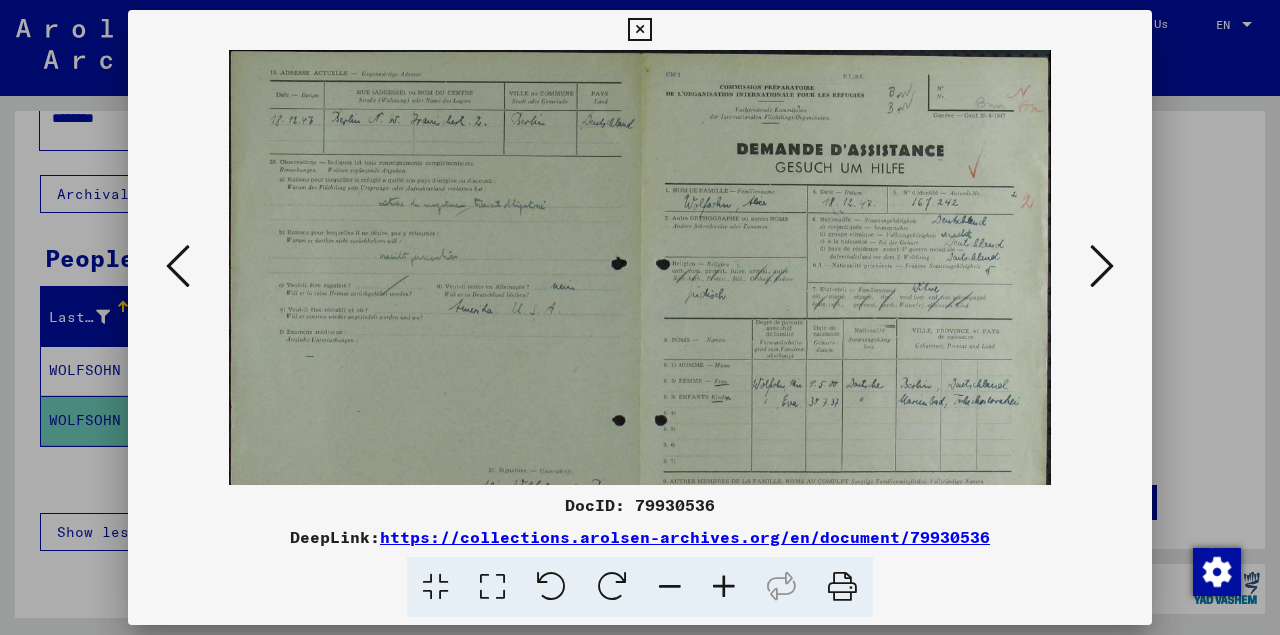 click at bounding box center [724, 587] 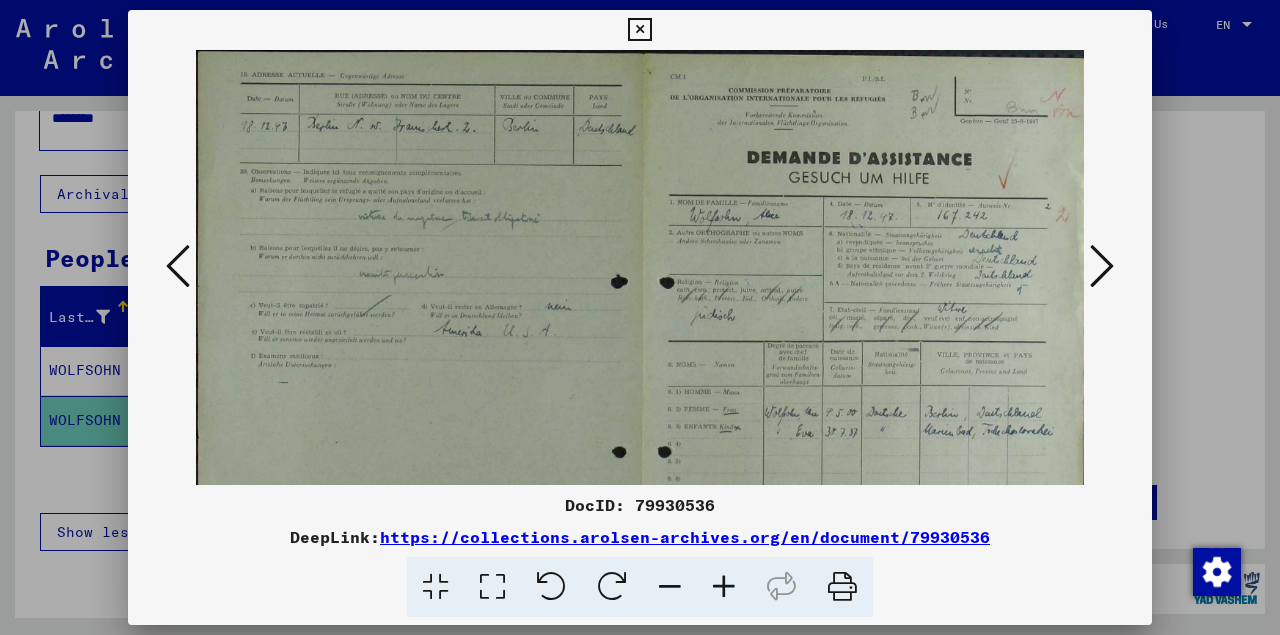 click at bounding box center [724, 587] 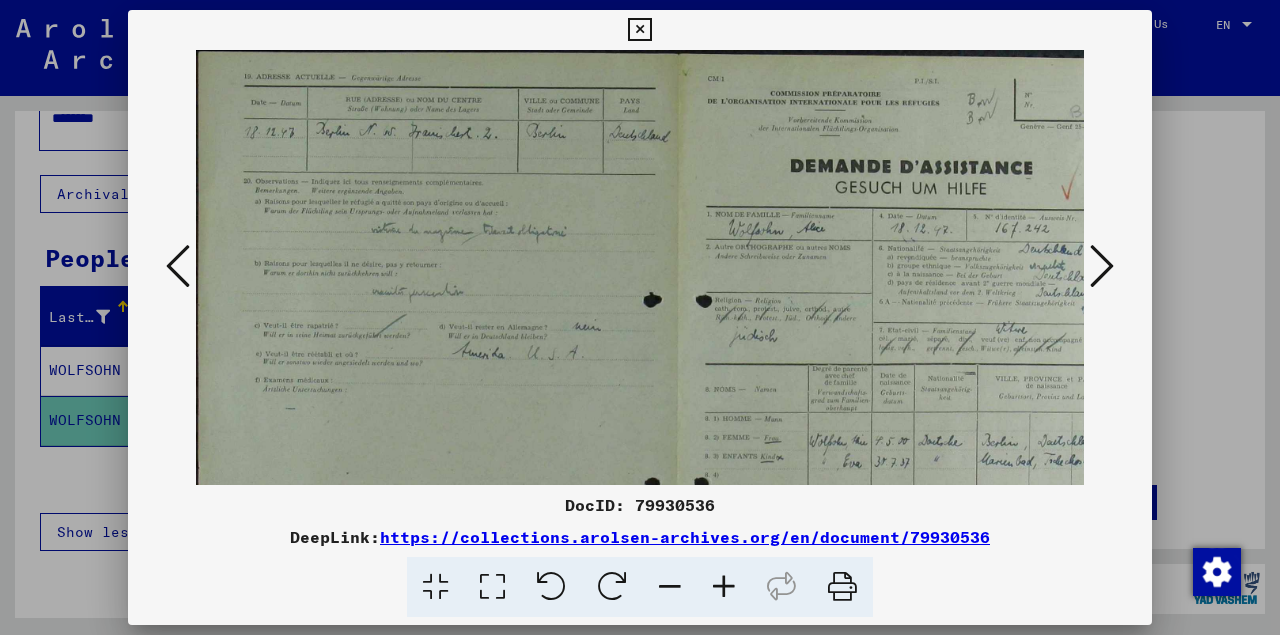 click at bounding box center [724, 587] 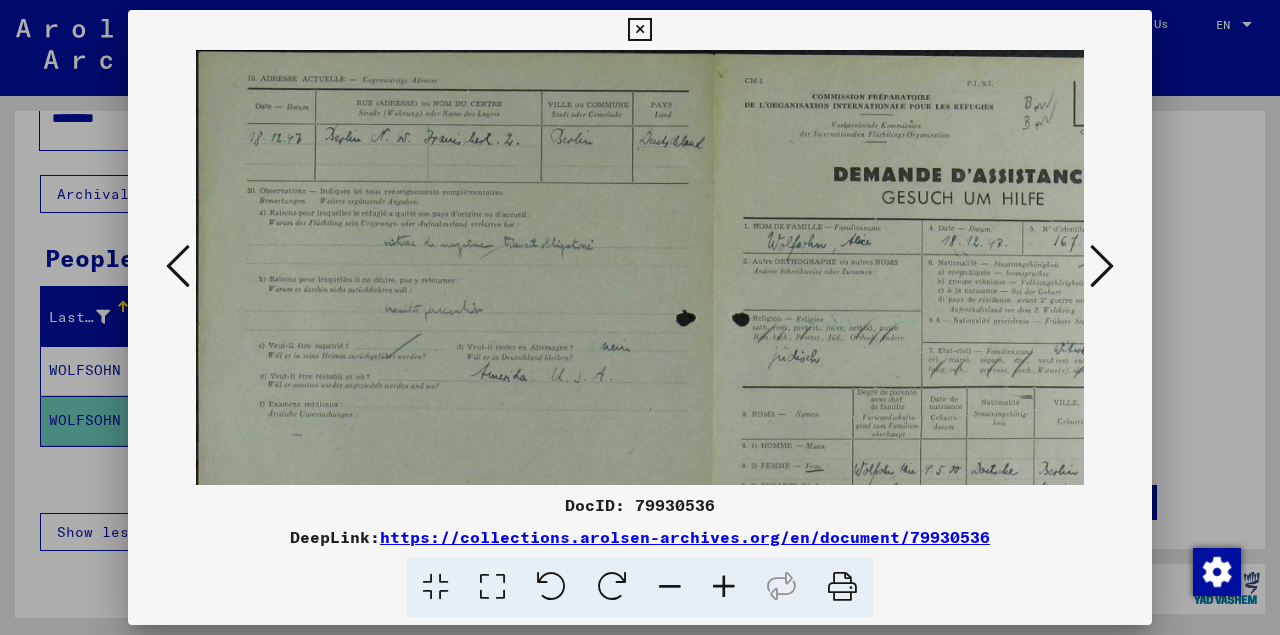 click at bounding box center (724, 587) 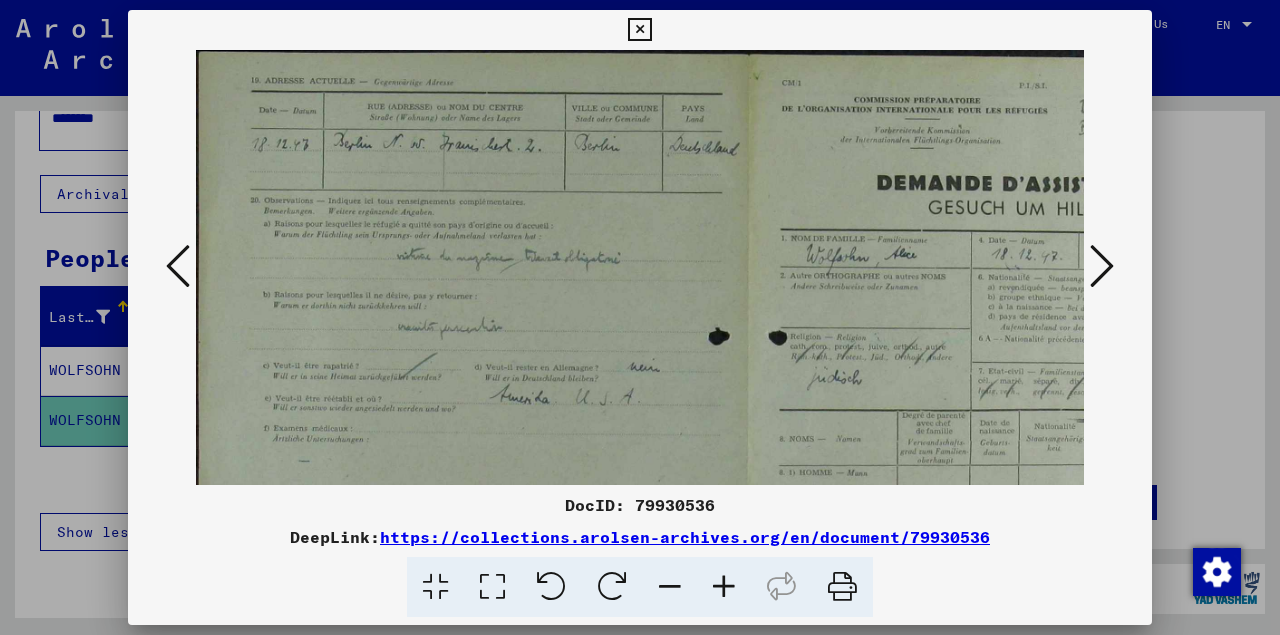 click at bounding box center [724, 587] 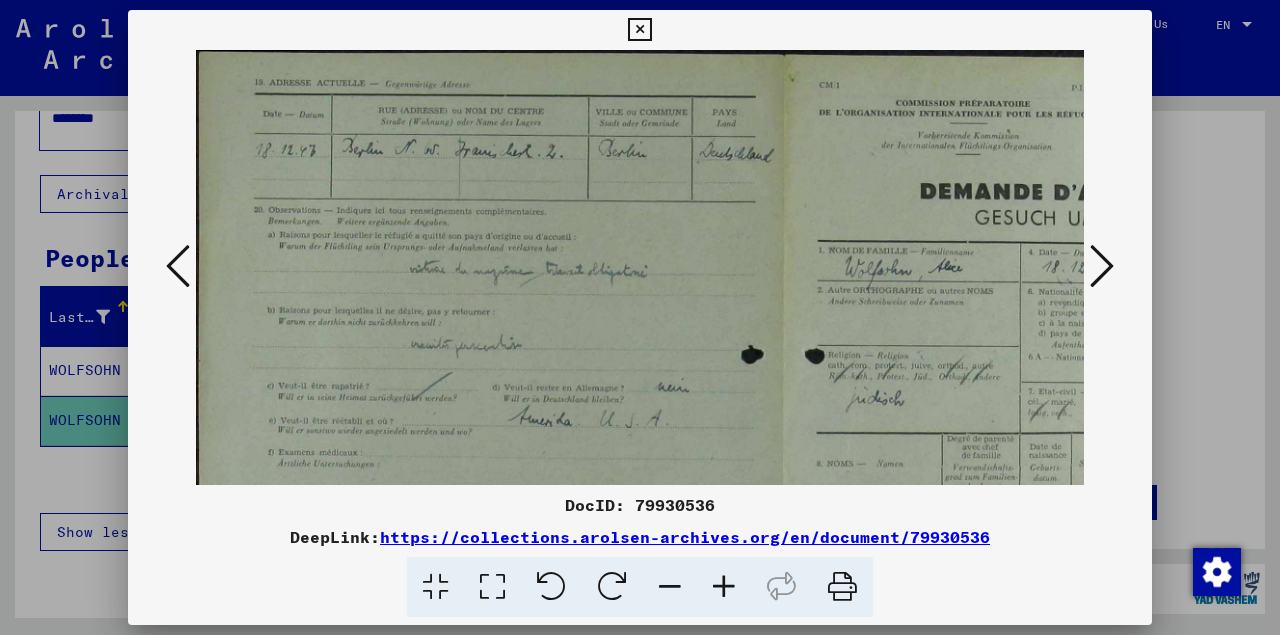 click at bounding box center (724, 587) 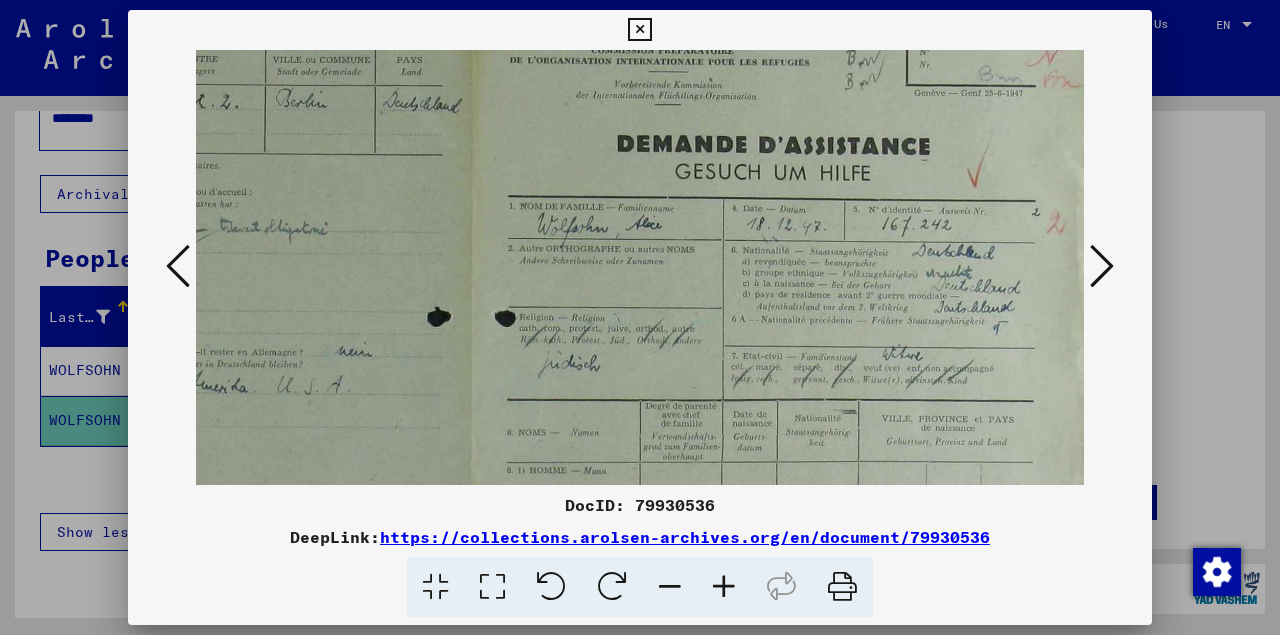scroll, scrollTop: 64, scrollLeft: 347, axis: both 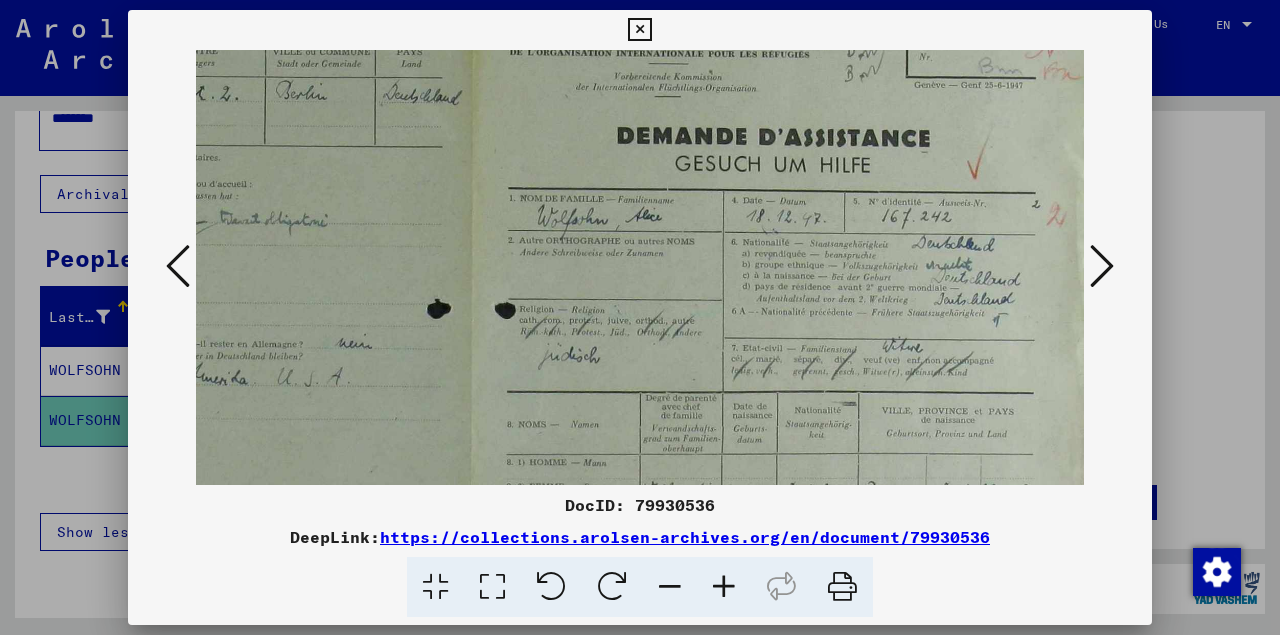 drag, startPoint x: 909, startPoint y: 395, endPoint x: 322, endPoint y: 331, distance: 590.47864 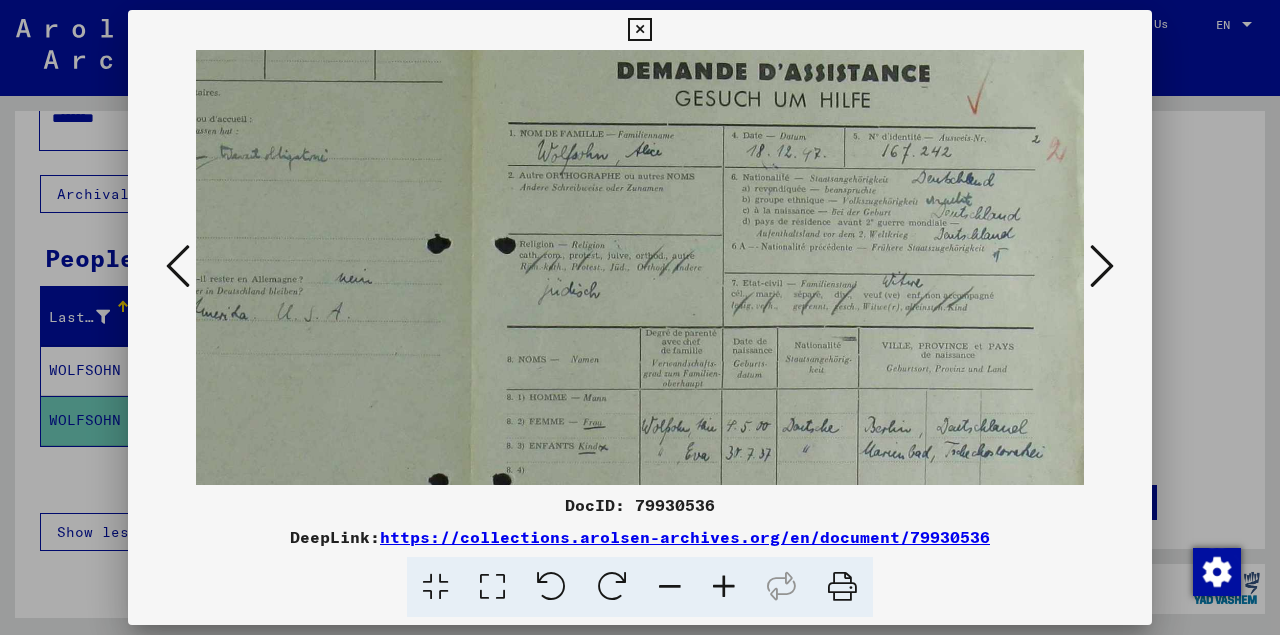 scroll, scrollTop: 138, scrollLeft: 347, axis: both 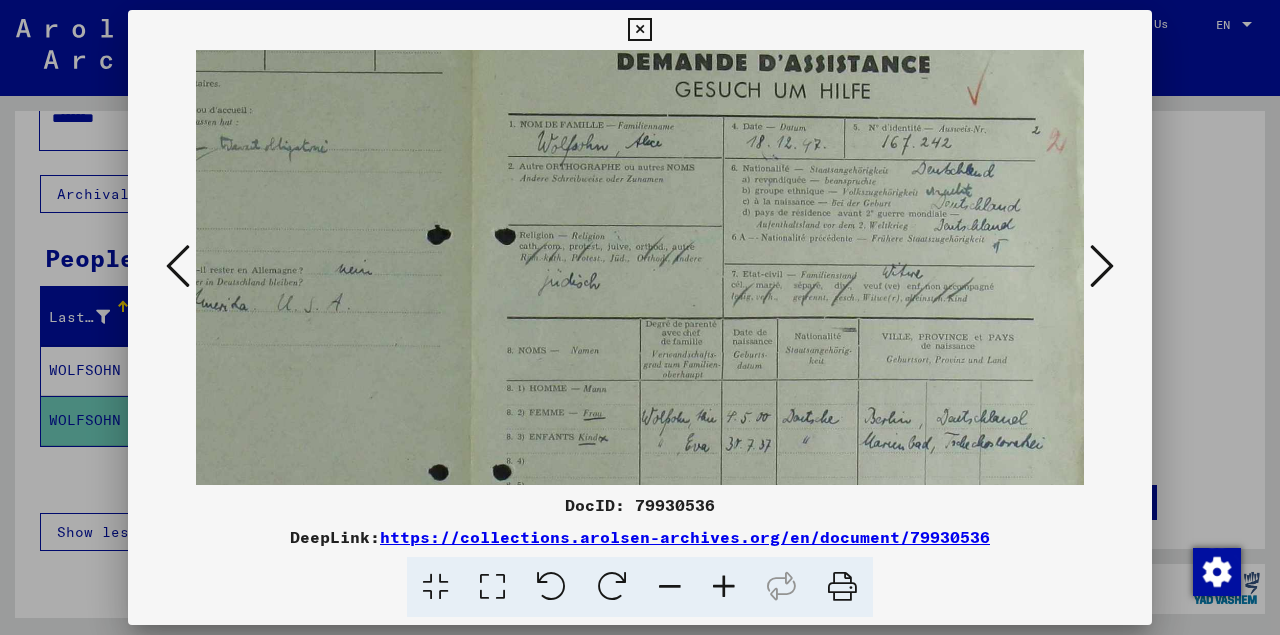 drag, startPoint x: 747, startPoint y: 409, endPoint x: 747, endPoint y: 335, distance: 74 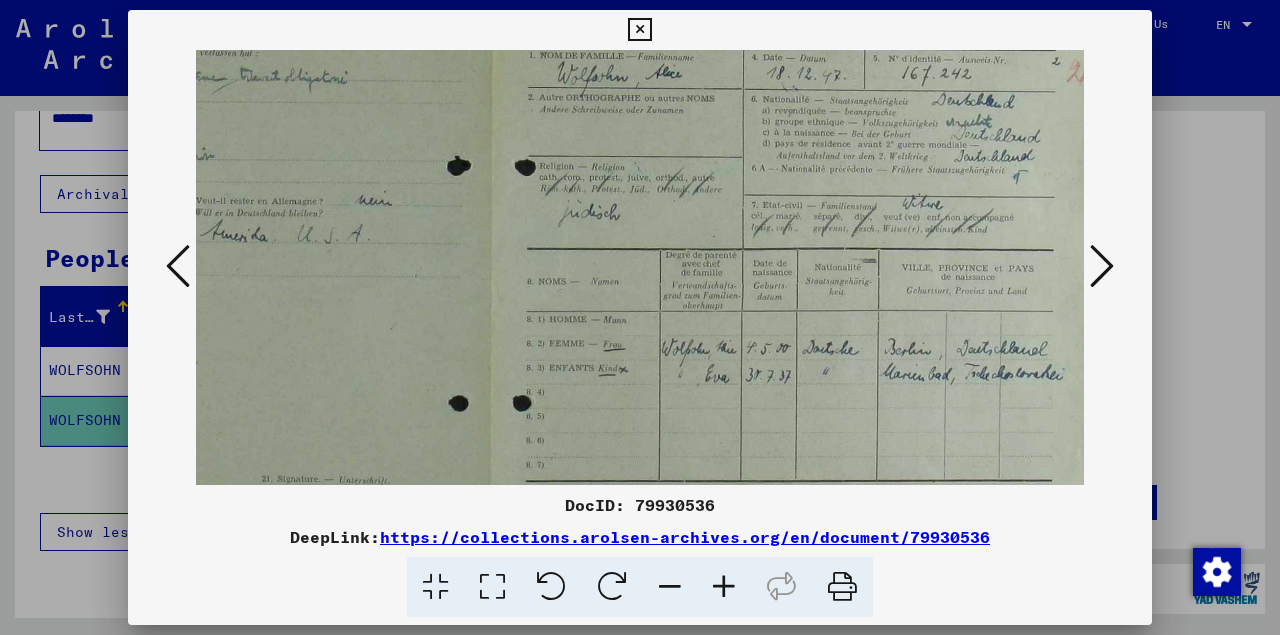 scroll, scrollTop: 217, scrollLeft: 325, axis: both 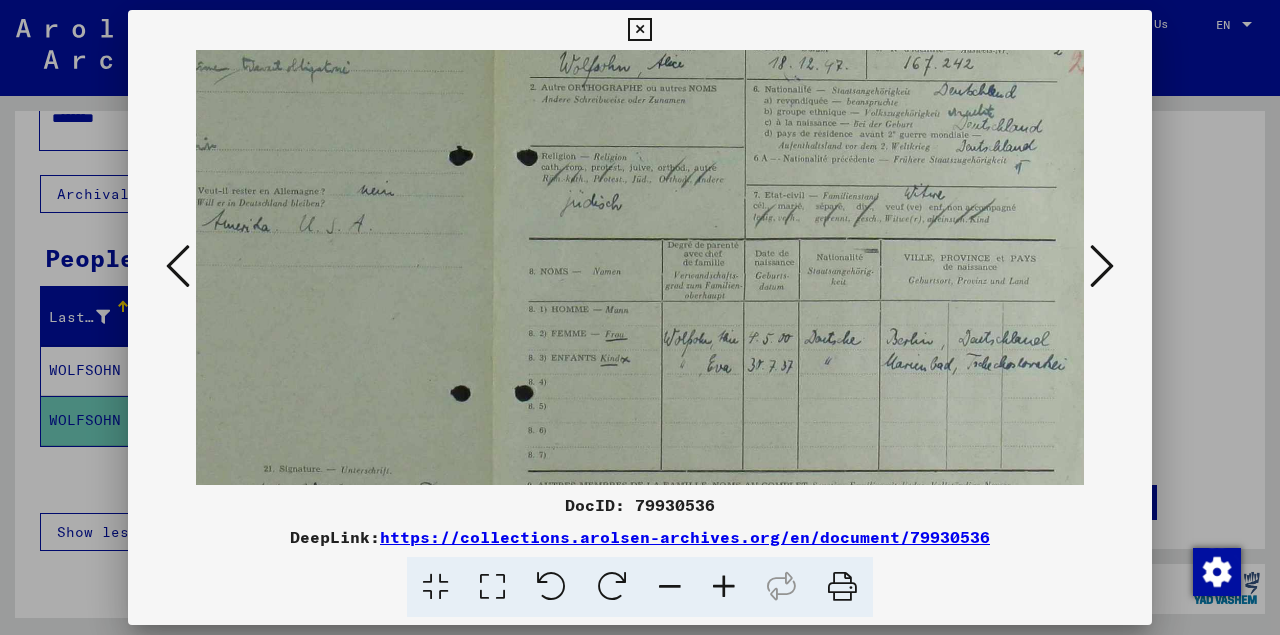 drag, startPoint x: 740, startPoint y: 416, endPoint x: 762, endPoint y: 337, distance: 82.006096 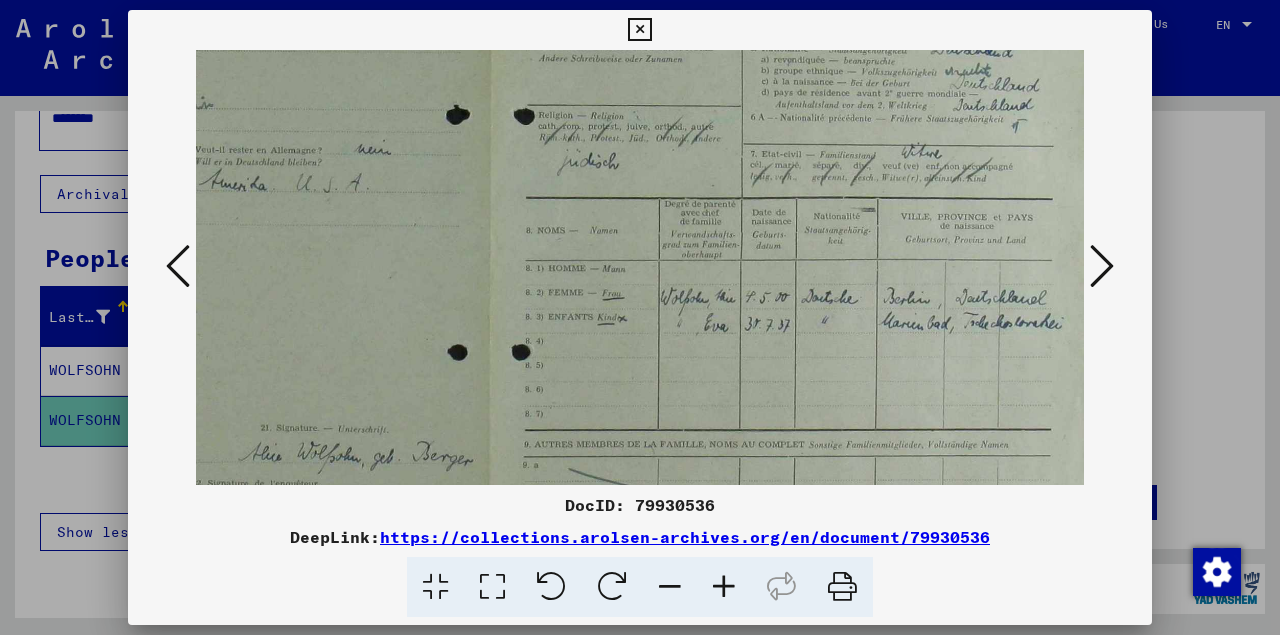 scroll, scrollTop: 260, scrollLeft: 328, axis: both 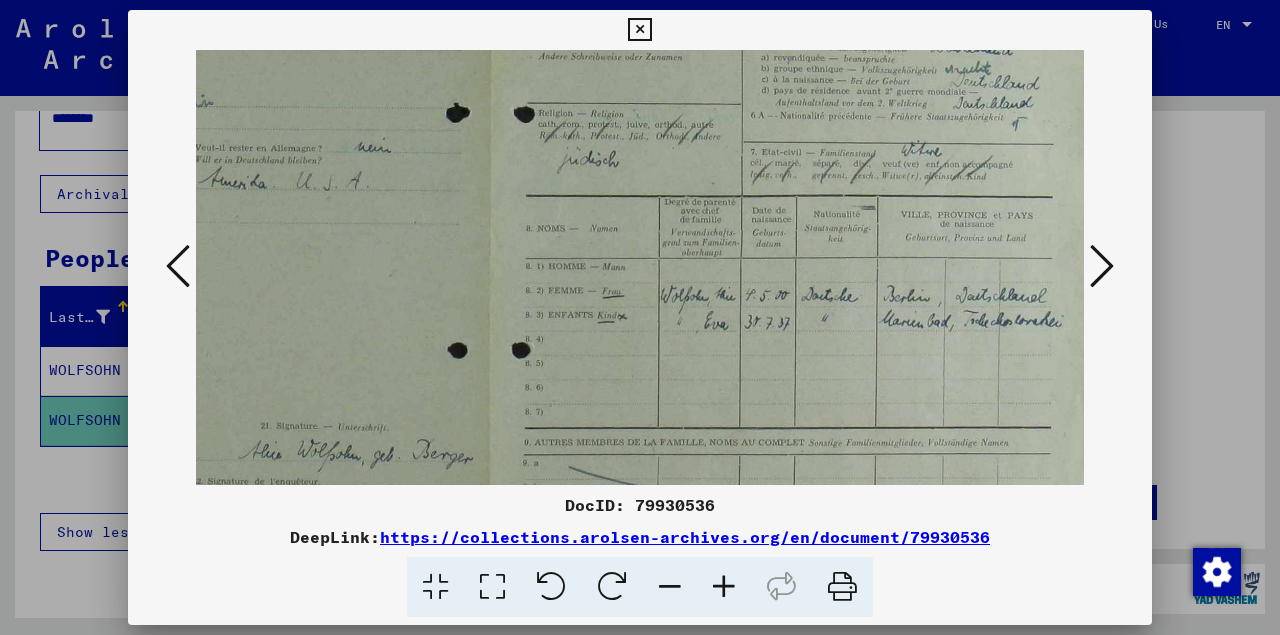 drag, startPoint x: 750, startPoint y: 412, endPoint x: 747, endPoint y: 369, distance: 43.104523 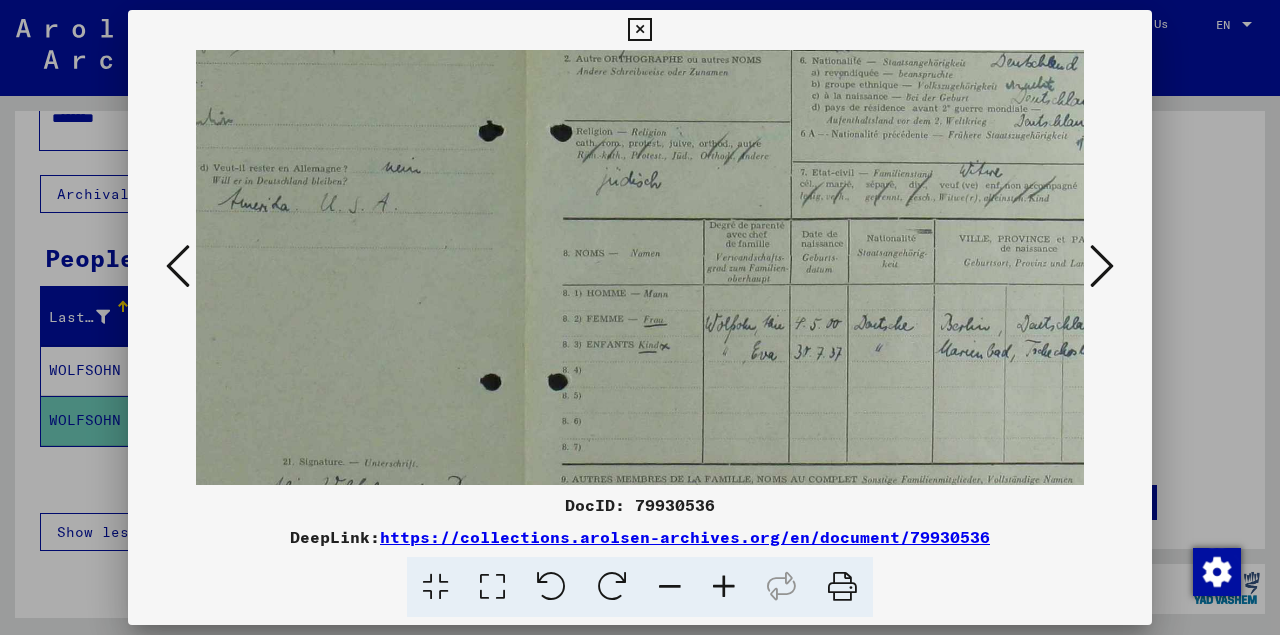 click at bounding box center (724, 587) 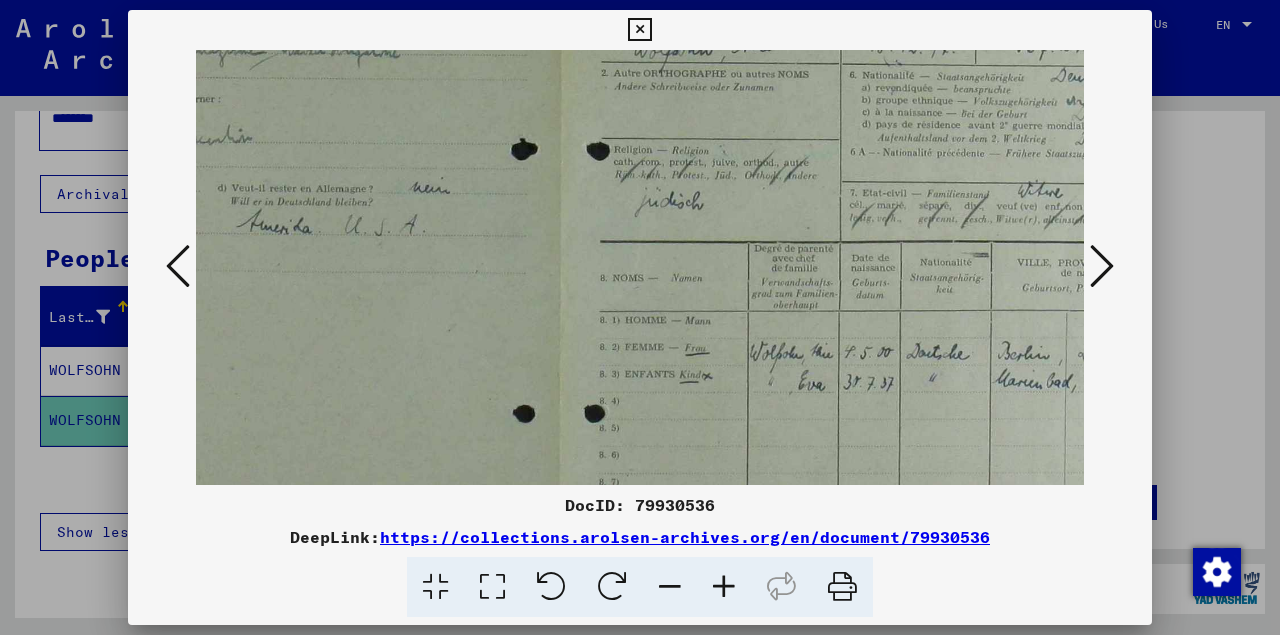 click at bounding box center (724, 587) 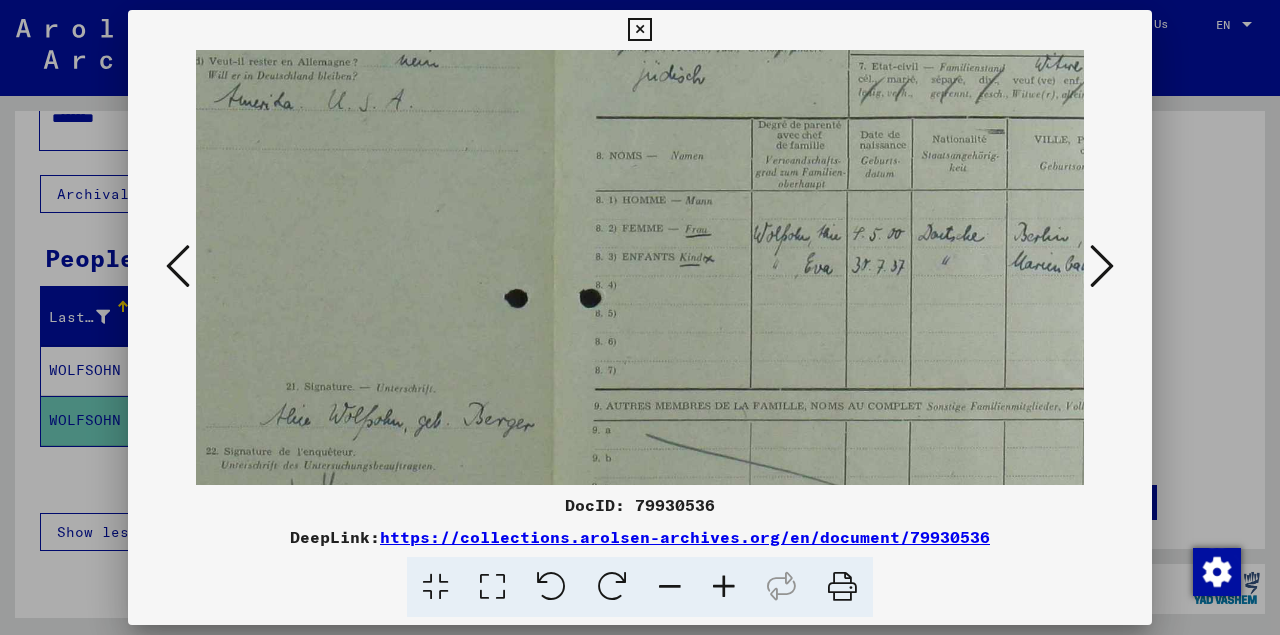 drag, startPoint x: 751, startPoint y: 455, endPoint x: 710, endPoint y: 308, distance: 152.61061 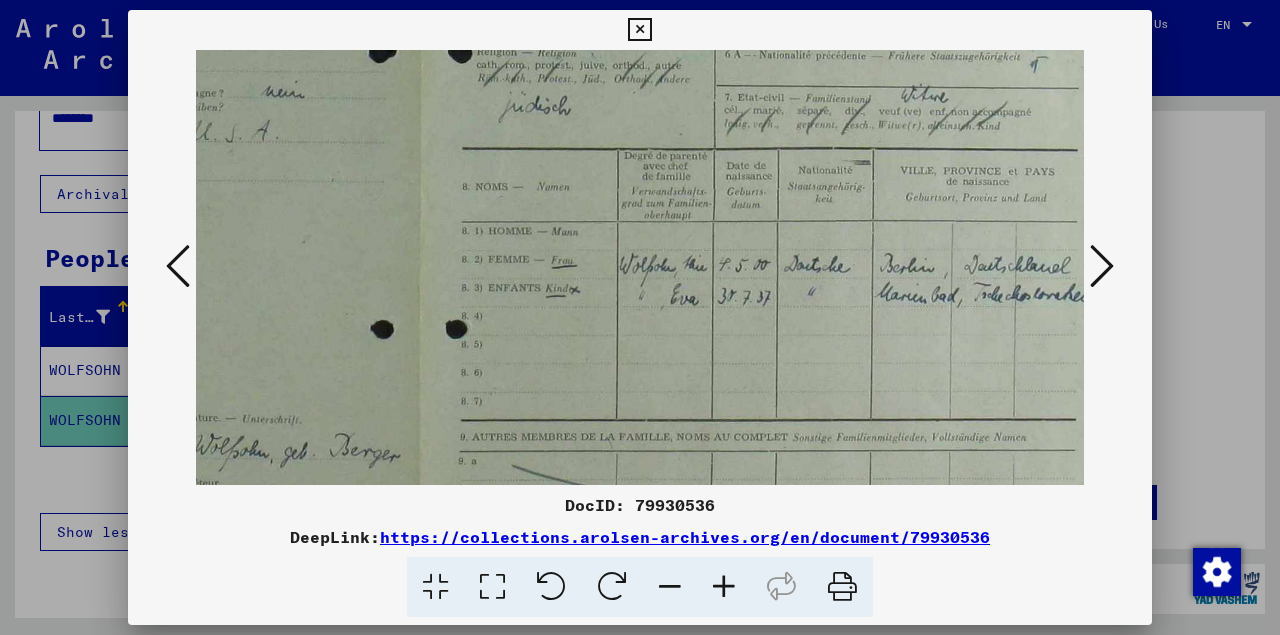 scroll, scrollTop: 377, scrollLeft: 557, axis: both 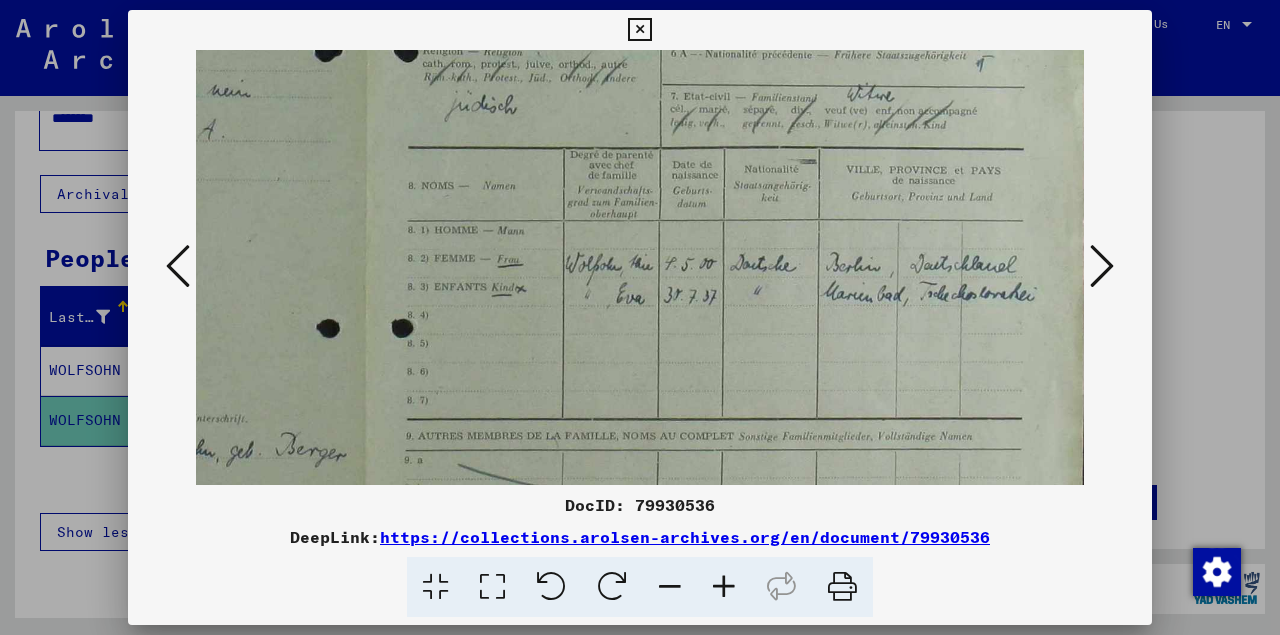 drag, startPoint x: 809, startPoint y: 351, endPoint x: 631, endPoint y: 354, distance: 178.02528 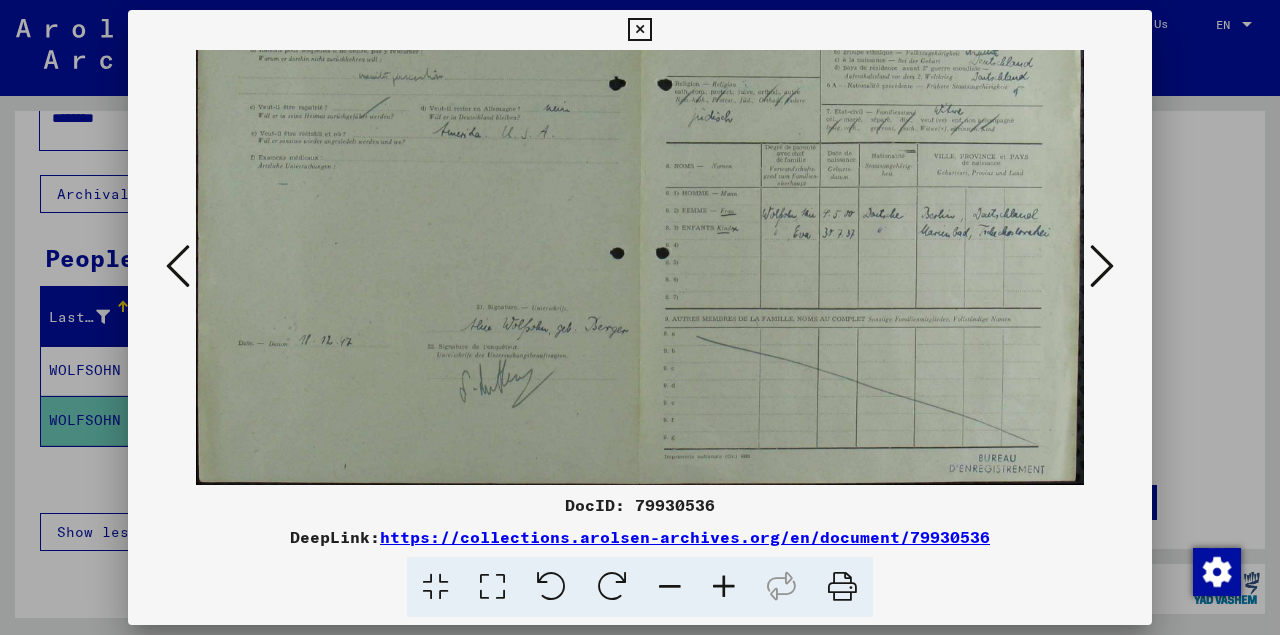 click at bounding box center (670, 587) 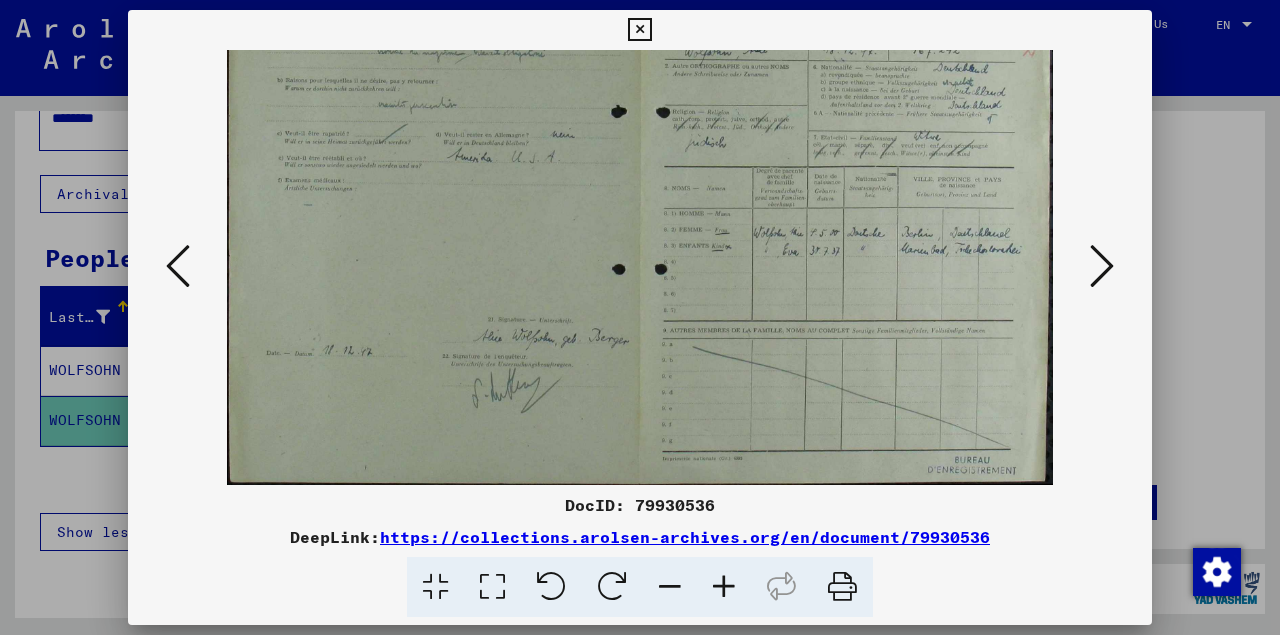 scroll, scrollTop: 153, scrollLeft: 0, axis: vertical 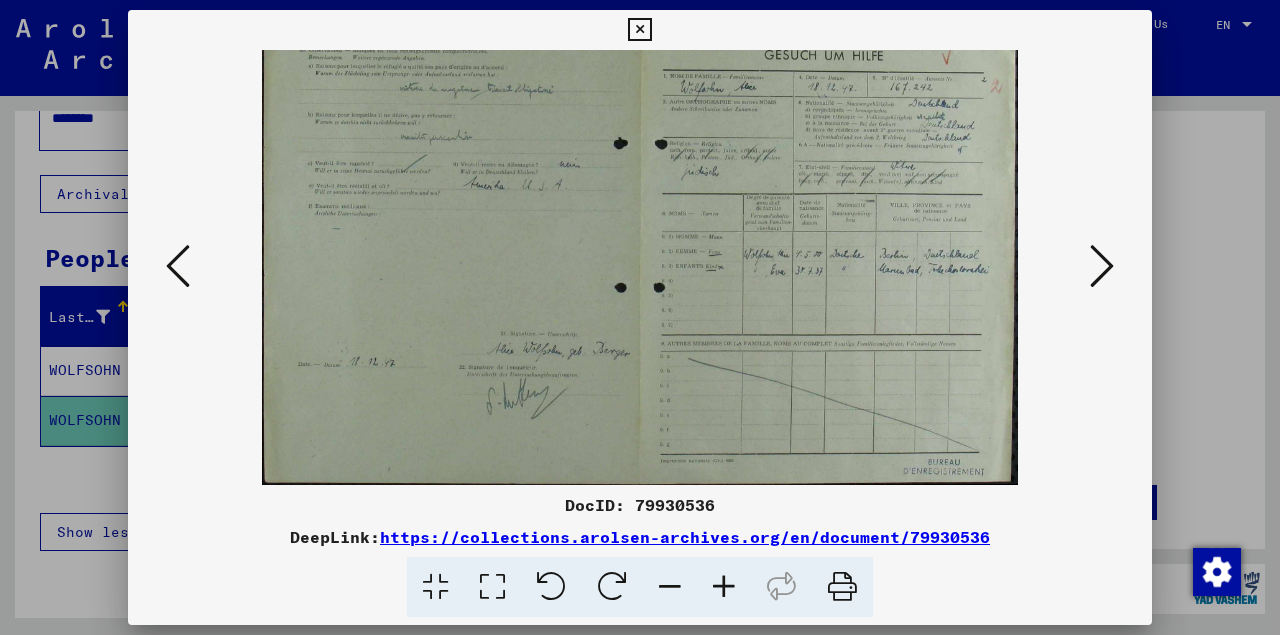click at bounding box center (670, 587) 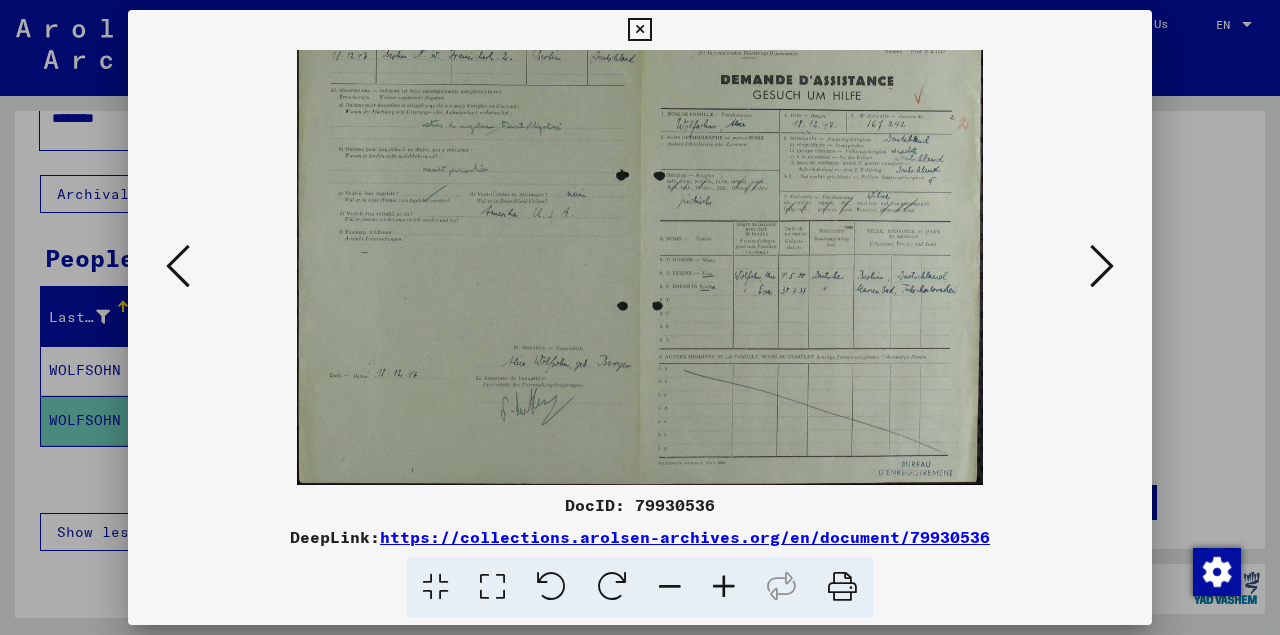 scroll, scrollTop: 53, scrollLeft: 0, axis: vertical 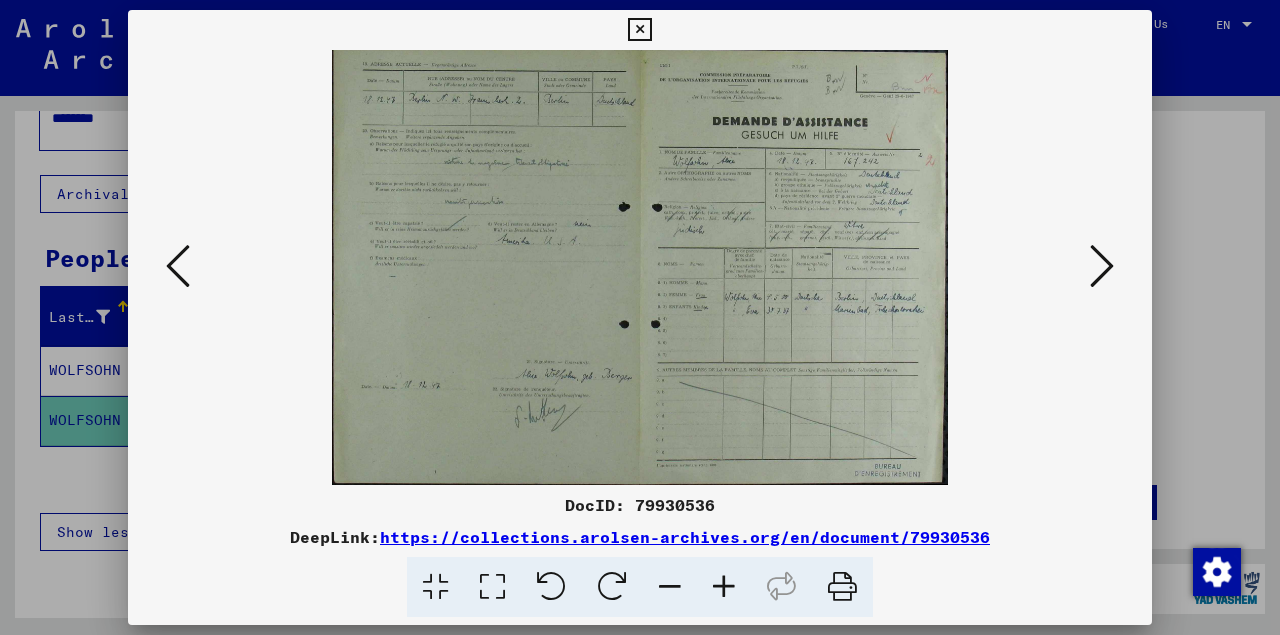click at bounding box center (670, 587) 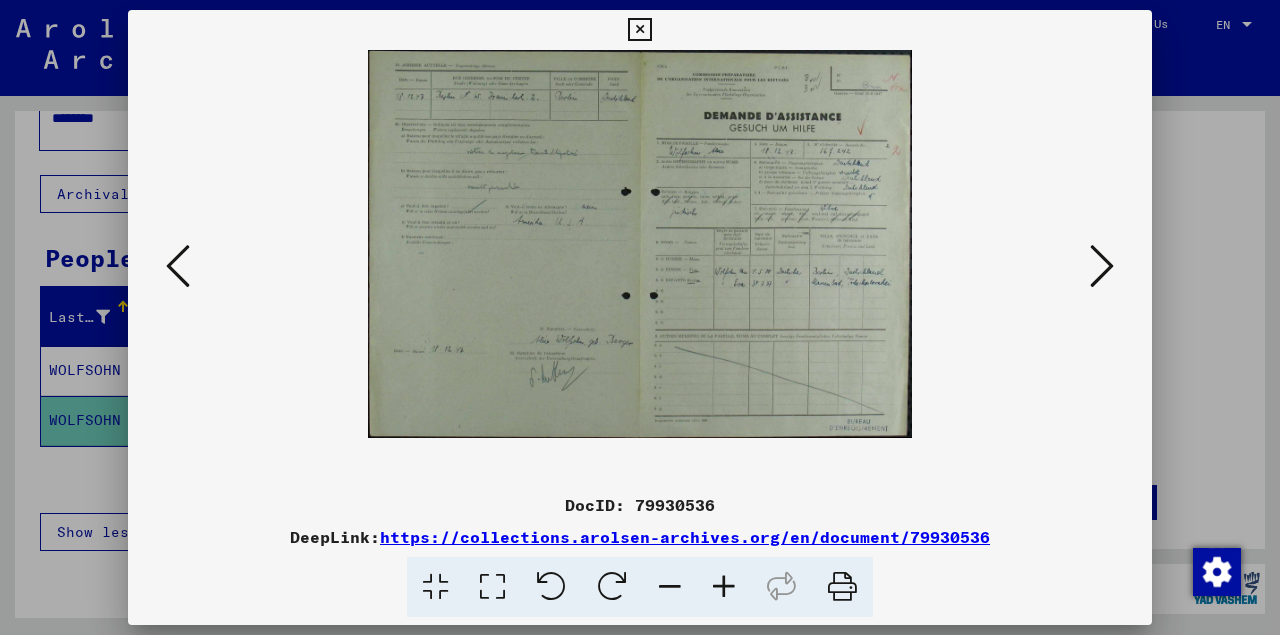 scroll, scrollTop: 0, scrollLeft: 0, axis: both 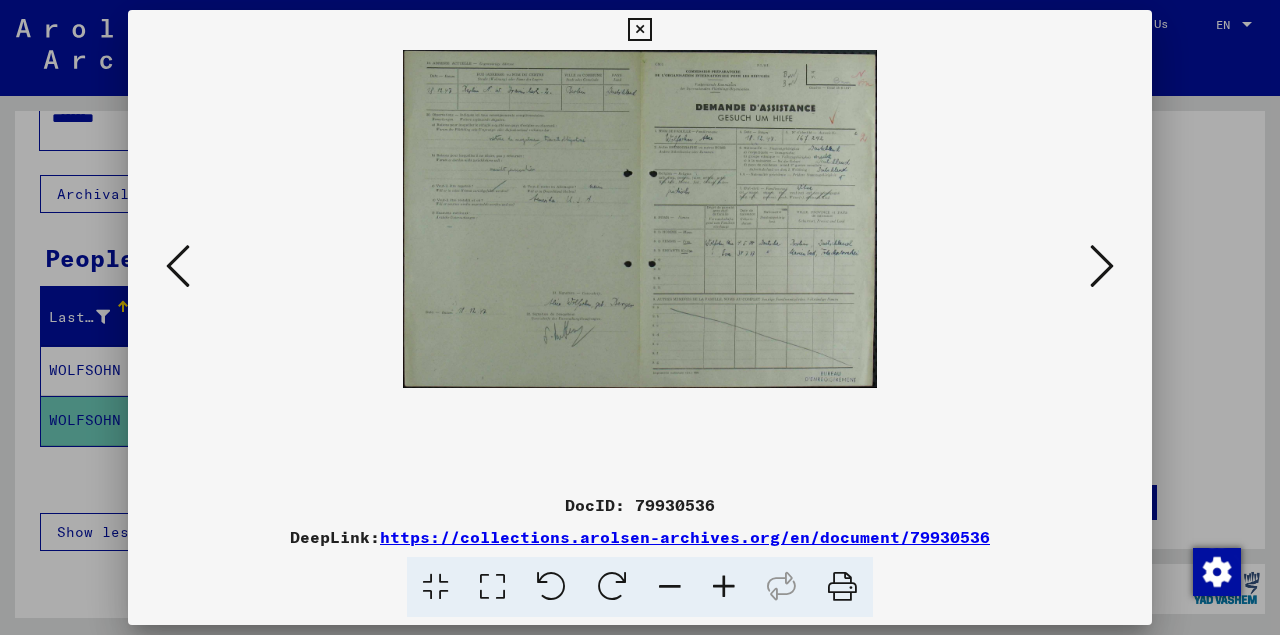 click at bounding box center (670, 587) 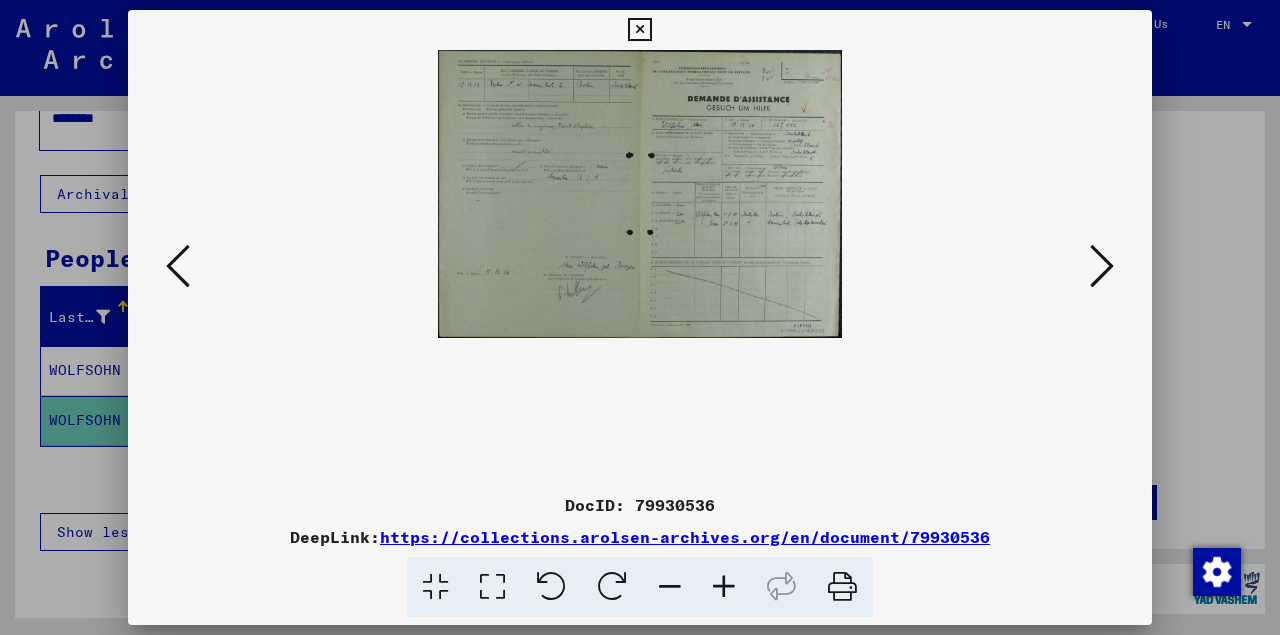 click at bounding box center (670, 587) 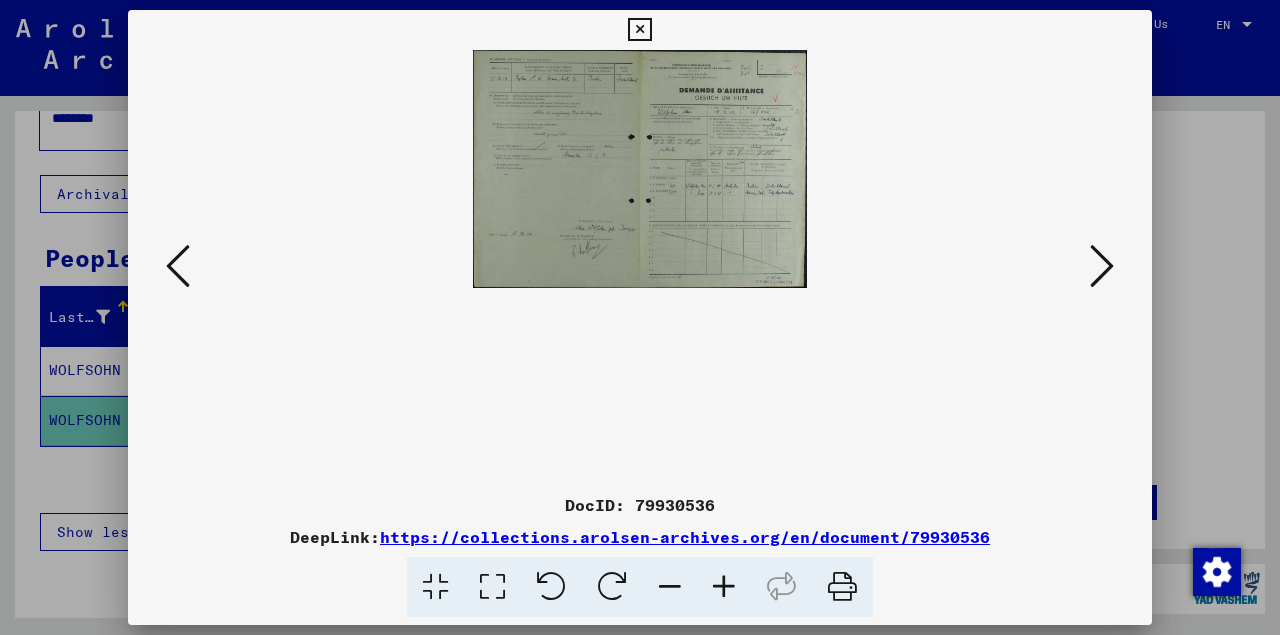 click at bounding box center [670, 587] 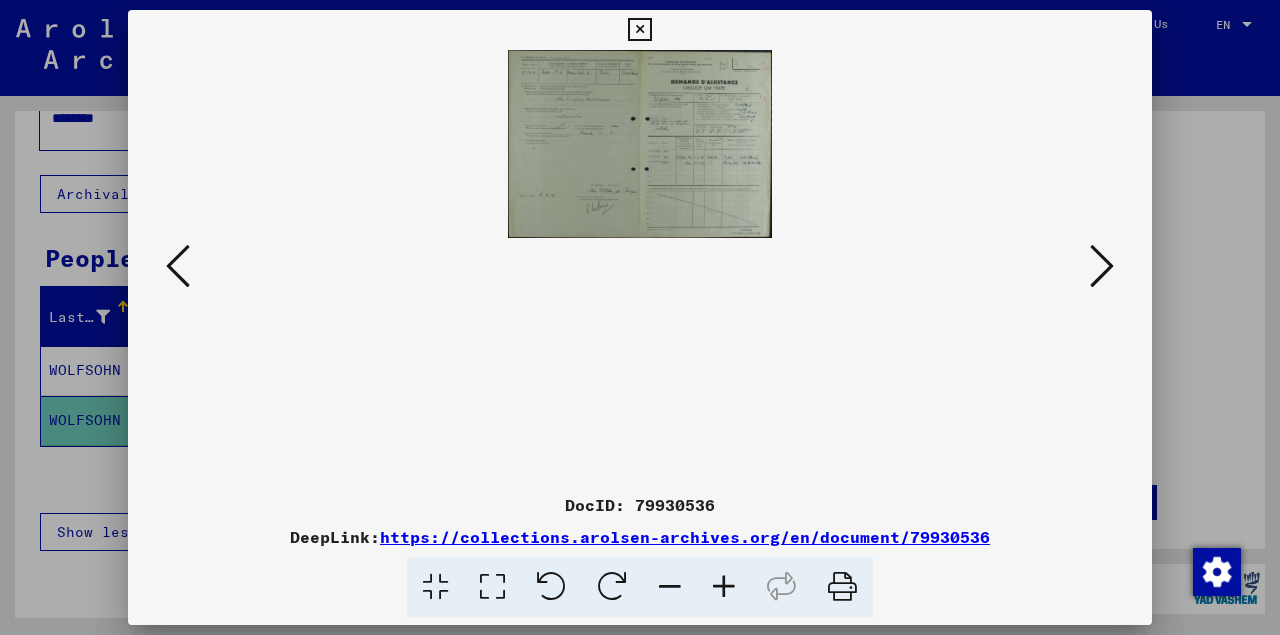 click at bounding box center [724, 587] 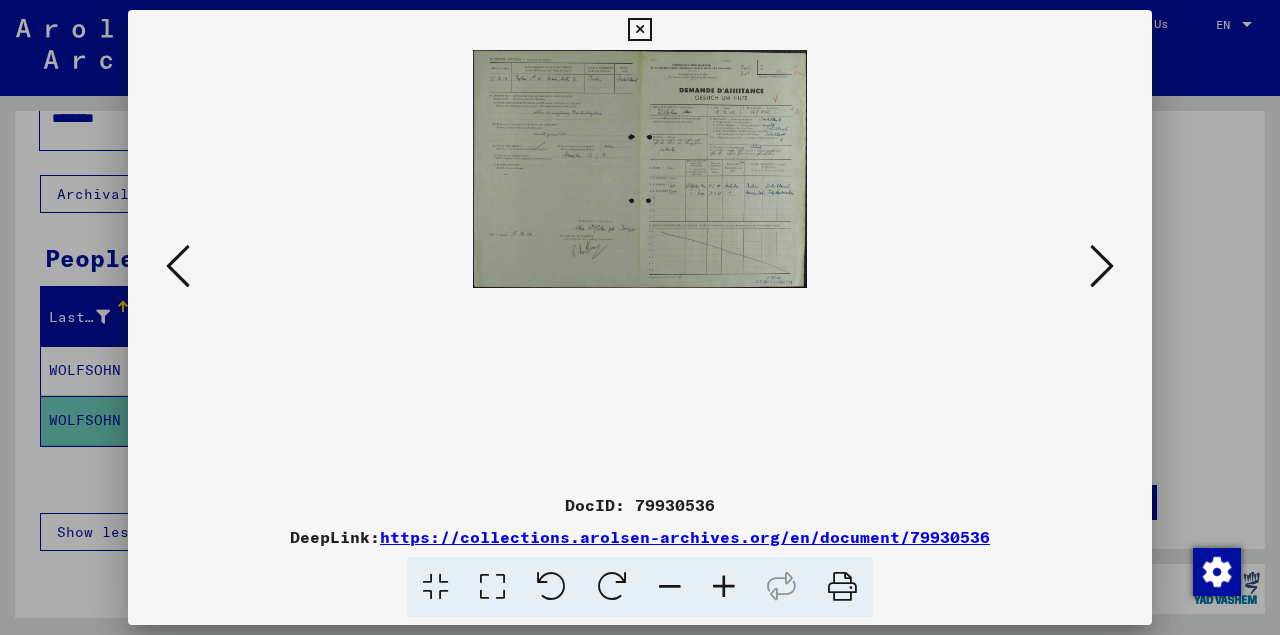 click at bounding box center (724, 587) 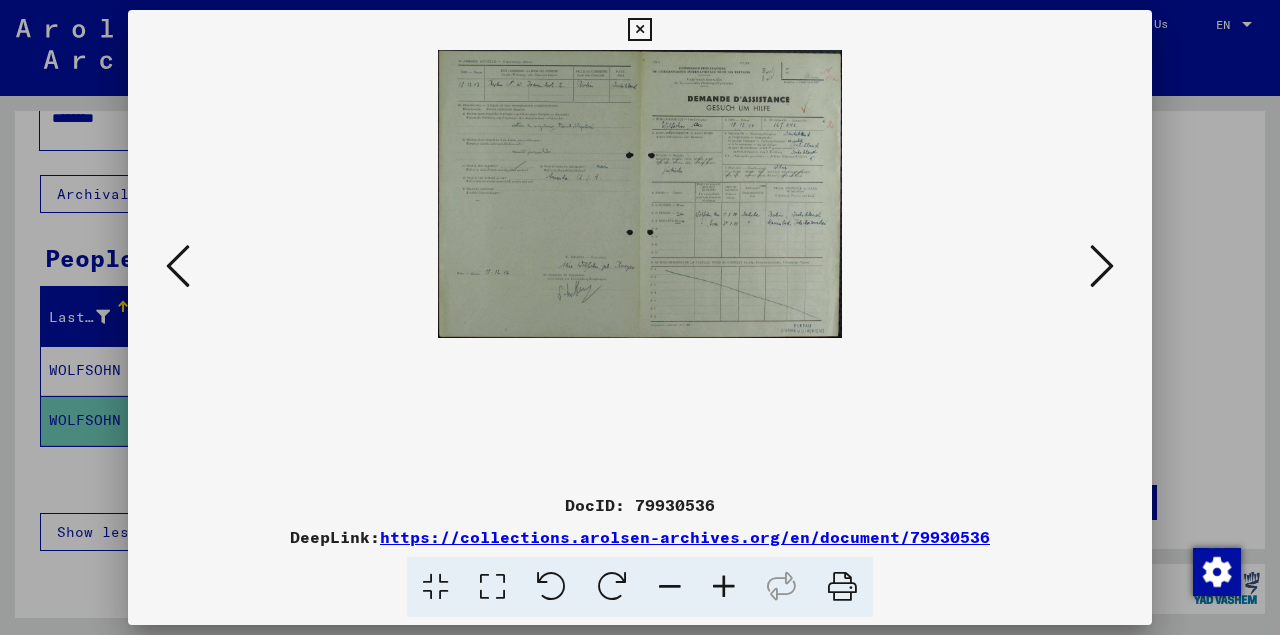 click at bounding box center [724, 587] 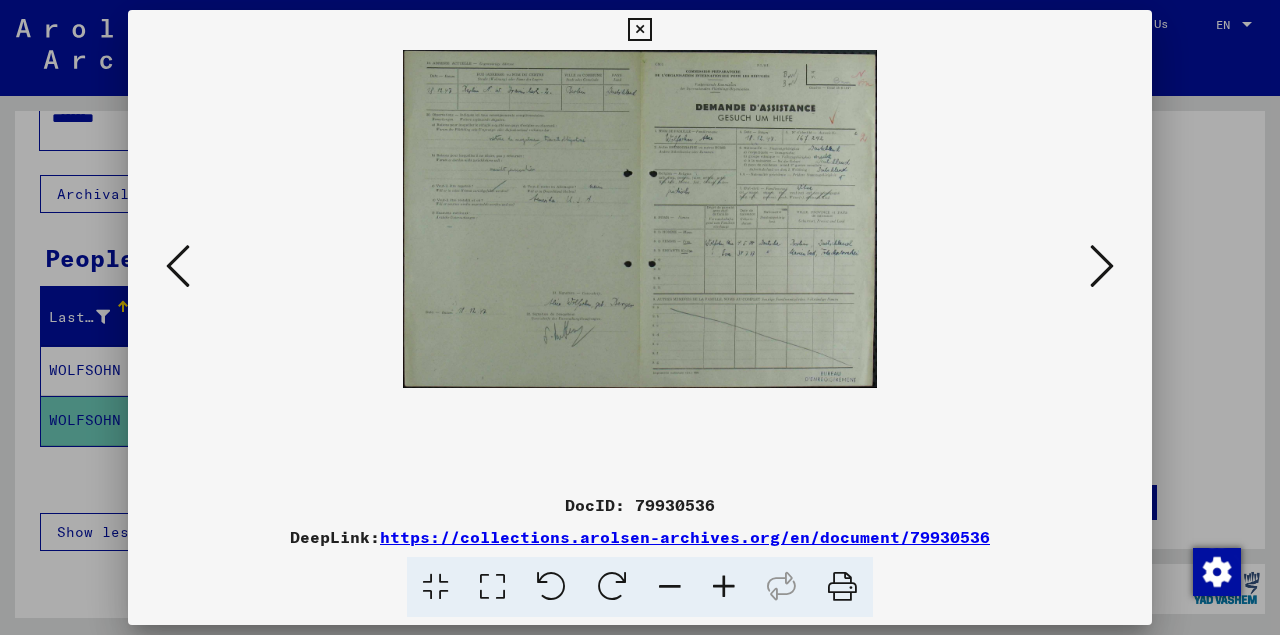 click at bounding box center (724, 587) 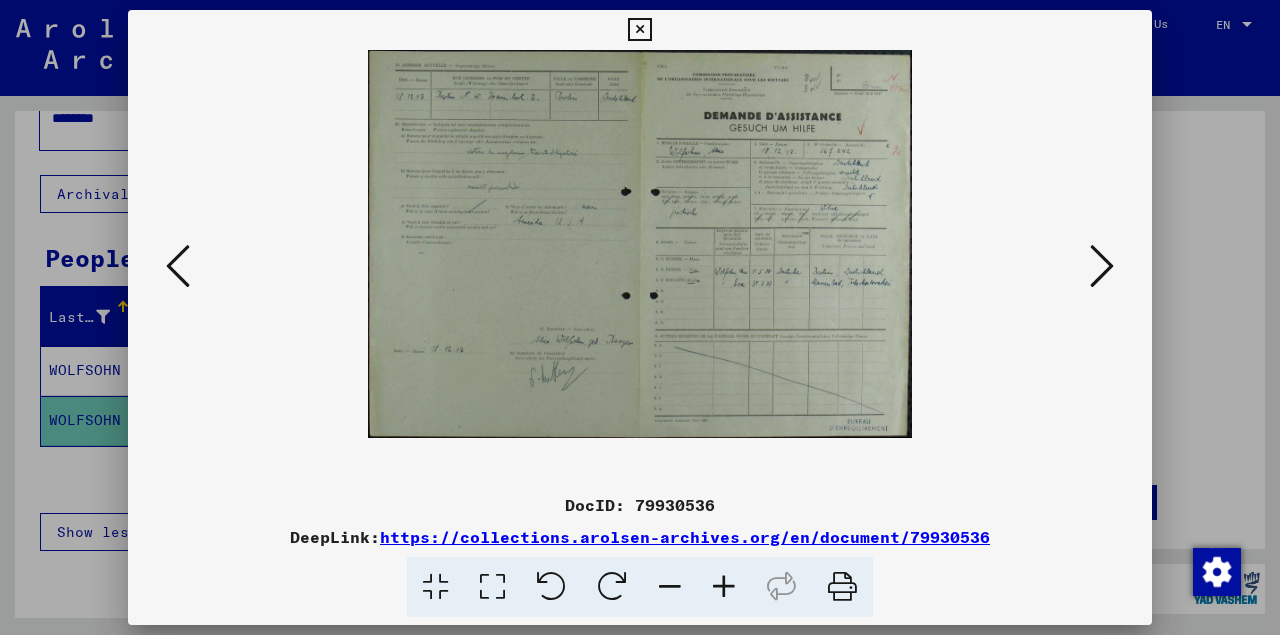 click at bounding box center (724, 587) 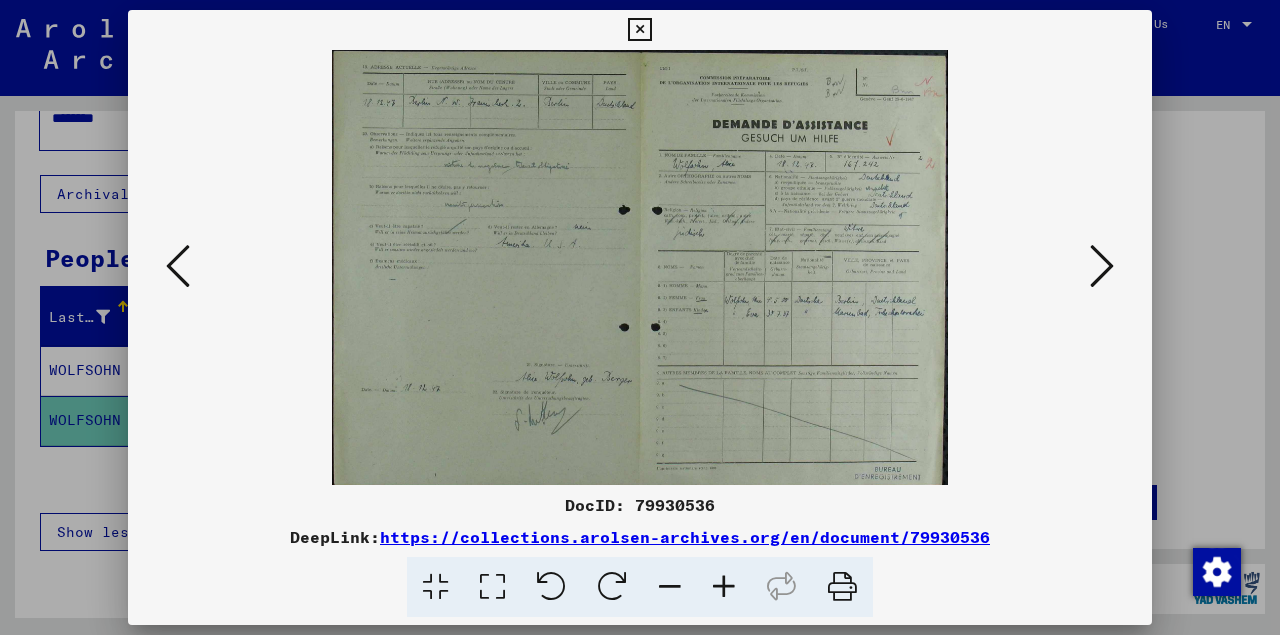 click at bounding box center [724, 587] 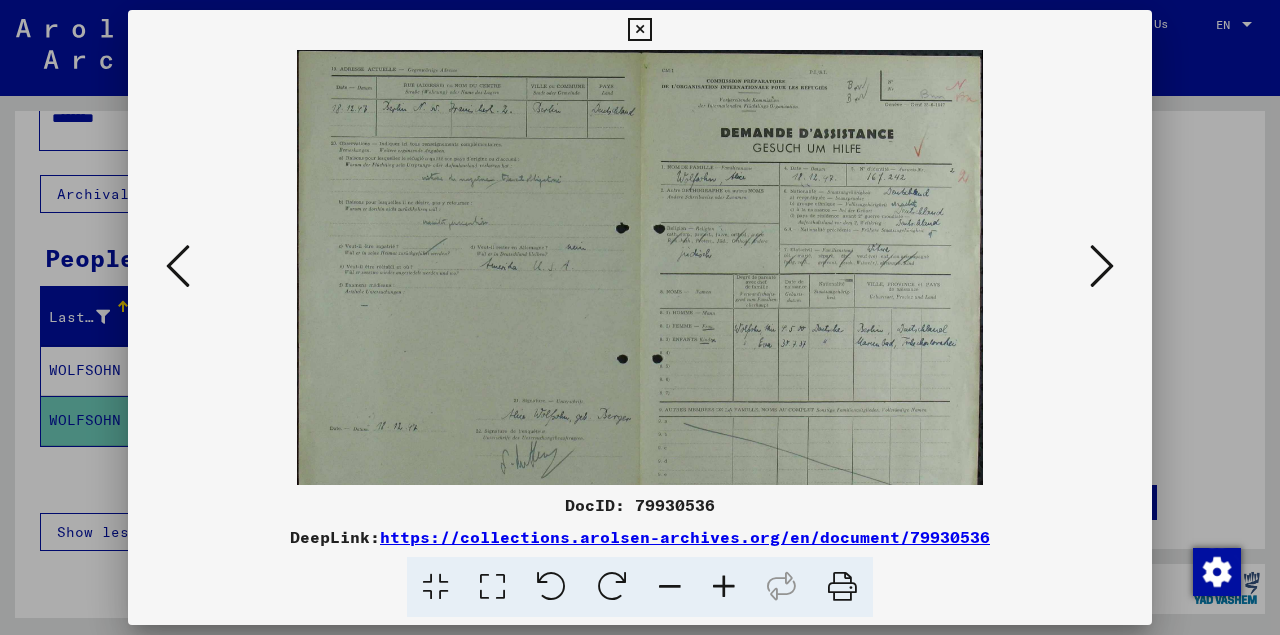 click at bounding box center [724, 587] 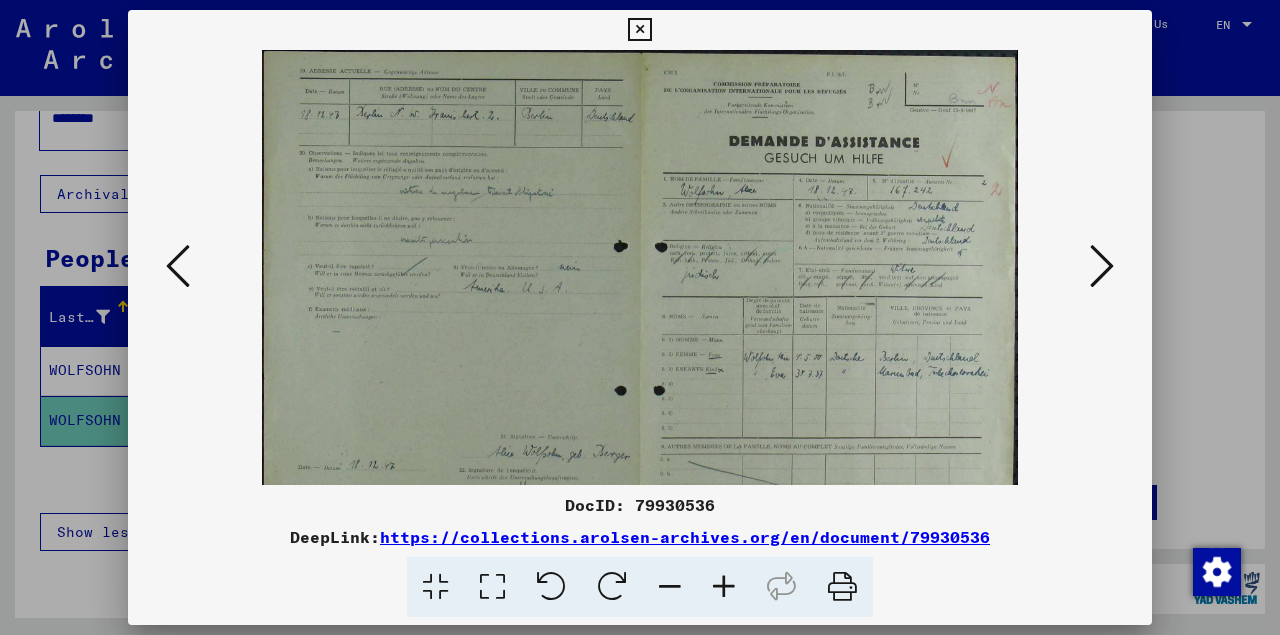 click at bounding box center [639, 30] 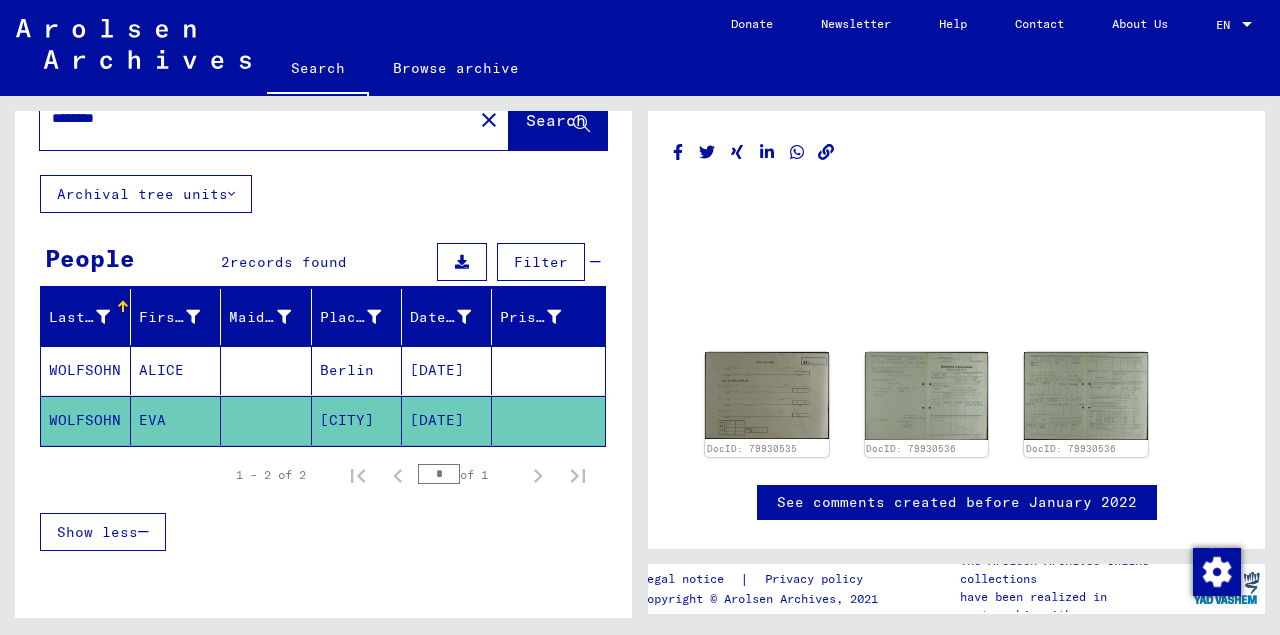click on "[DATE]" 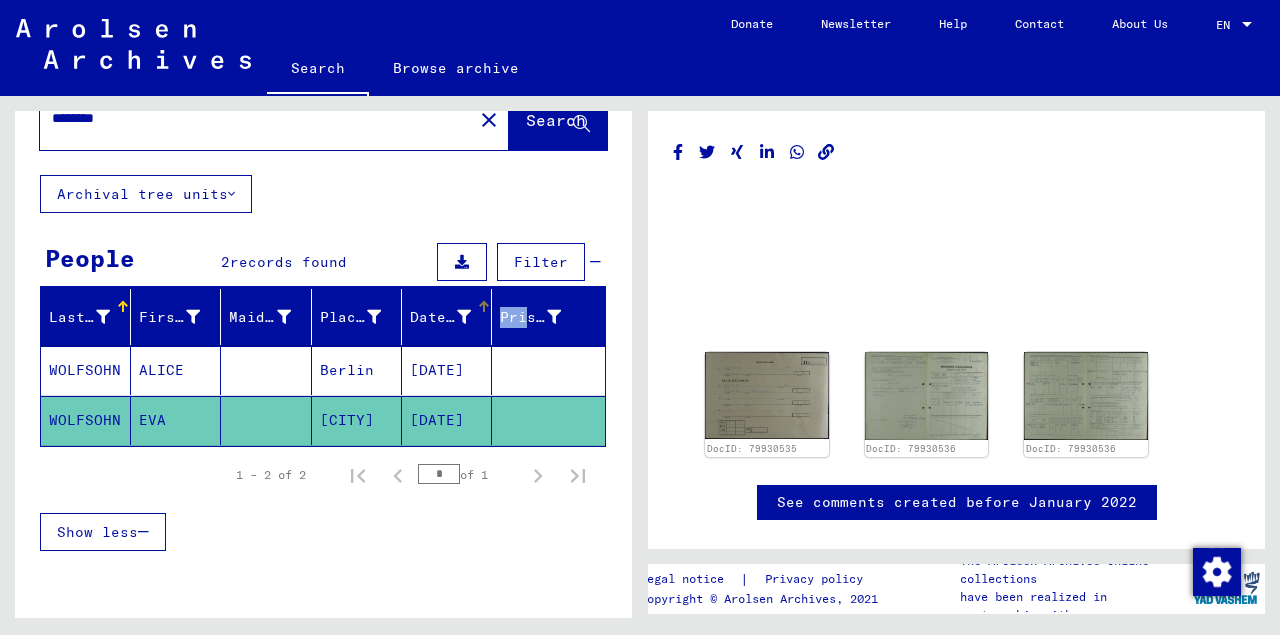 drag, startPoint x: 476, startPoint y: 291, endPoint x: 503, endPoint y: 291, distance: 27 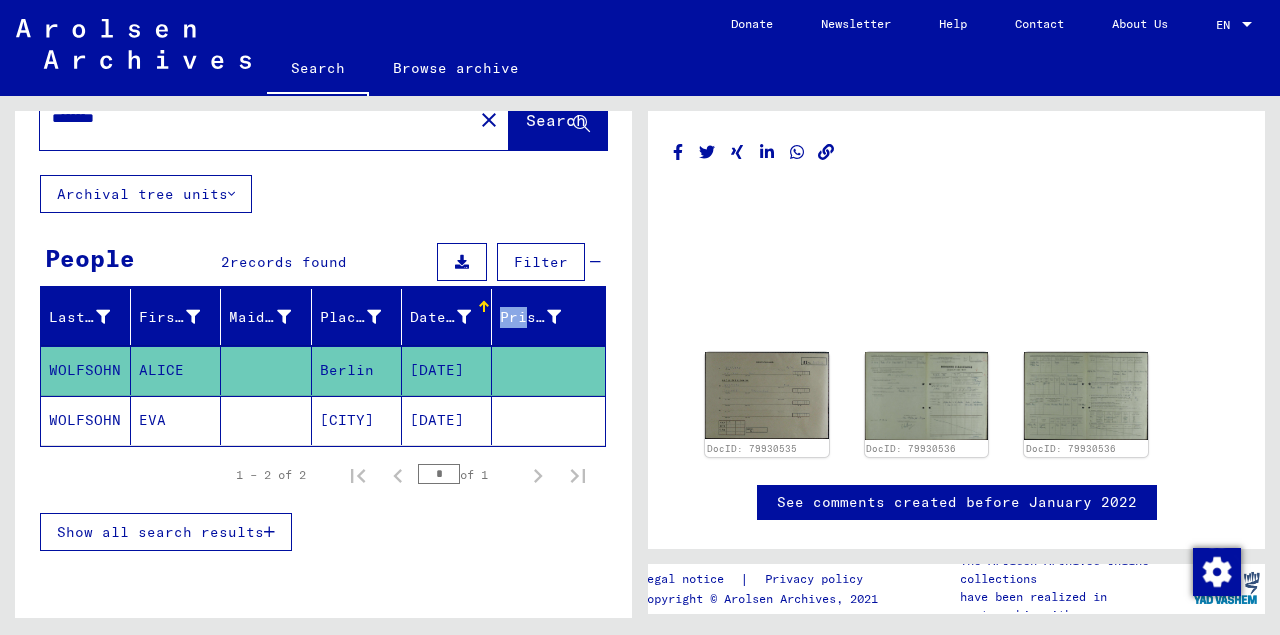 copy on "Pr" 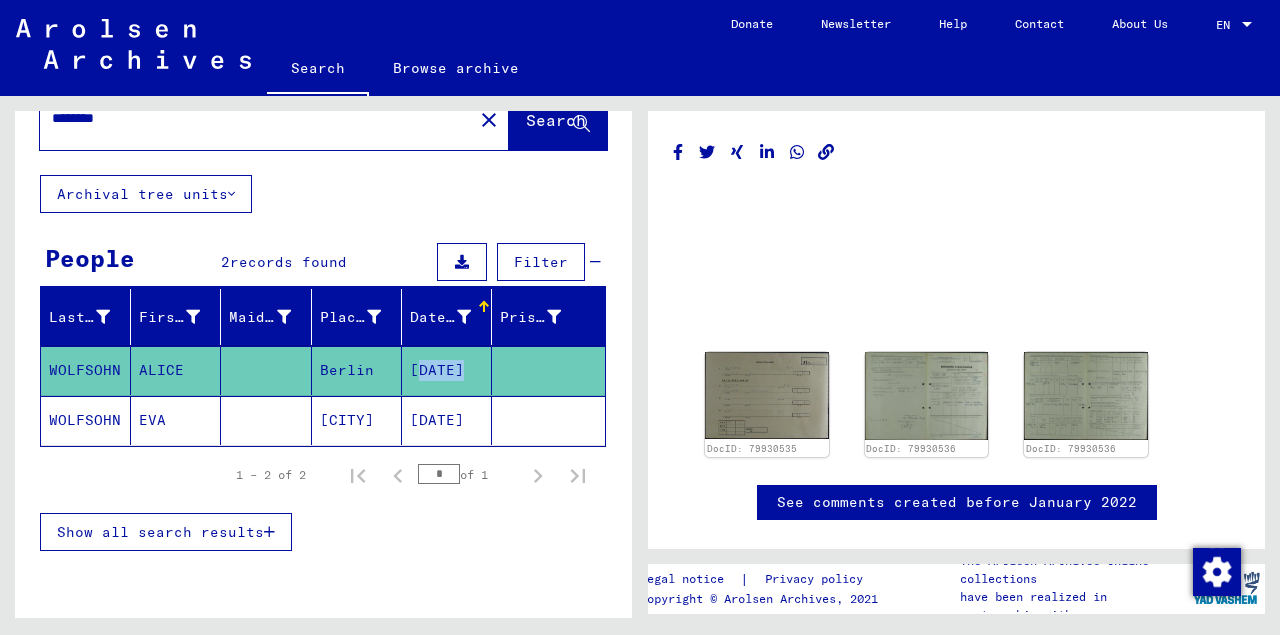 drag, startPoint x: 395, startPoint y: 369, endPoint x: 523, endPoint y: 377, distance: 128.24976 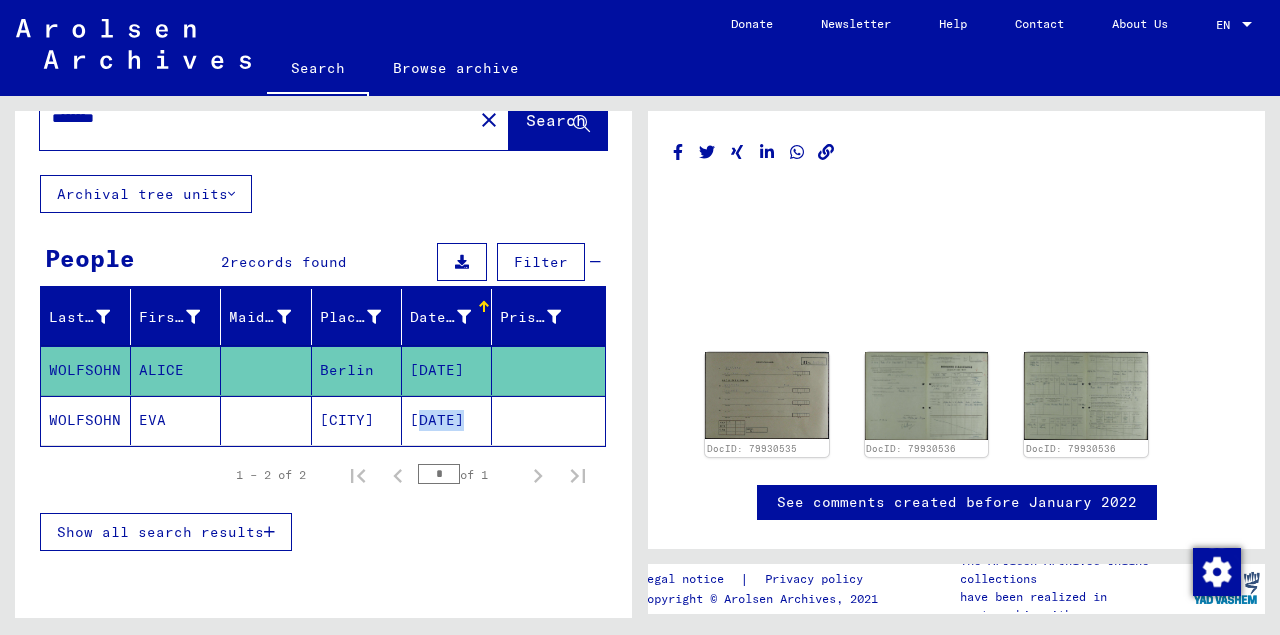 drag, startPoint x: 397, startPoint y: 411, endPoint x: 519, endPoint y: 422, distance: 122.494896 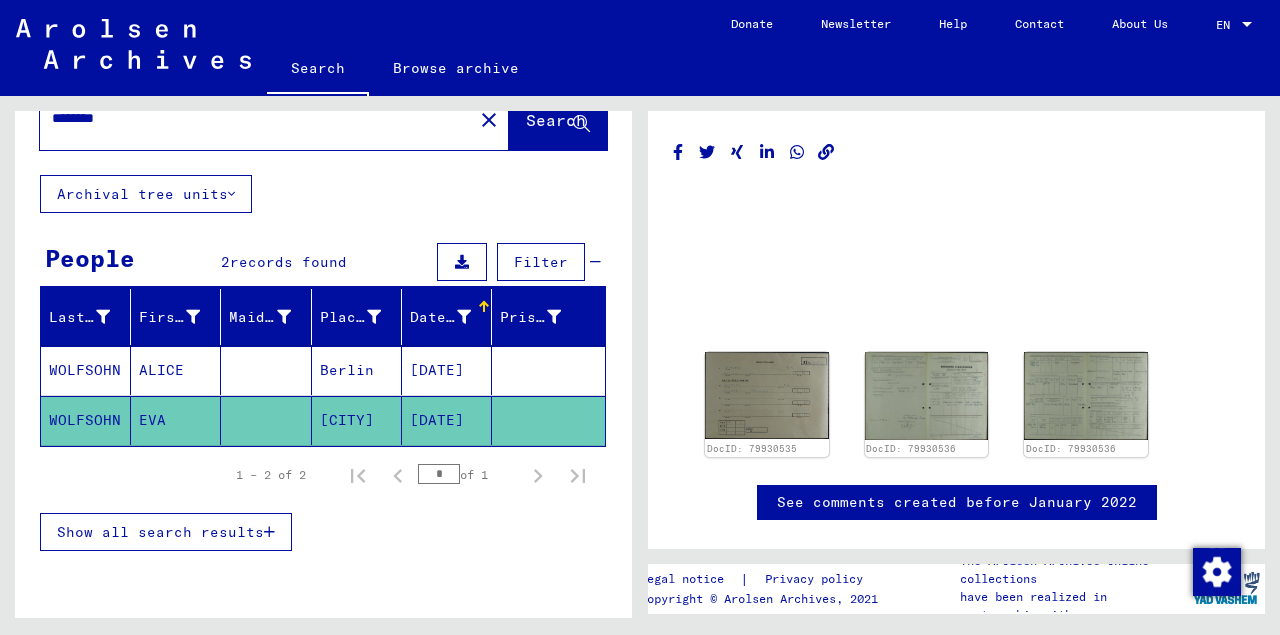 click on "1 – 2 of 2  *  of 1" at bounding box center [323, 475] 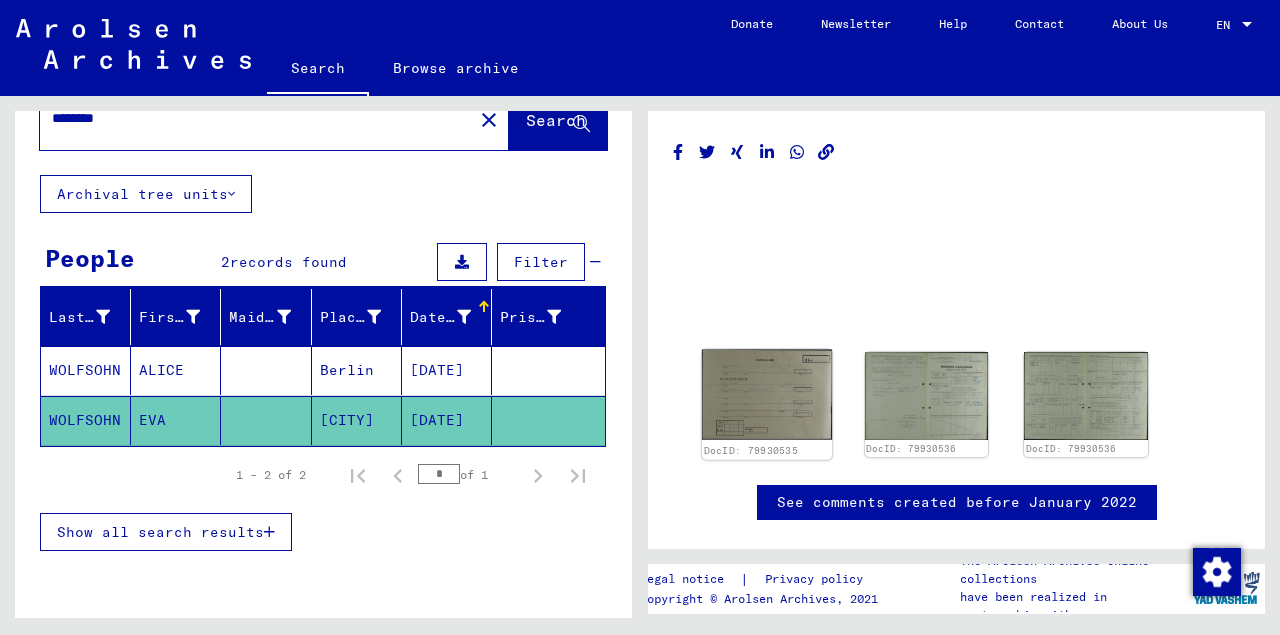 click 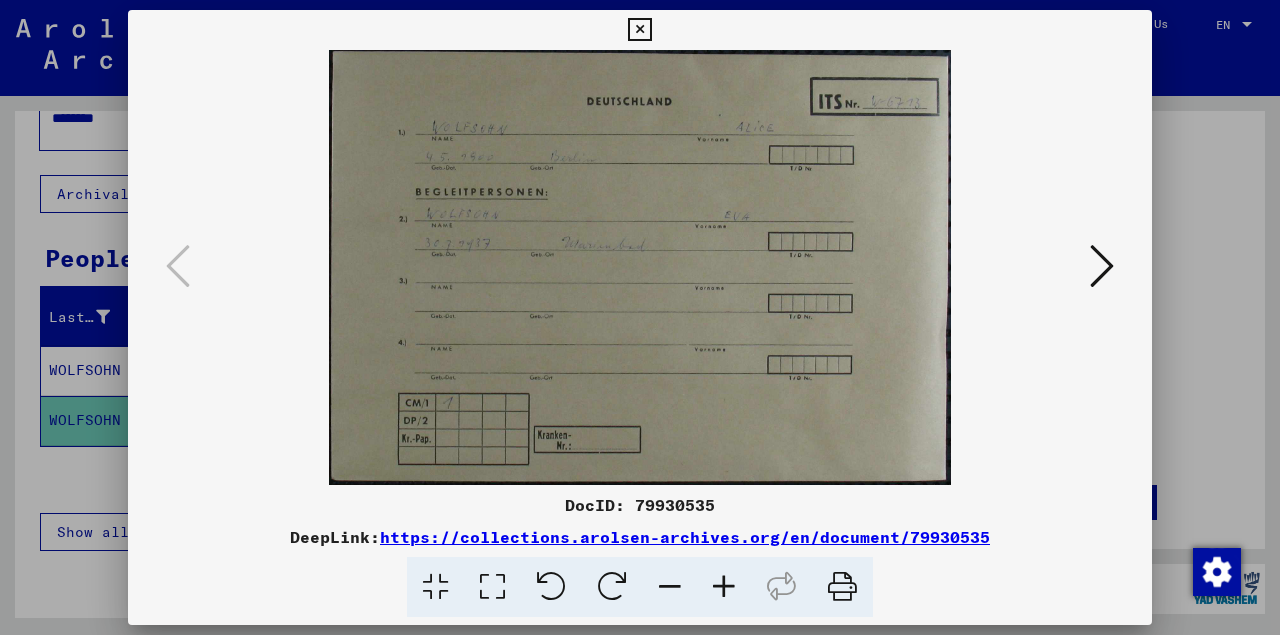 click at bounding box center [1102, 266] 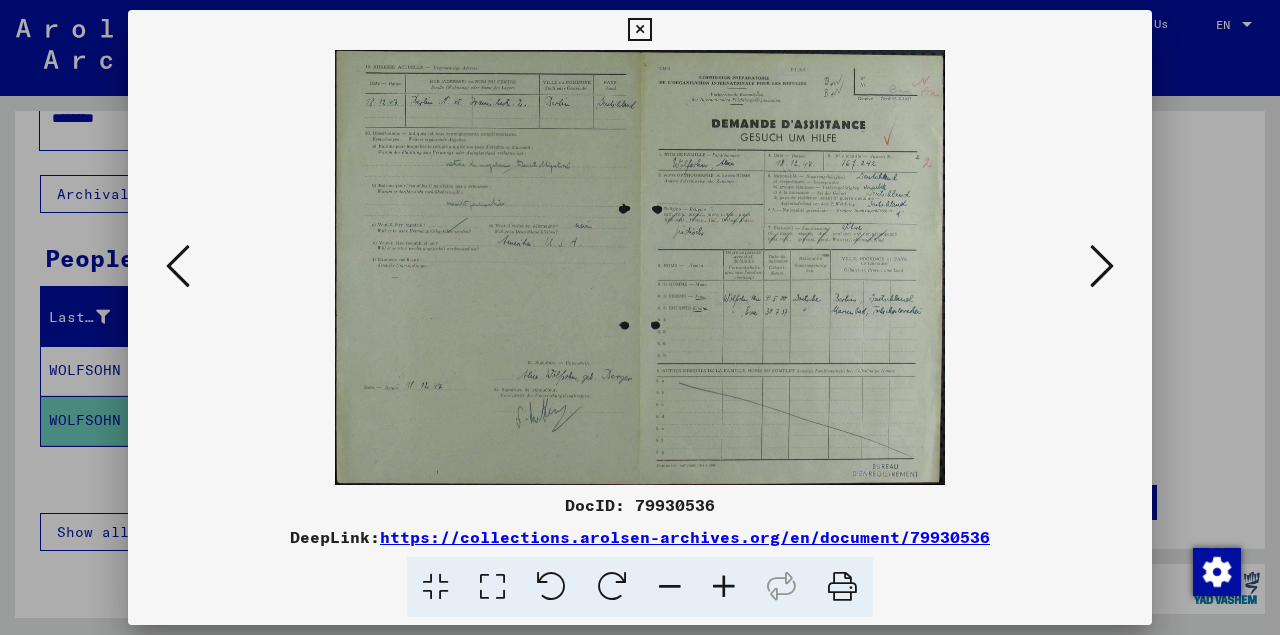 click at bounding box center [724, 587] 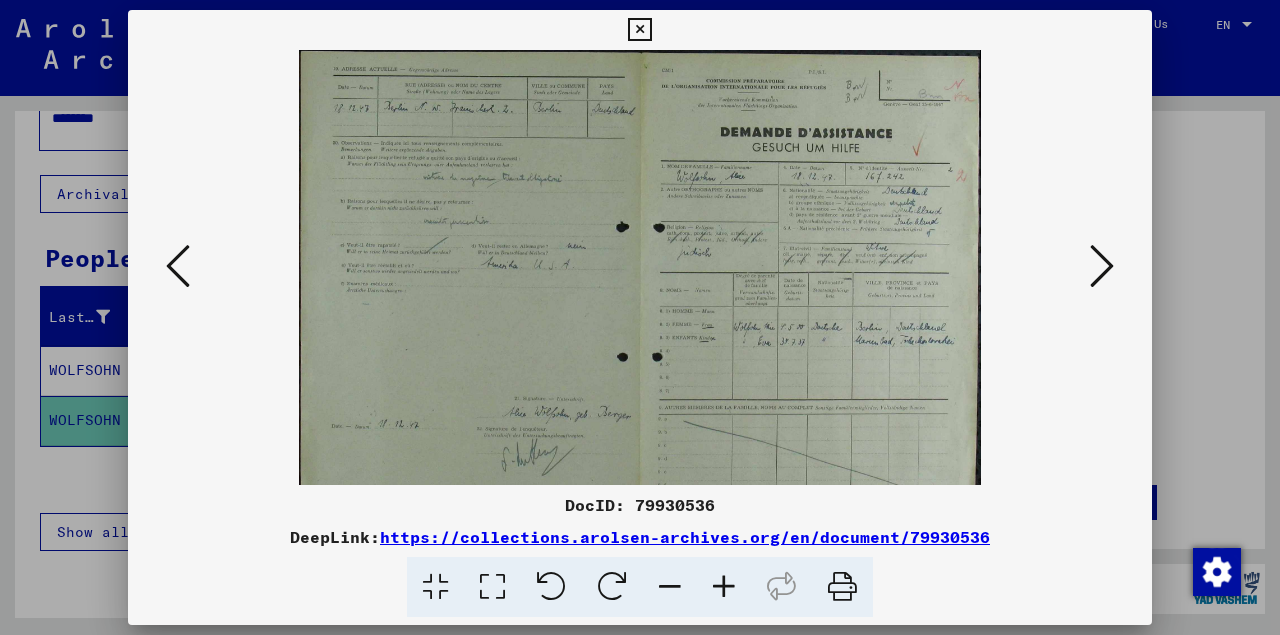 click at bounding box center [724, 587] 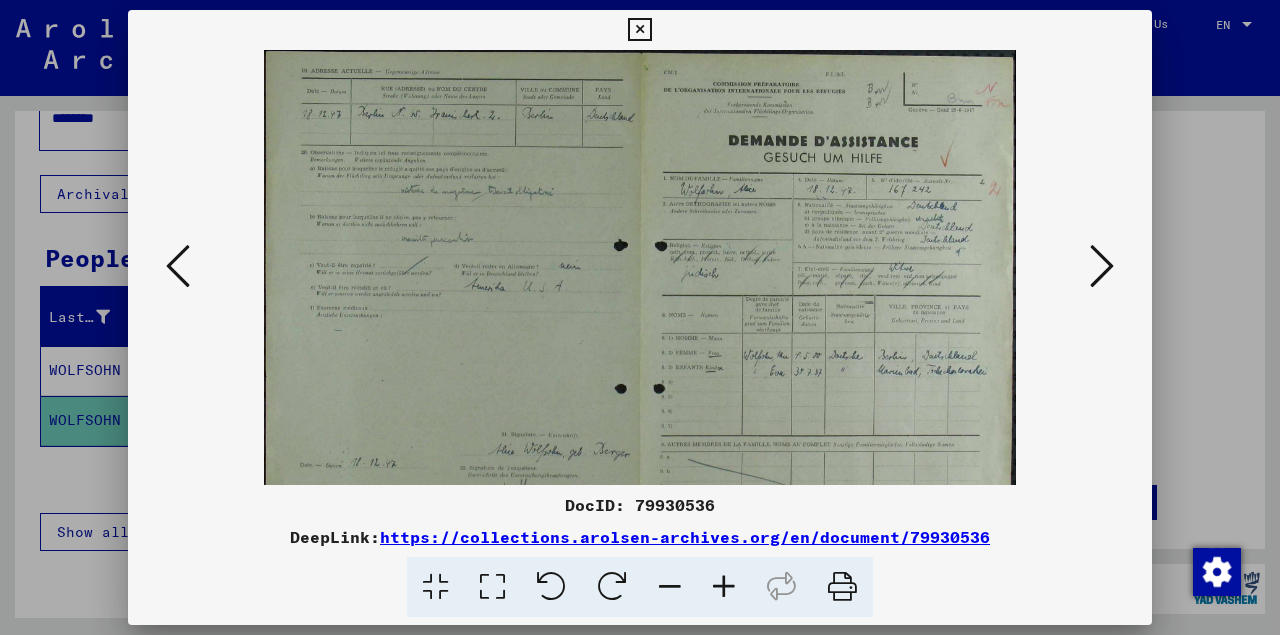 click at bounding box center (724, 587) 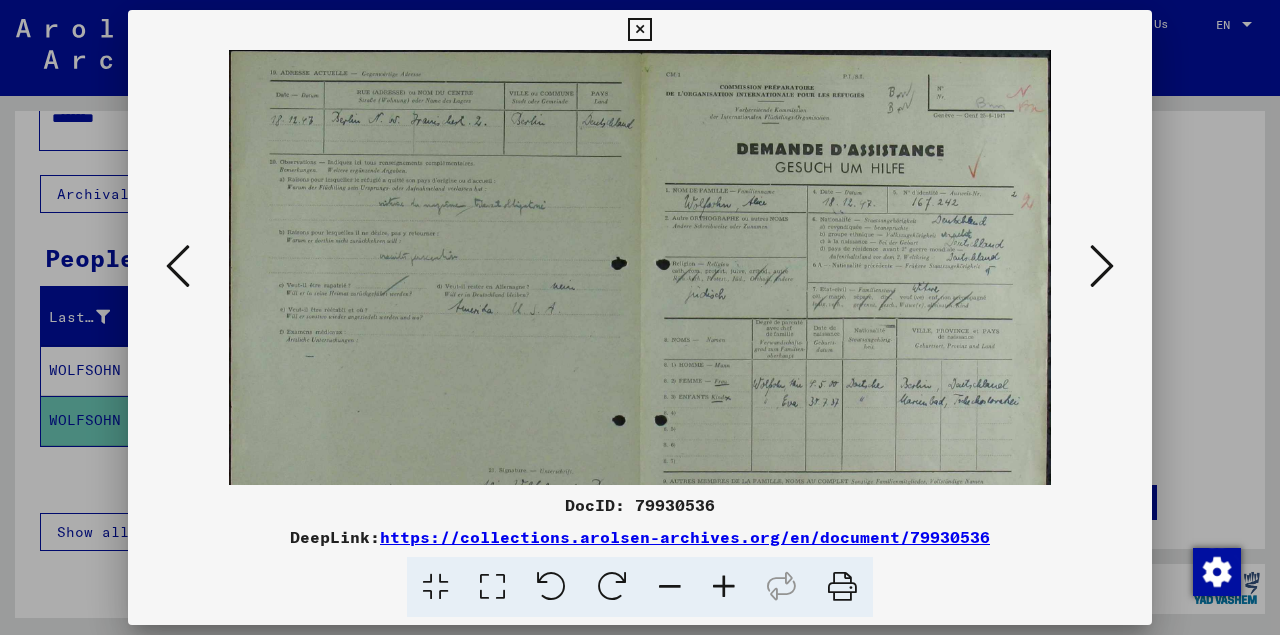click at bounding box center (724, 587) 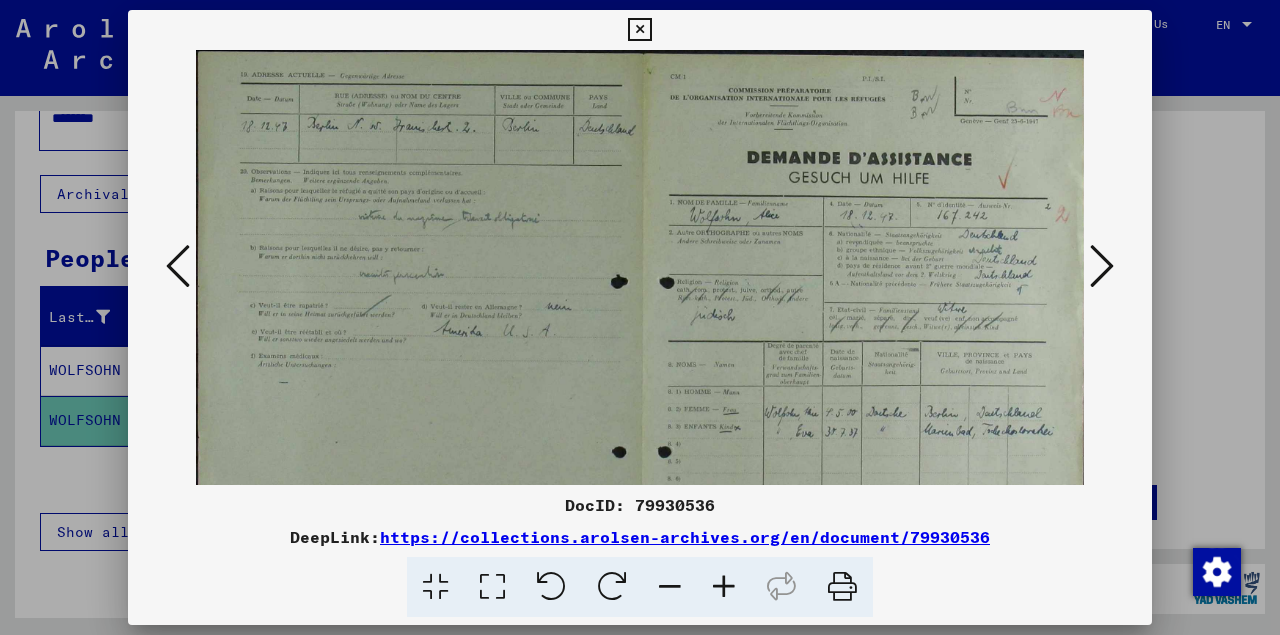 click at bounding box center [724, 587] 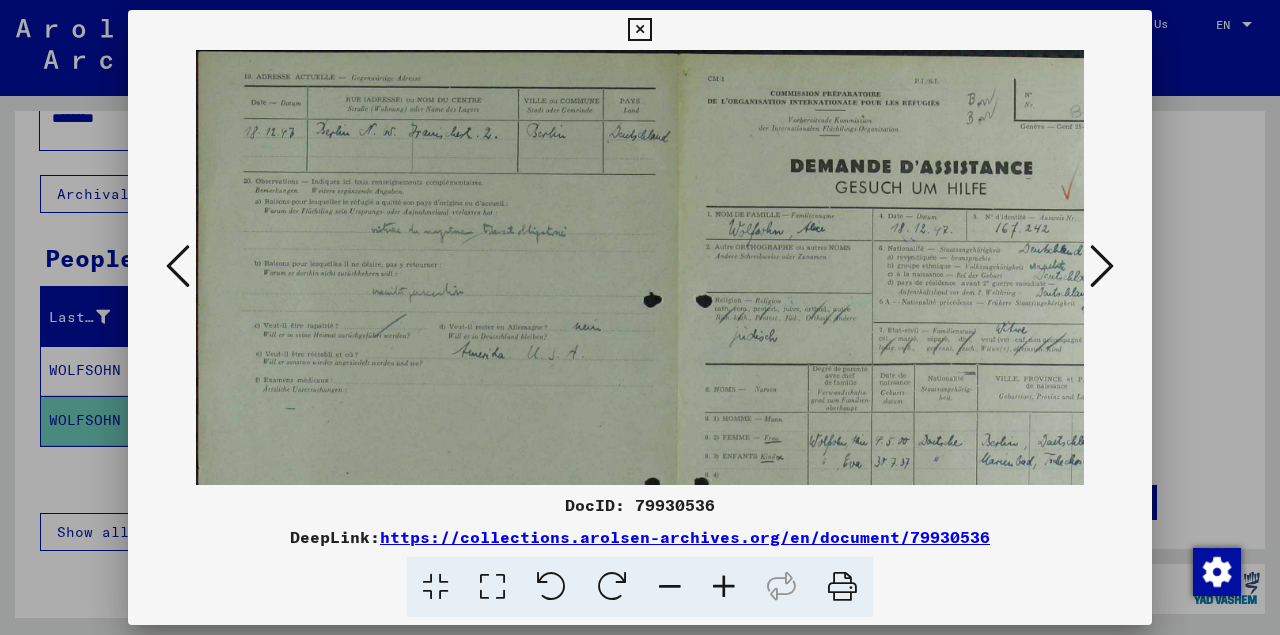 click at bounding box center (724, 587) 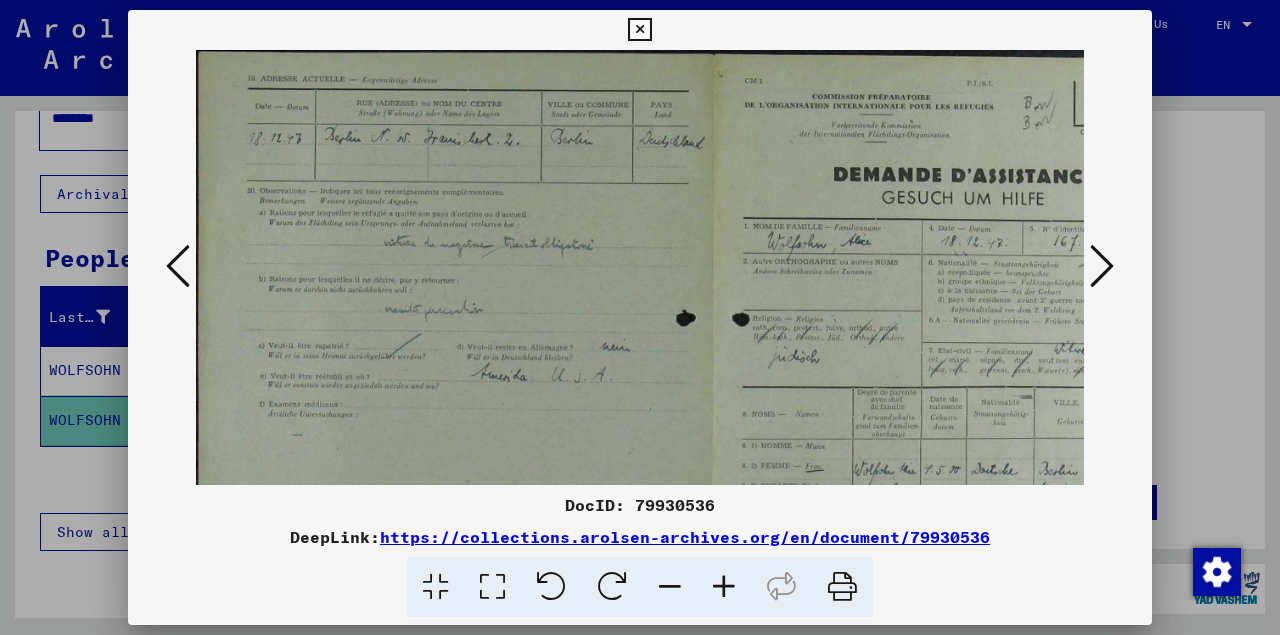 click at bounding box center [724, 587] 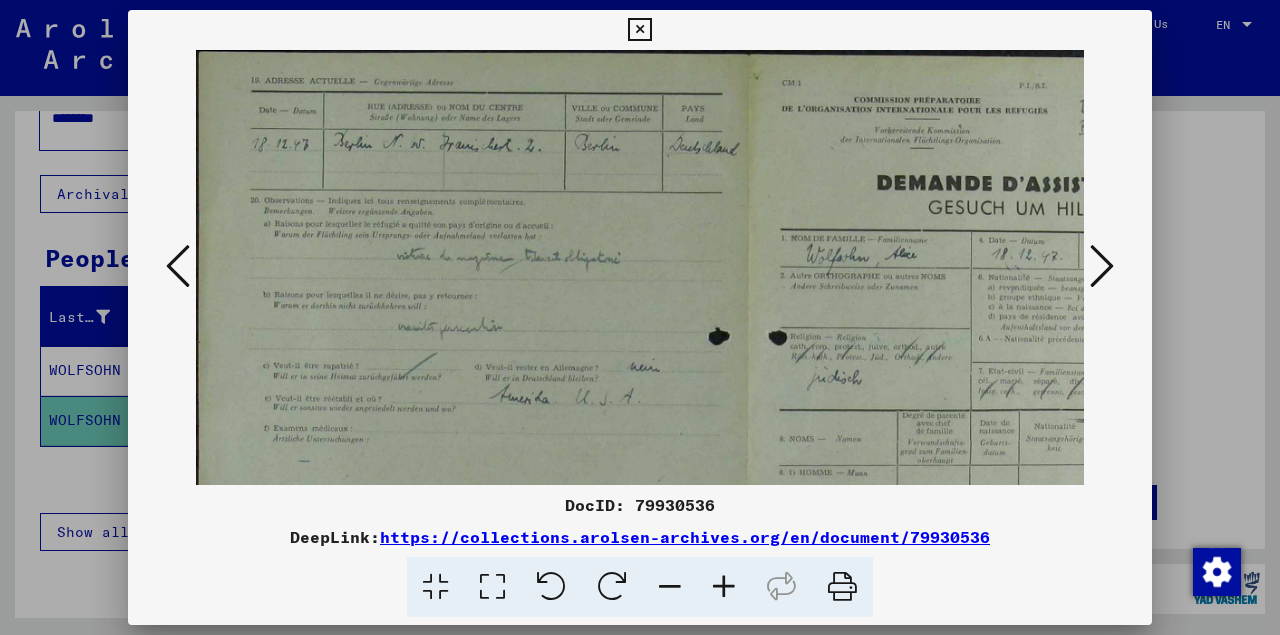 click at bounding box center (724, 587) 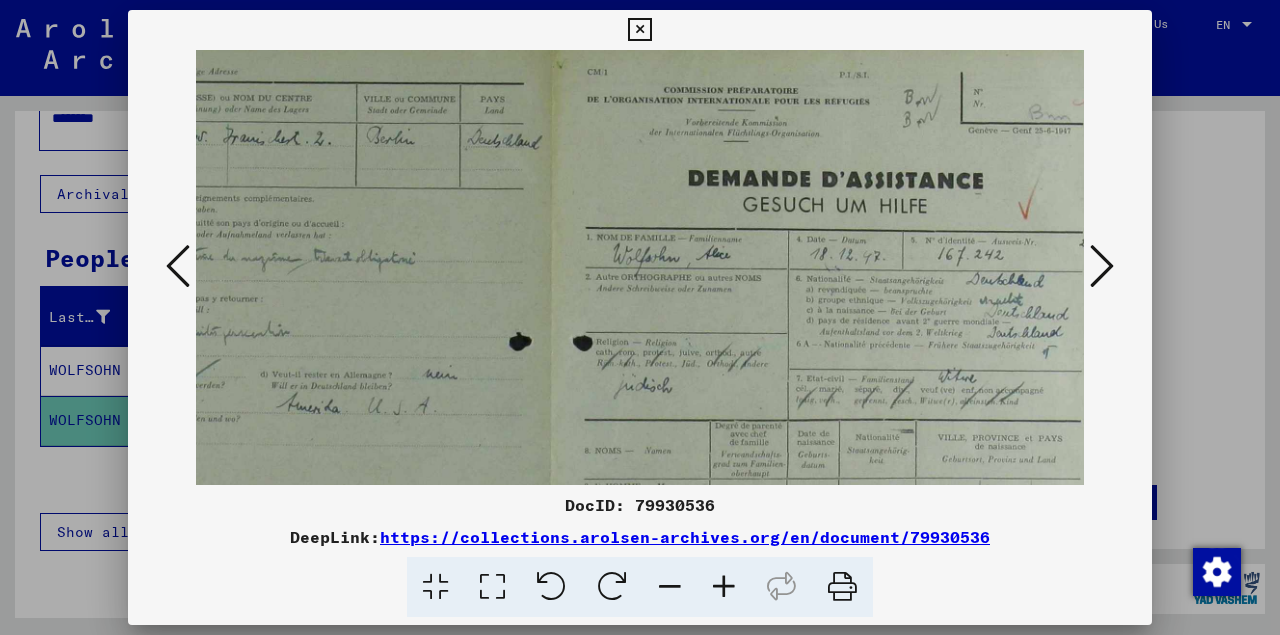 scroll, scrollTop: 39, scrollLeft: 277, axis: both 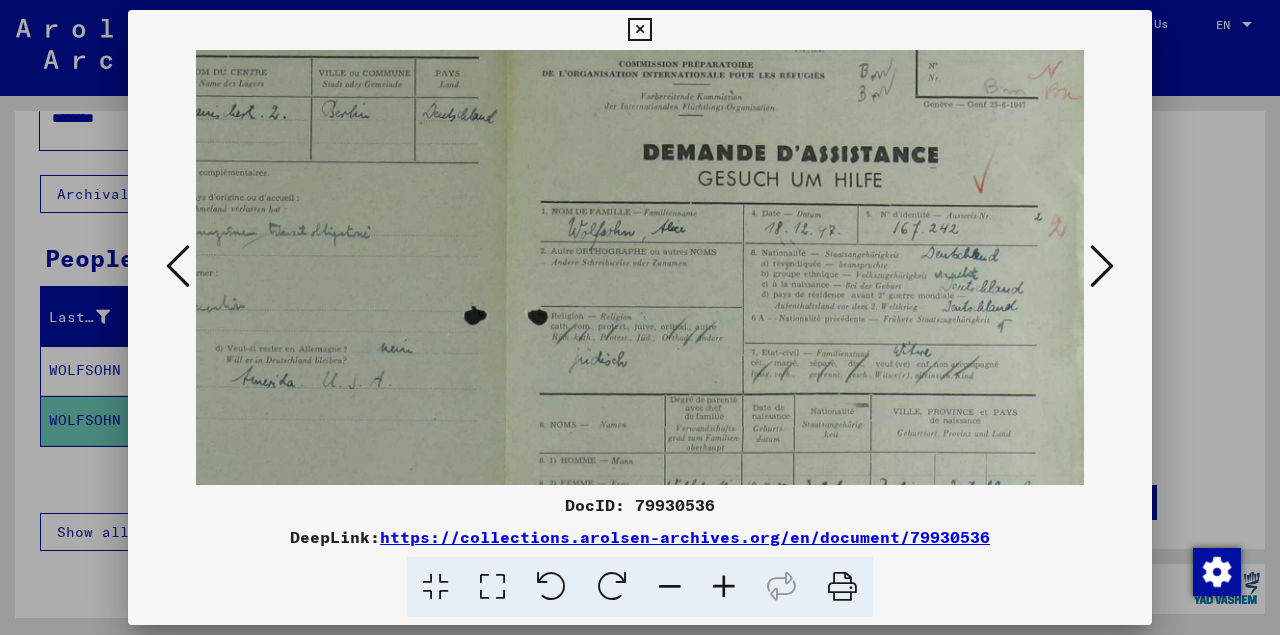 drag, startPoint x: 909, startPoint y: 386, endPoint x: 519, endPoint y: 347, distance: 391.94516 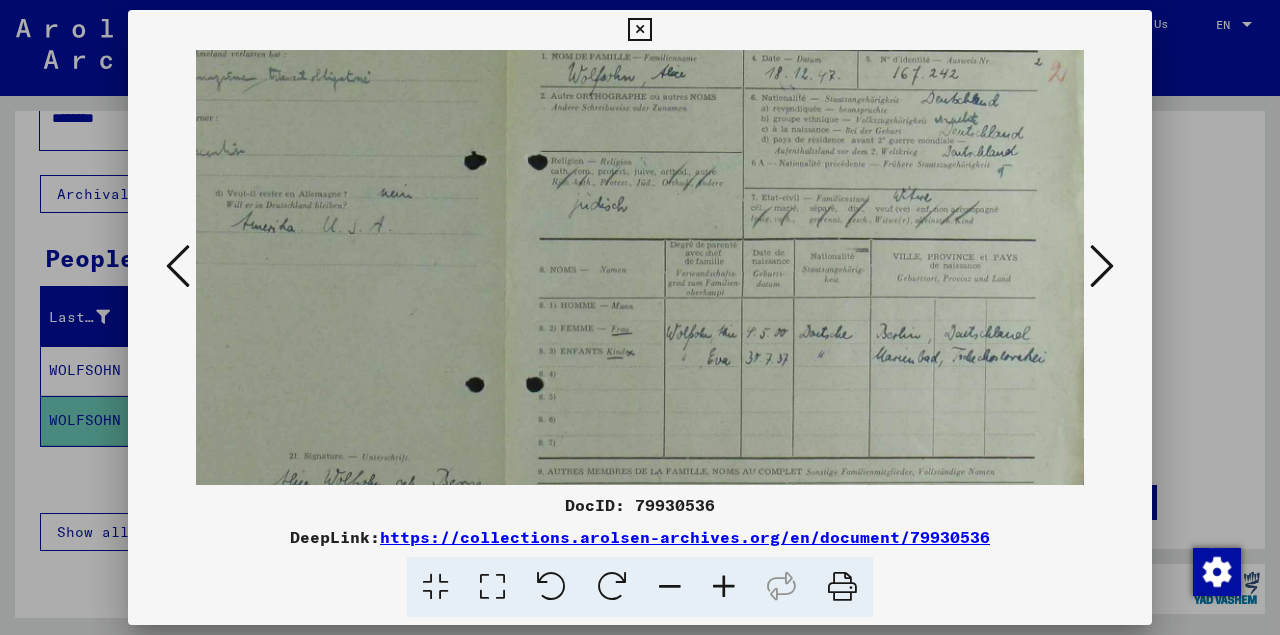 scroll, scrollTop: 203, scrollLeft: 275, axis: both 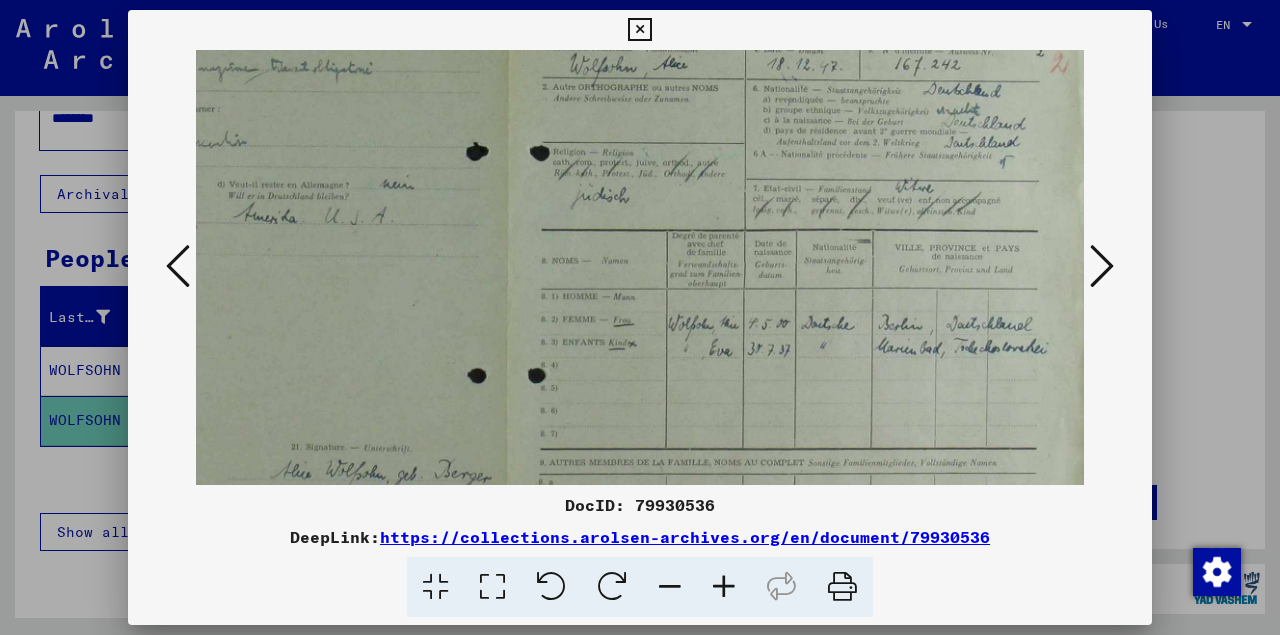drag, startPoint x: 664, startPoint y: 382, endPoint x: 659, endPoint y: 218, distance: 164.0762 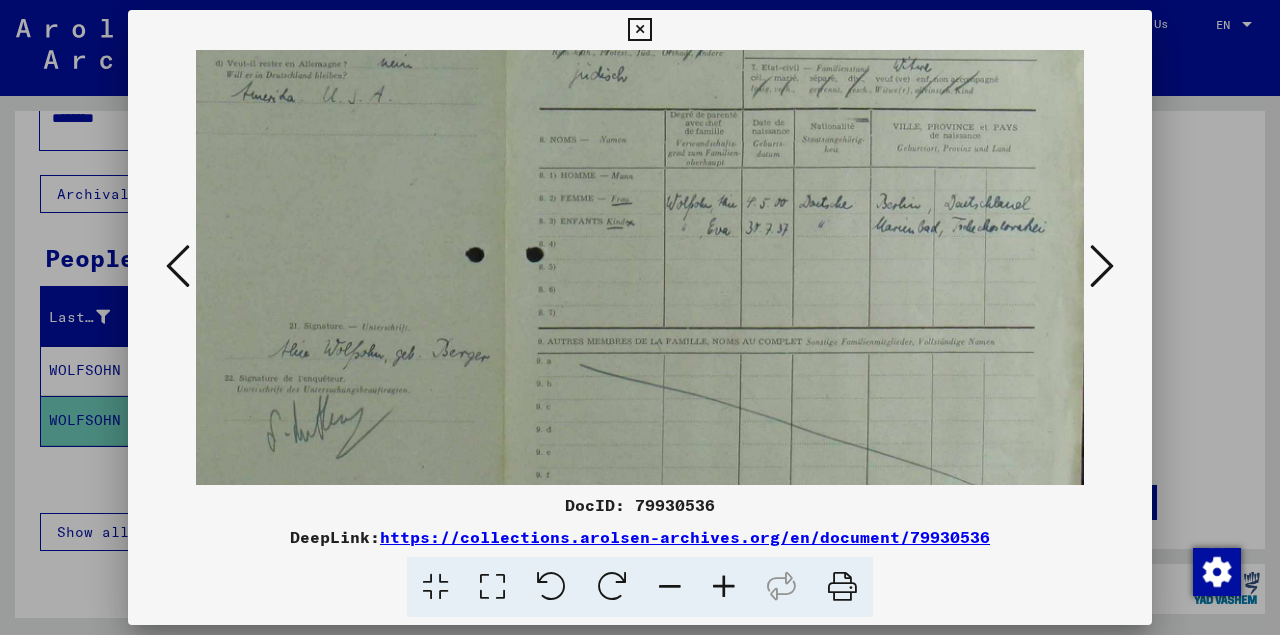 scroll, scrollTop: 290, scrollLeft: 277, axis: both 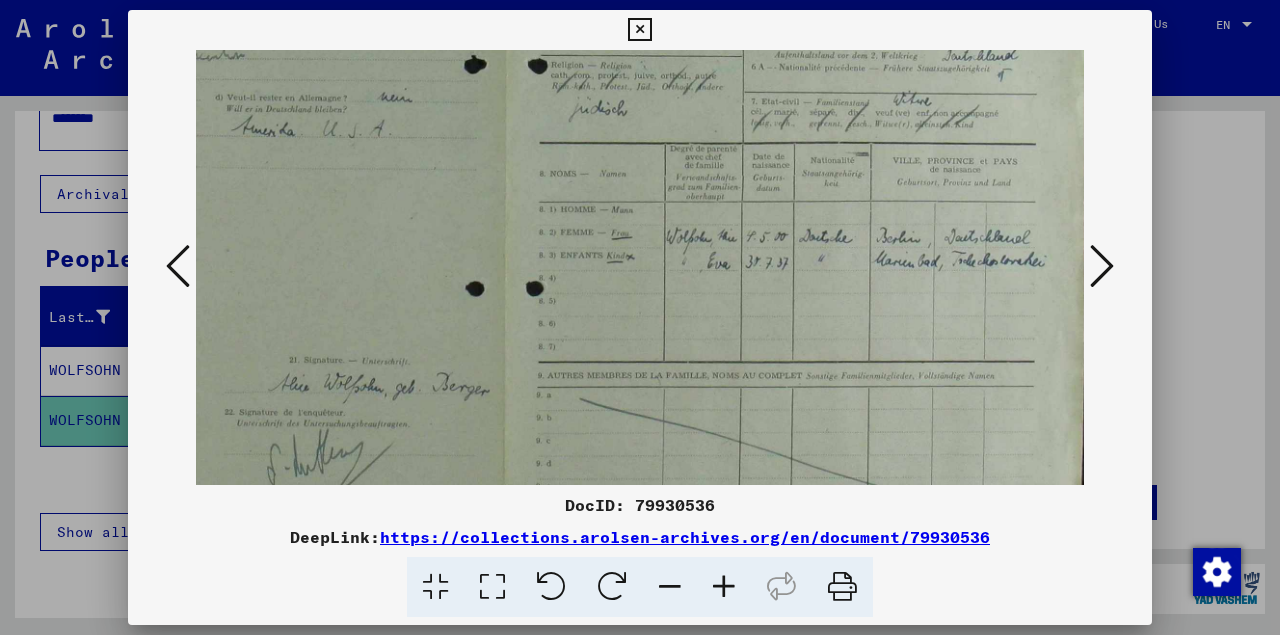 drag, startPoint x: 701, startPoint y: 358, endPoint x: 679, endPoint y: 237, distance: 122.98374 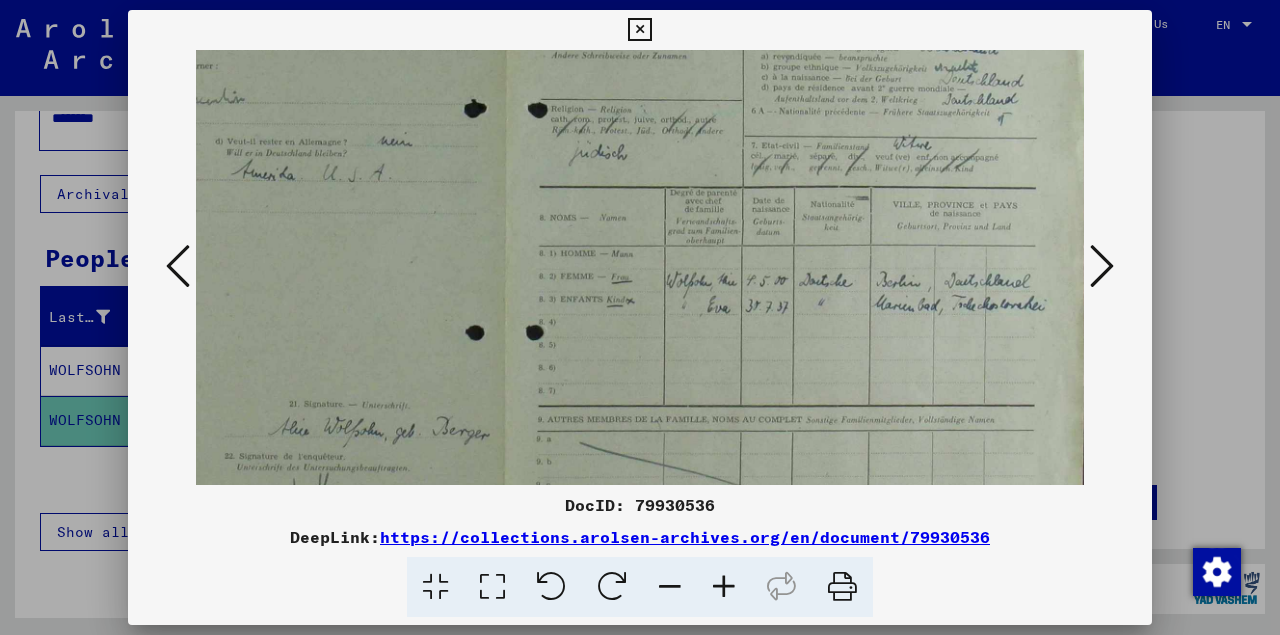 scroll, scrollTop: 243, scrollLeft: 277, axis: both 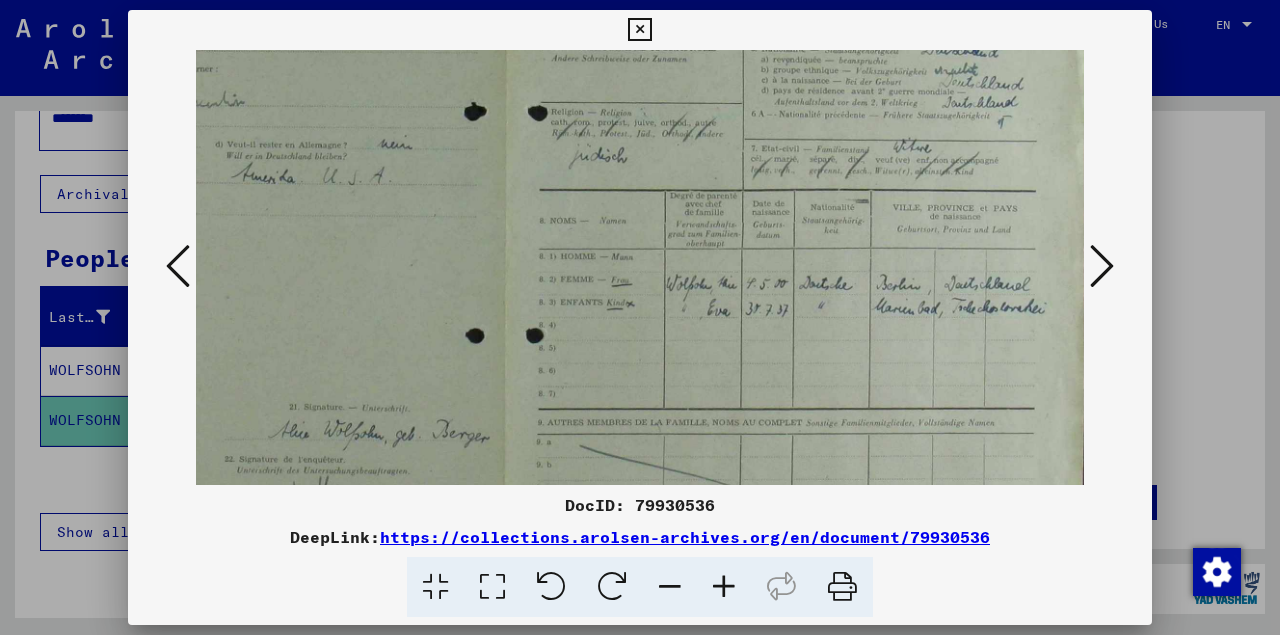 drag, startPoint x: 627, startPoint y: 283, endPoint x: 623, endPoint y: 330, distance: 47.169907 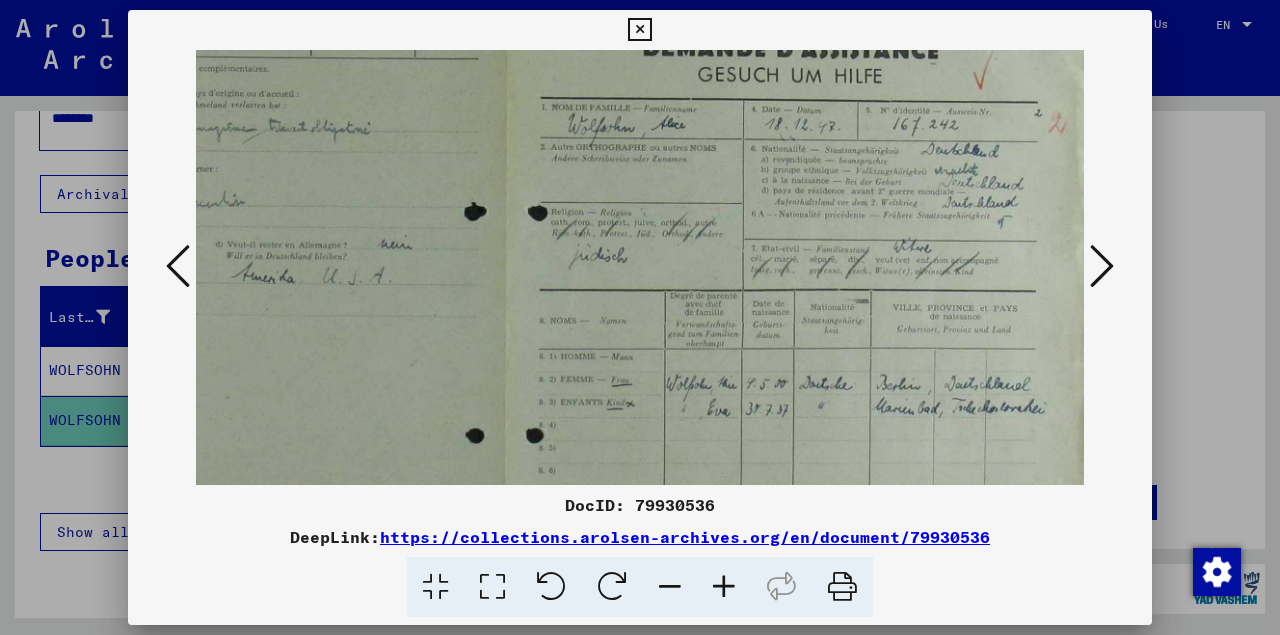 scroll, scrollTop: 129, scrollLeft: 277, axis: both 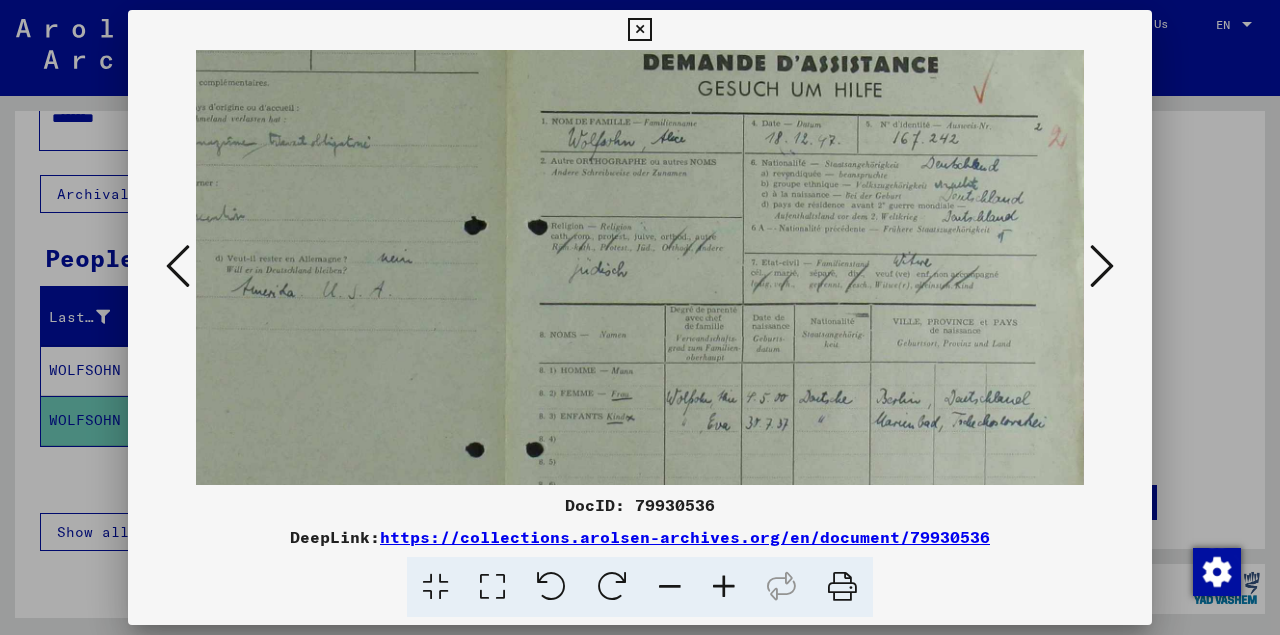 drag, startPoint x: 640, startPoint y: 268, endPoint x: 637, endPoint y: 382, distance: 114.03947 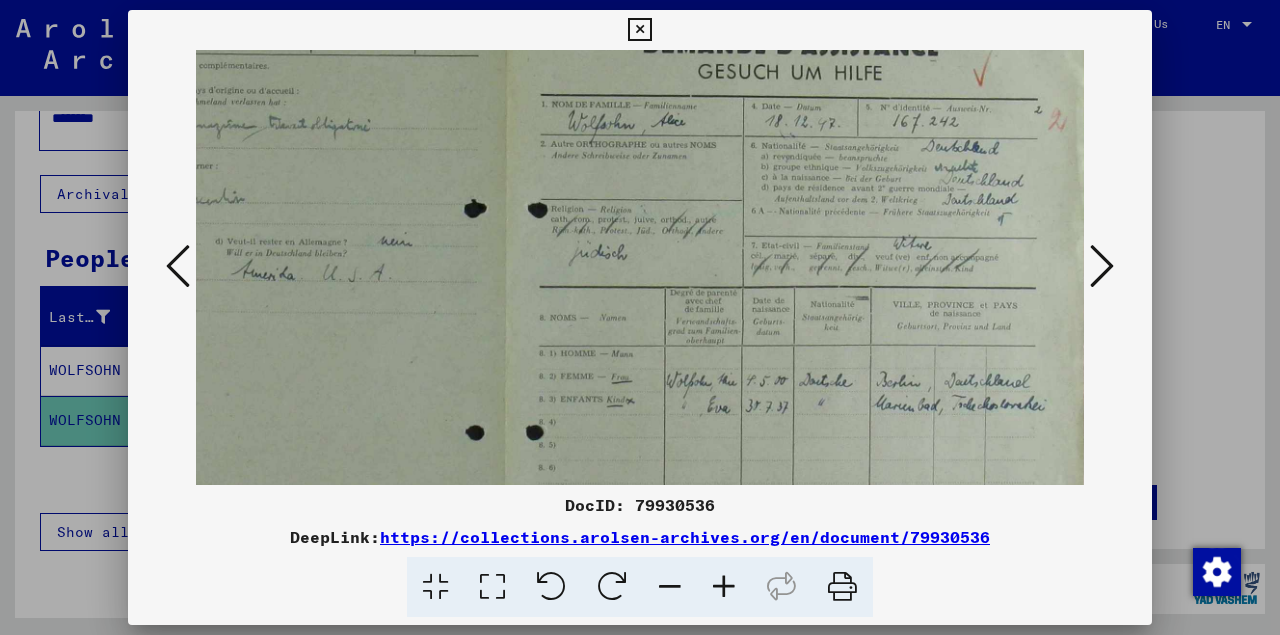 scroll, scrollTop: 173, scrollLeft: 277, axis: both 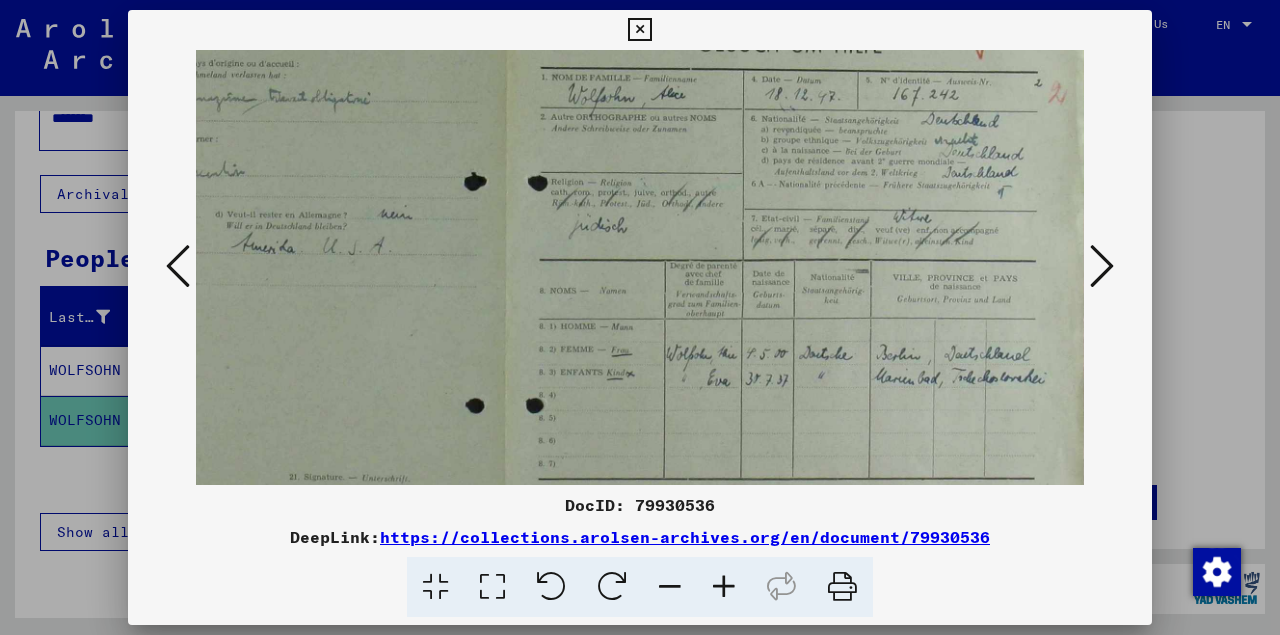 drag, startPoint x: 661, startPoint y: 286, endPoint x: 661, endPoint y: 242, distance: 44 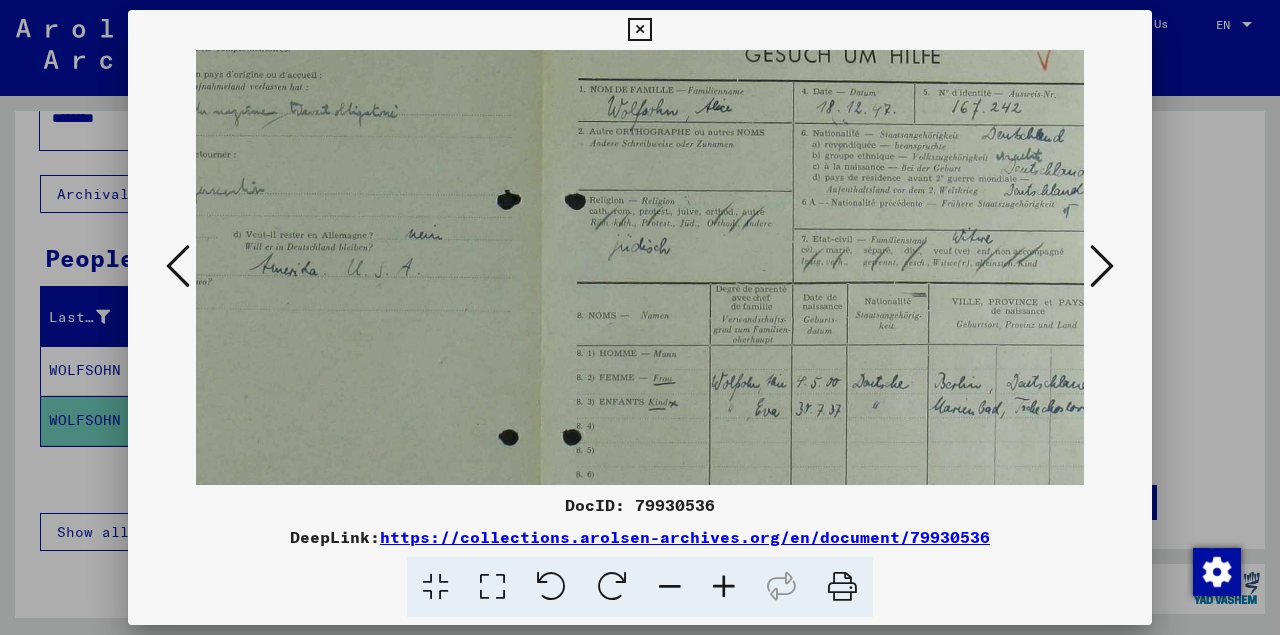click at bounding box center (724, 587) 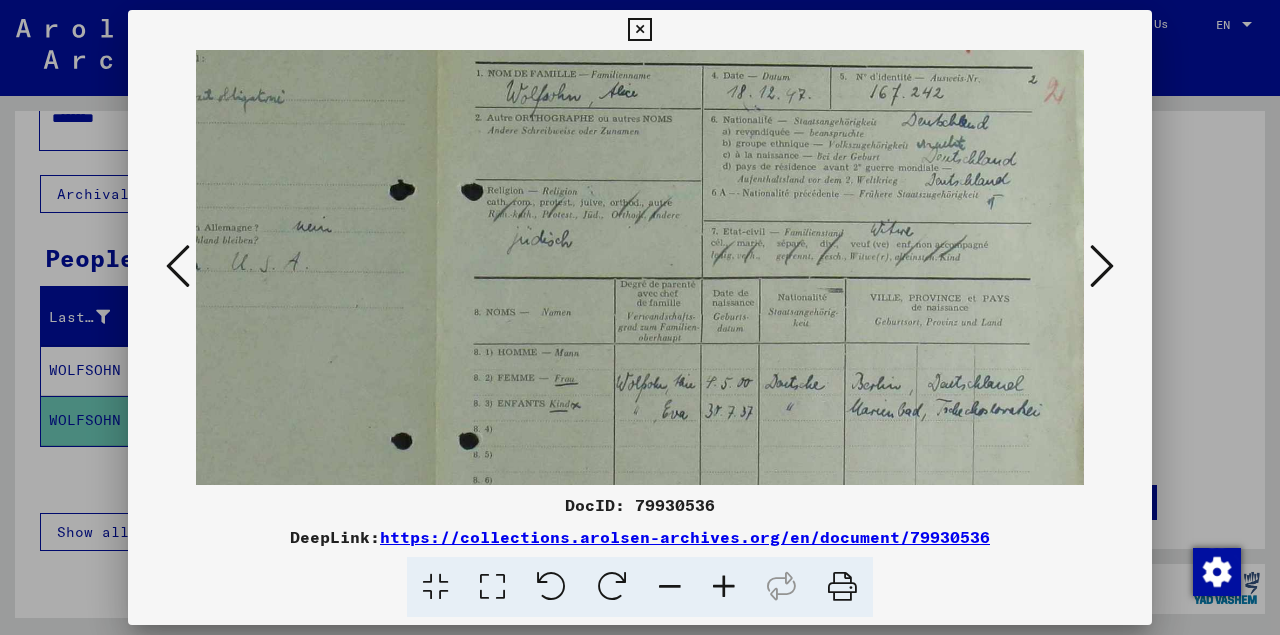 scroll, scrollTop: 203, scrollLeft: 417, axis: both 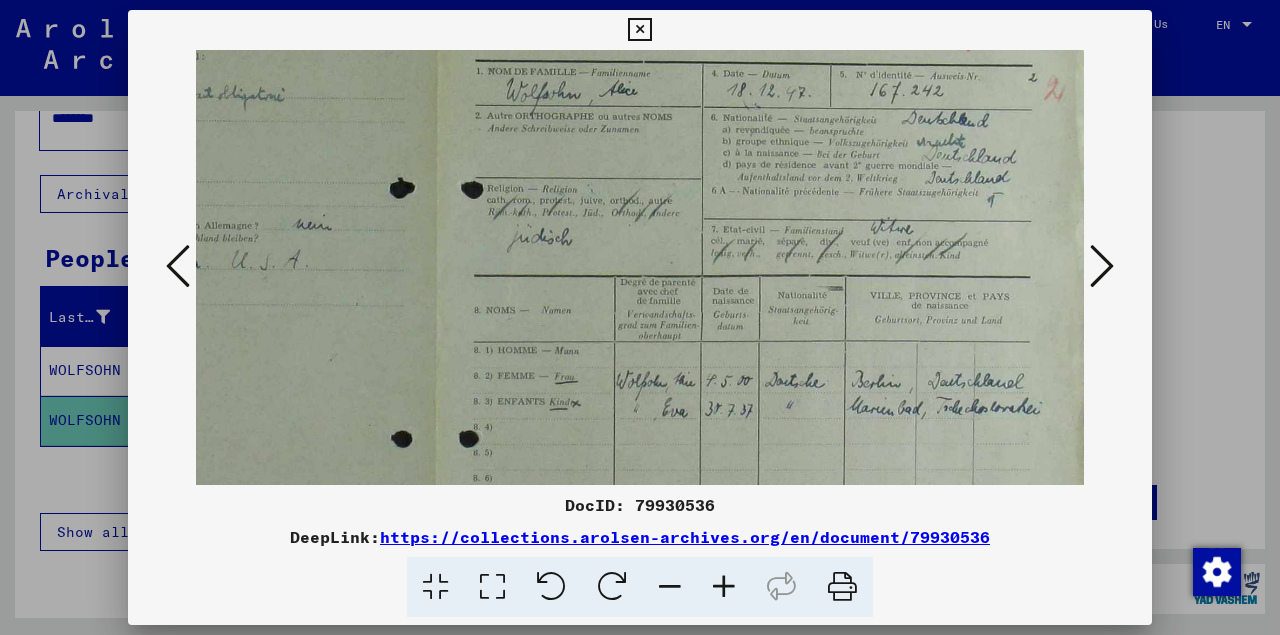 drag, startPoint x: 802, startPoint y: 411, endPoint x: 600, endPoint y: 381, distance: 204.21558 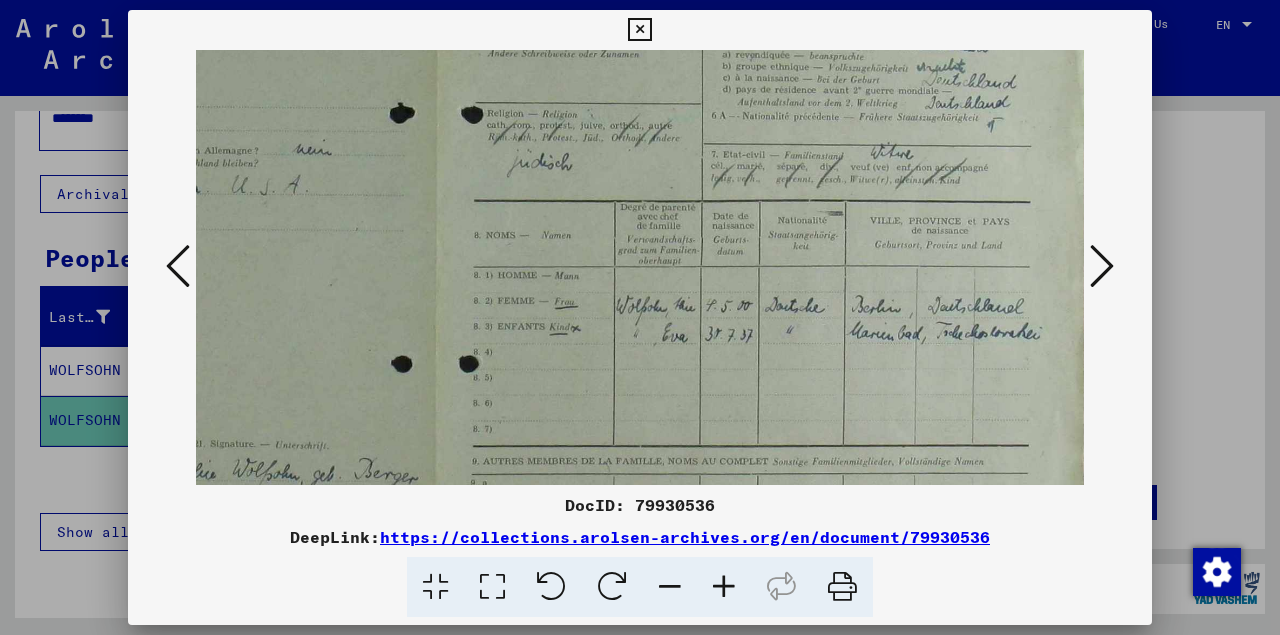 scroll, scrollTop: 342, scrollLeft: 417, axis: both 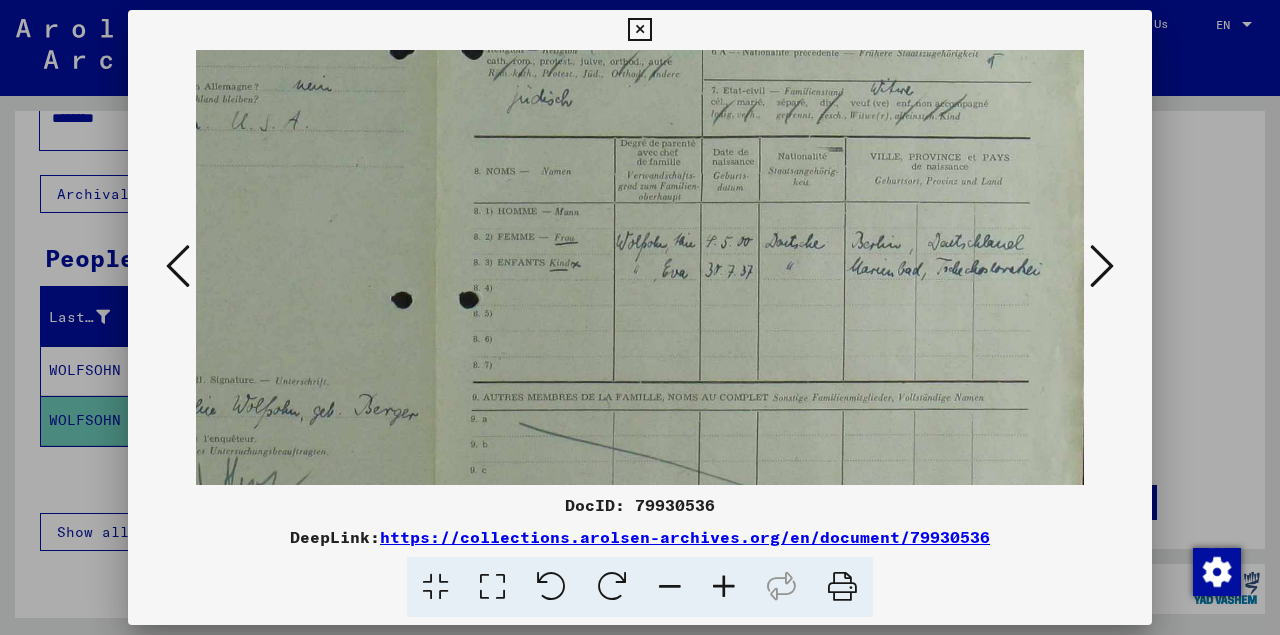 drag, startPoint x: 655, startPoint y: 432, endPoint x: 627, endPoint y: 293, distance: 141.7921 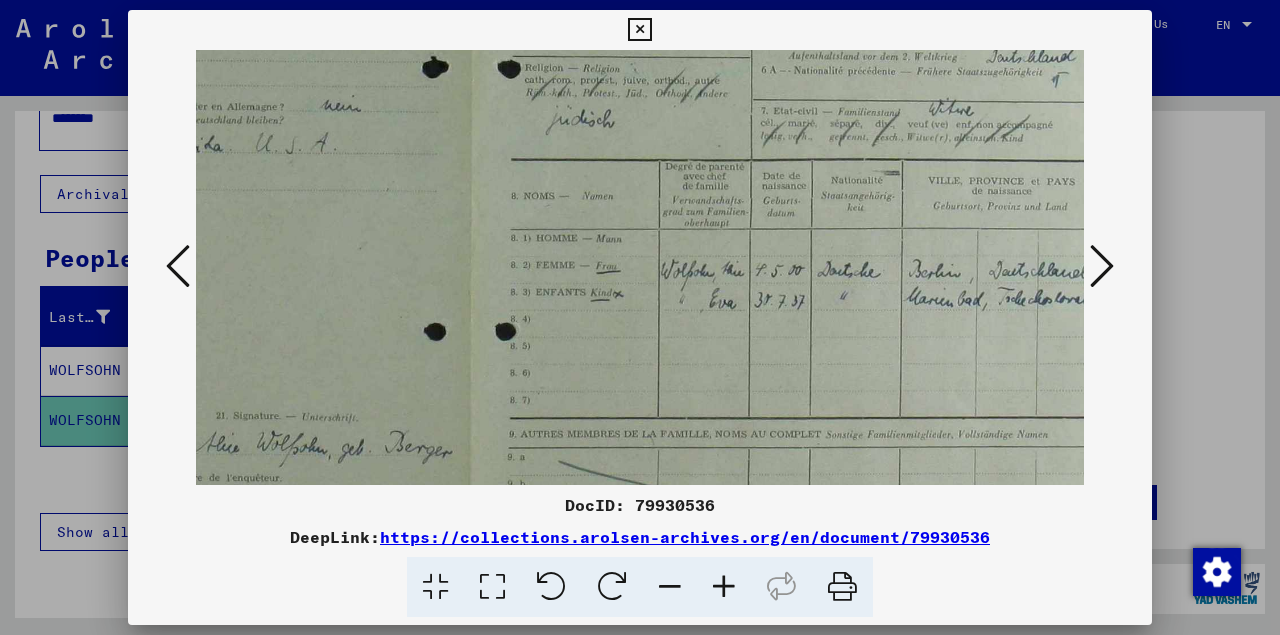 click at bounding box center [724, 587] 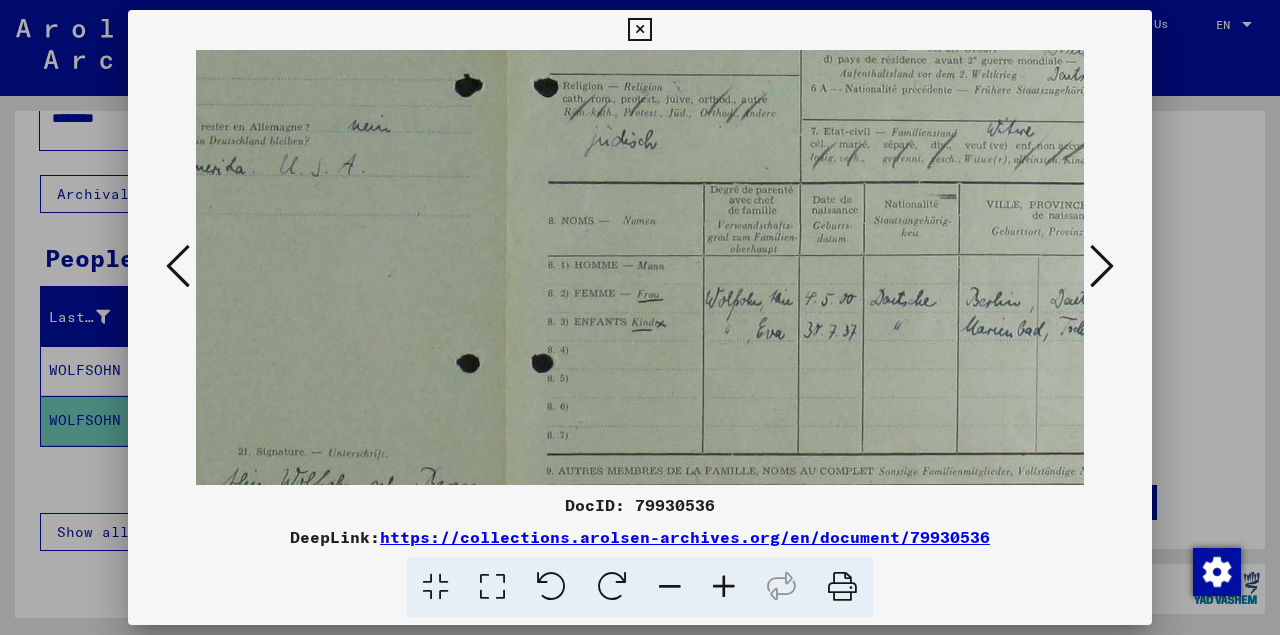 click at bounding box center [724, 587] 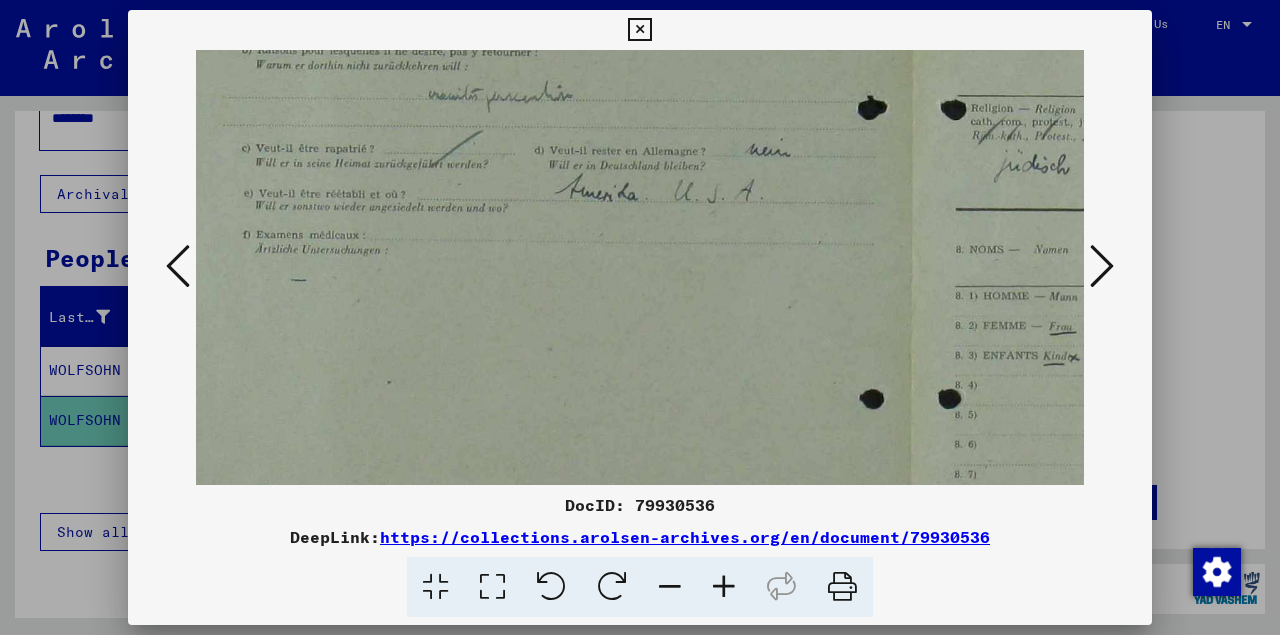 scroll, scrollTop: 338, scrollLeft: 37, axis: both 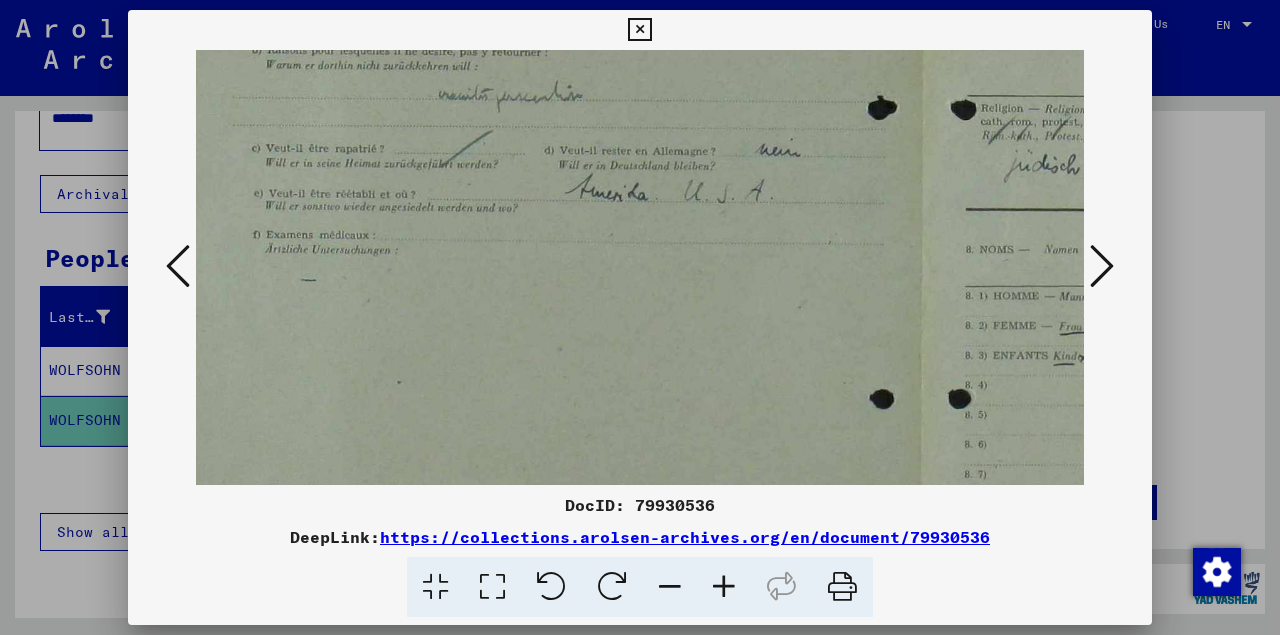 drag, startPoint x: 331, startPoint y: 325, endPoint x: 711, endPoint y: 329, distance: 380.02106 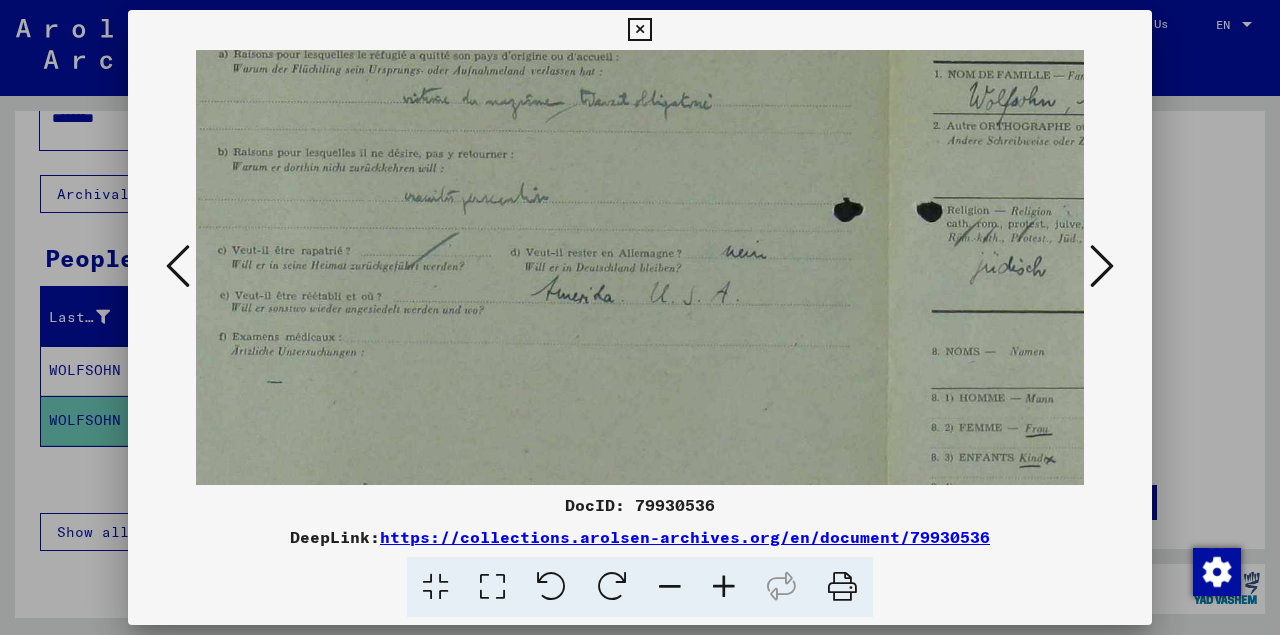 scroll, scrollTop: 216, scrollLeft: 78, axis: both 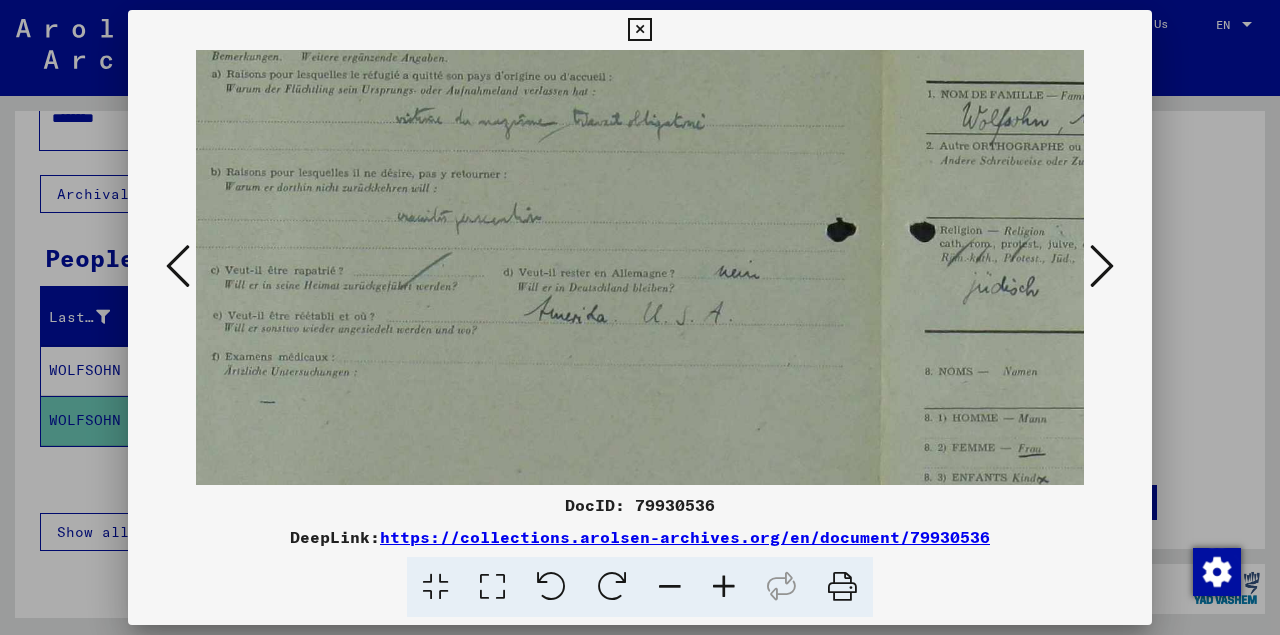 drag, startPoint x: 559, startPoint y: 257, endPoint x: 518, endPoint y: 379, distance: 128.7051 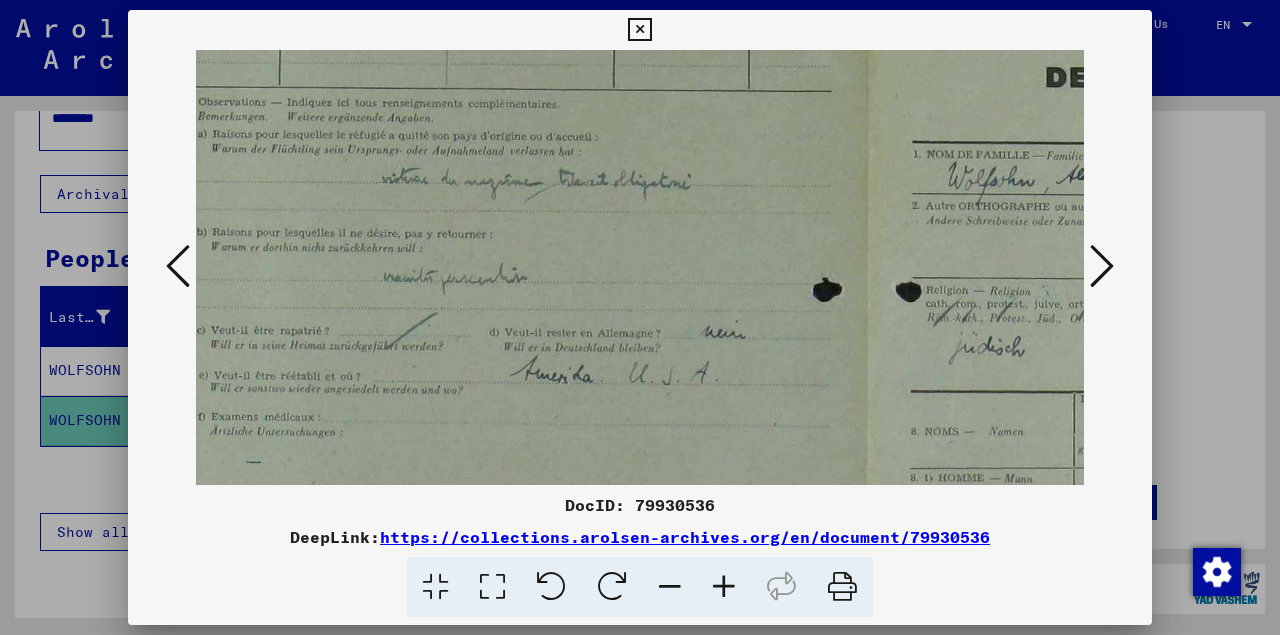 scroll, scrollTop: 154, scrollLeft: 92, axis: both 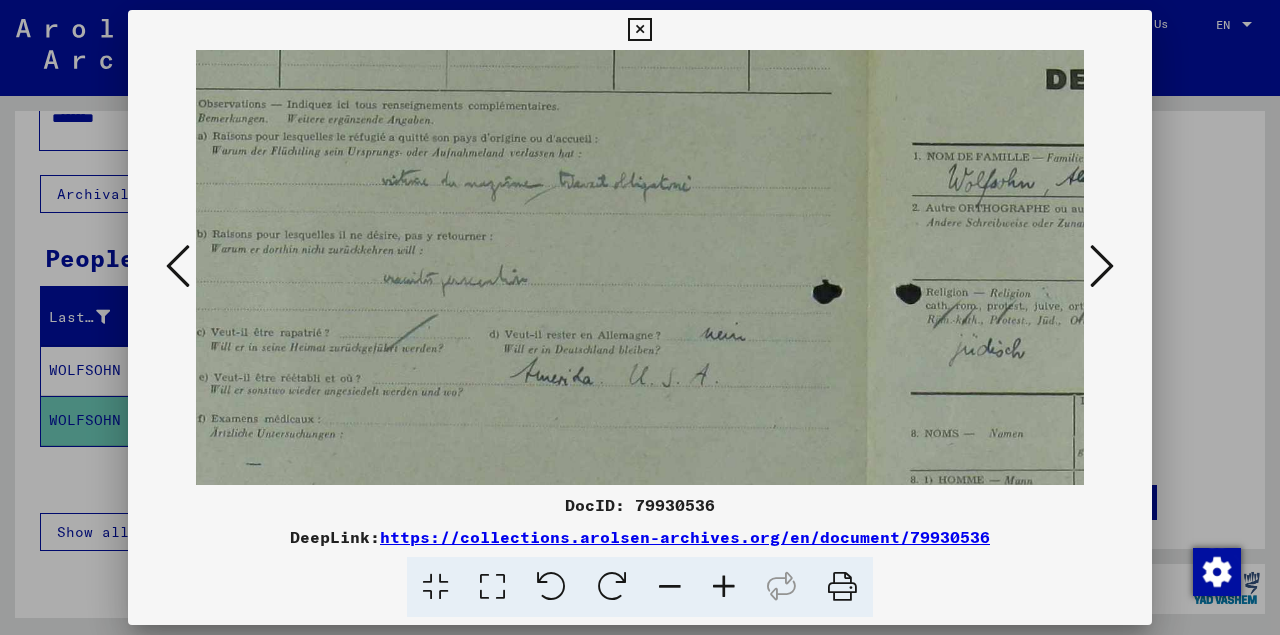 drag, startPoint x: 595, startPoint y: 287, endPoint x: 581, endPoint y: 349, distance: 63.560993 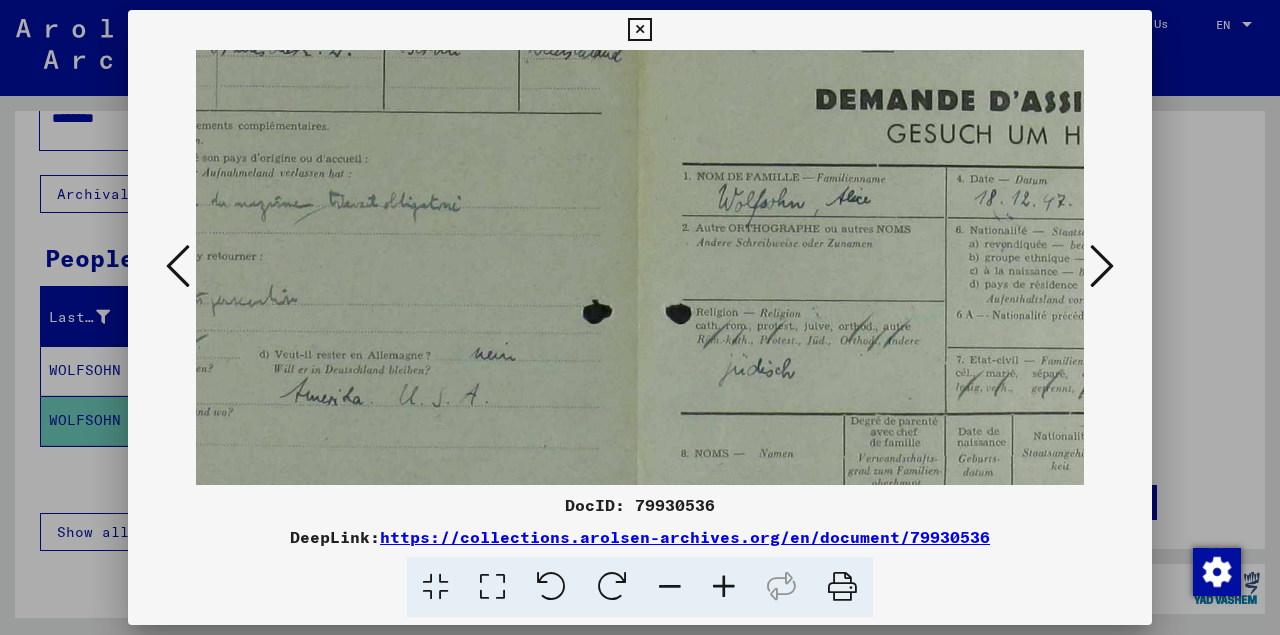 scroll, scrollTop: 128, scrollLeft: 501, axis: both 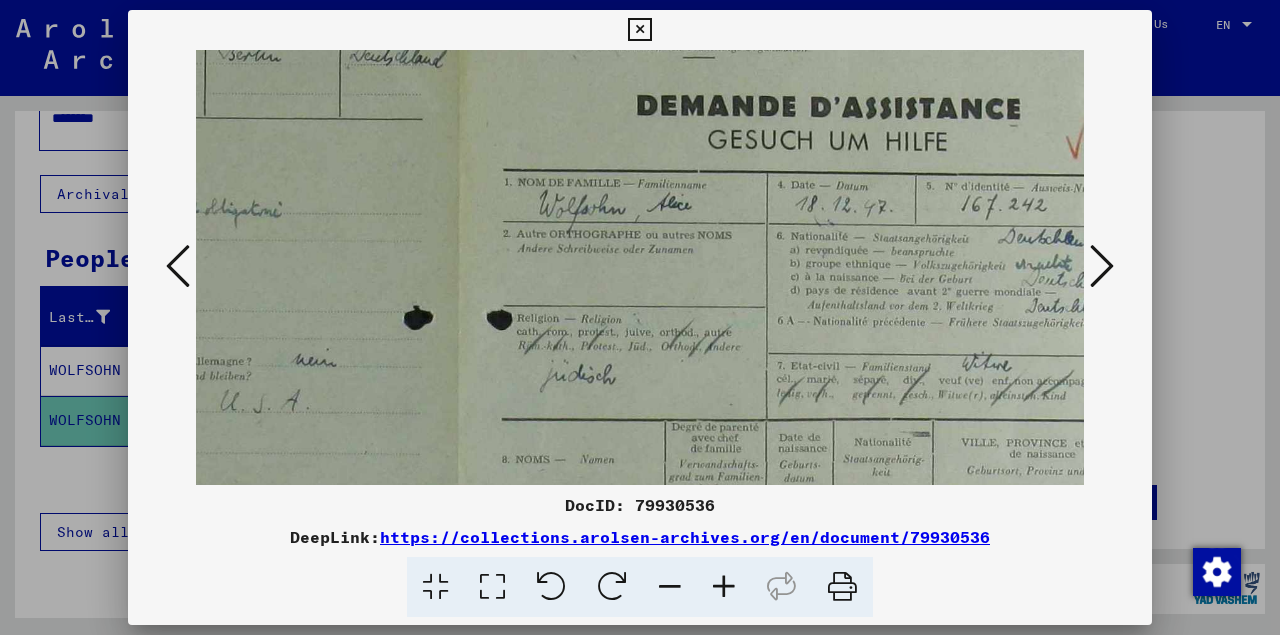 drag, startPoint x: 679, startPoint y: 275, endPoint x: 270, endPoint y: 301, distance: 409.82556 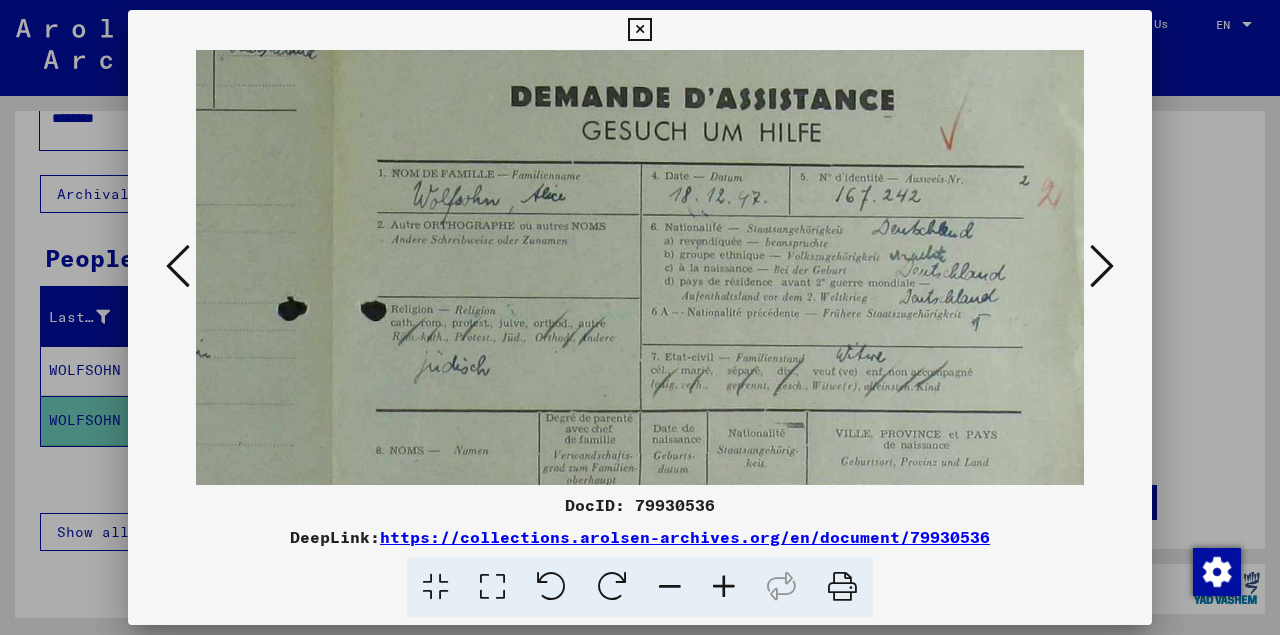 scroll, scrollTop: 145, scrollLeft: 627, axis: both 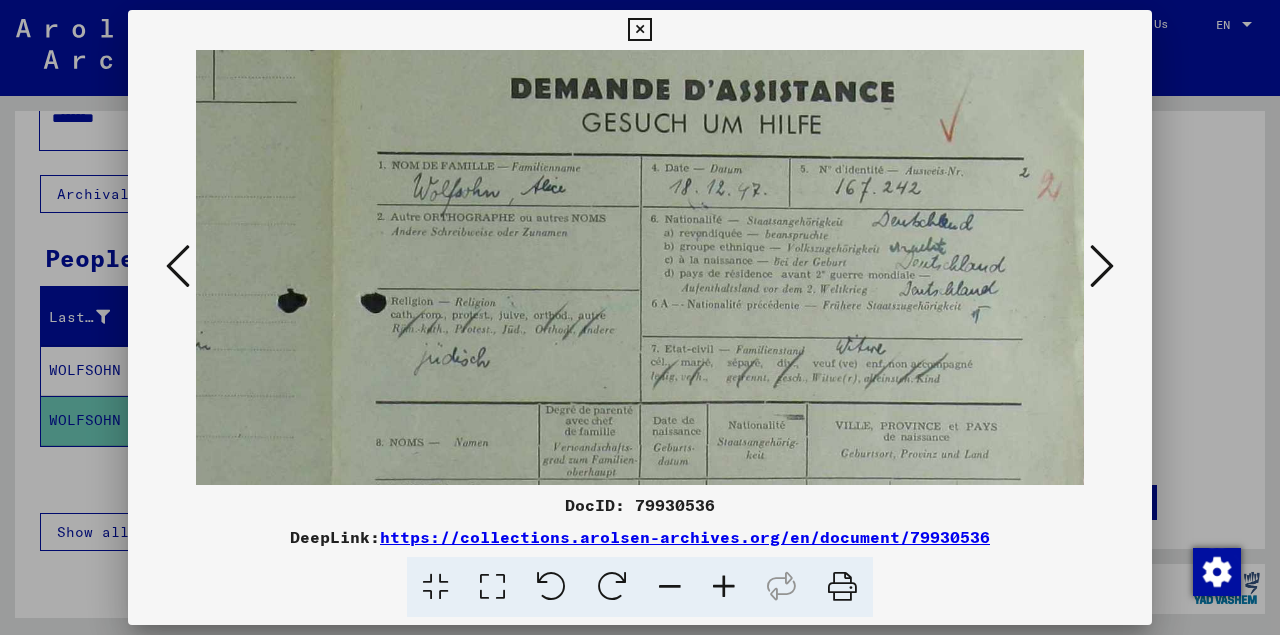 drag, startPoint x: 502, startPoint y: 256, endPoint x: 206, endPoint y: 239, distance: 296.48776 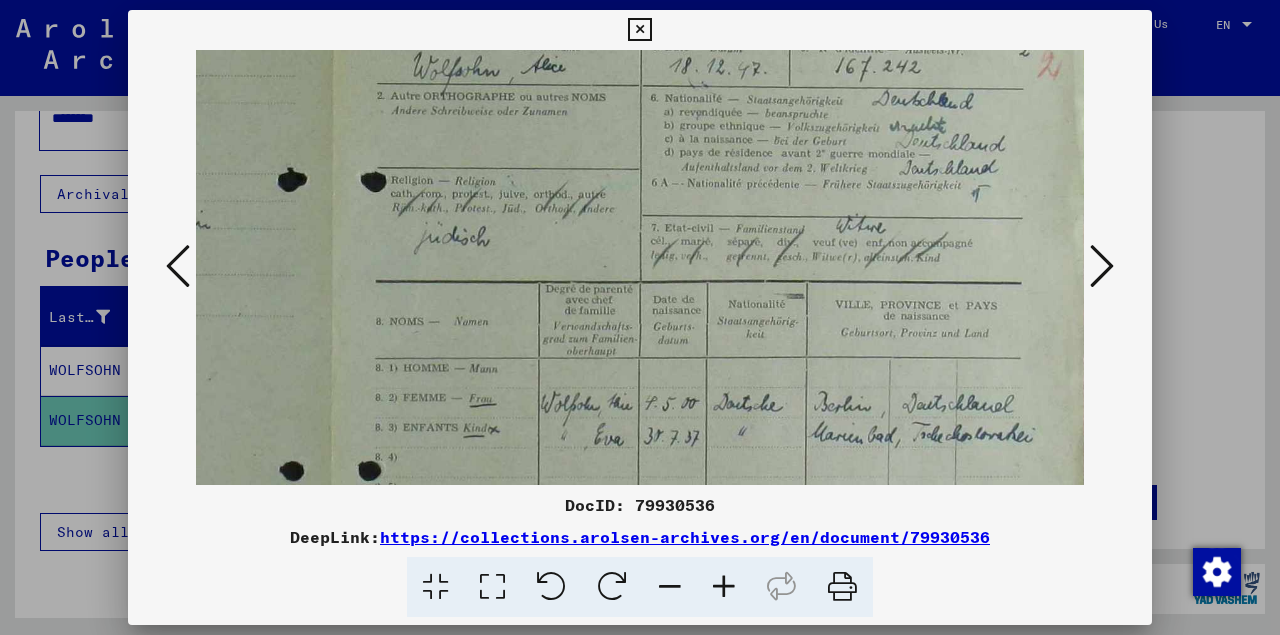 scroll, scrollTop: 267, scrollLeft: 627, axis: both 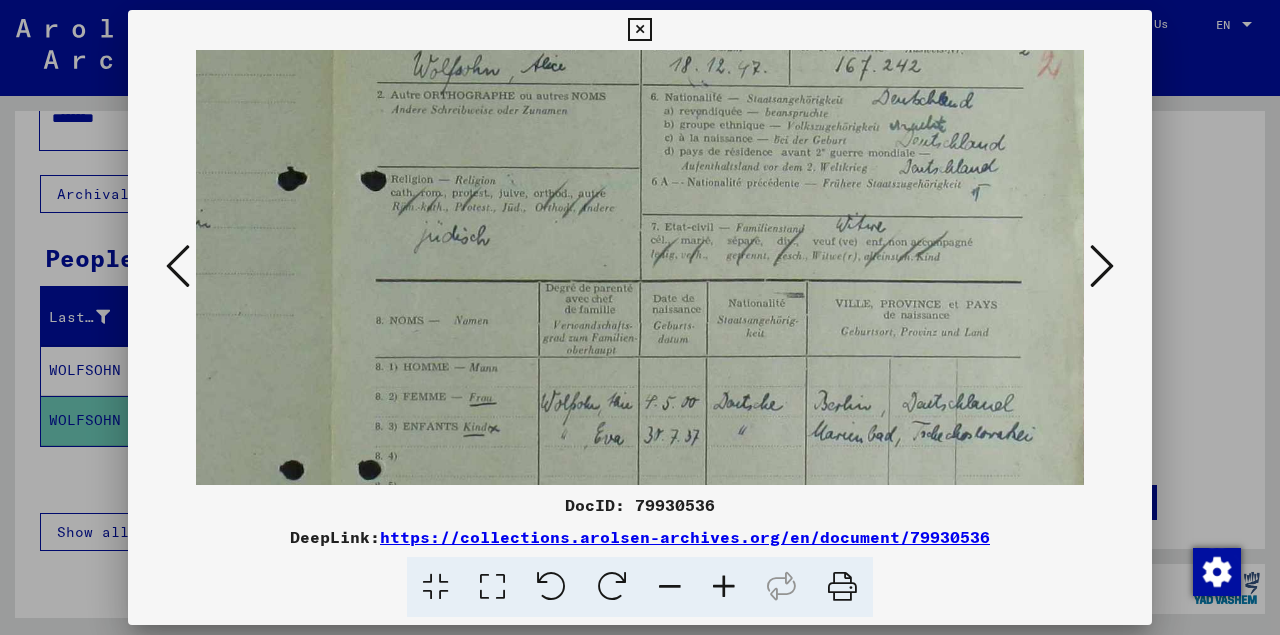 drag, startPoint x: 515, startPoint y: 413, endPoint x: 499, endPoint y: 291, distance: 123.04471 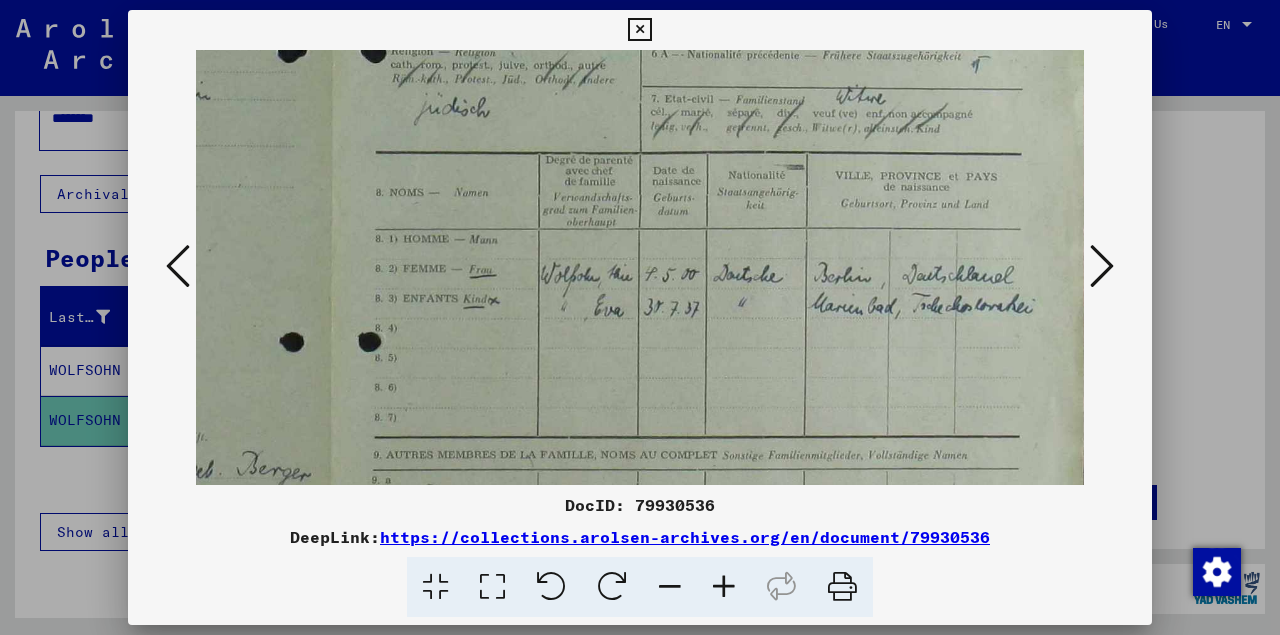 drag, startPoint x: 487, startPoint y: 382, endPoint x: 481, endPoint y: 254, distance: 128.14055 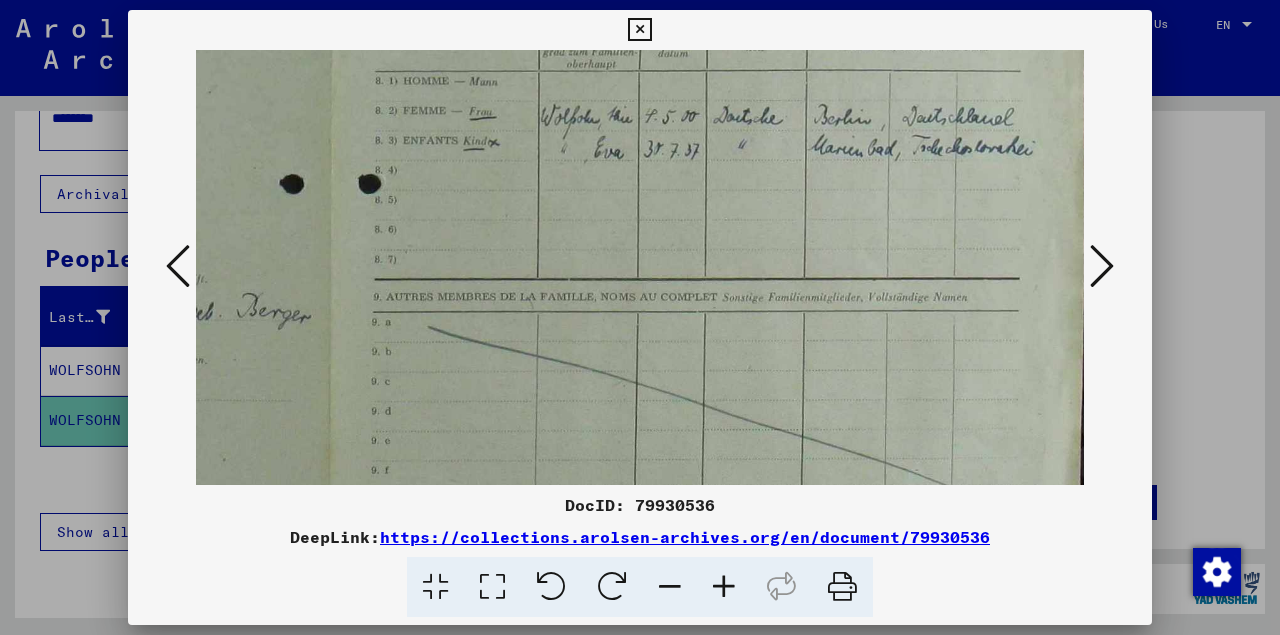 drag, startPoint x: 506, startPoint y: 371, endPoint x: 500, endPoint y: 213, distance: 158.11388 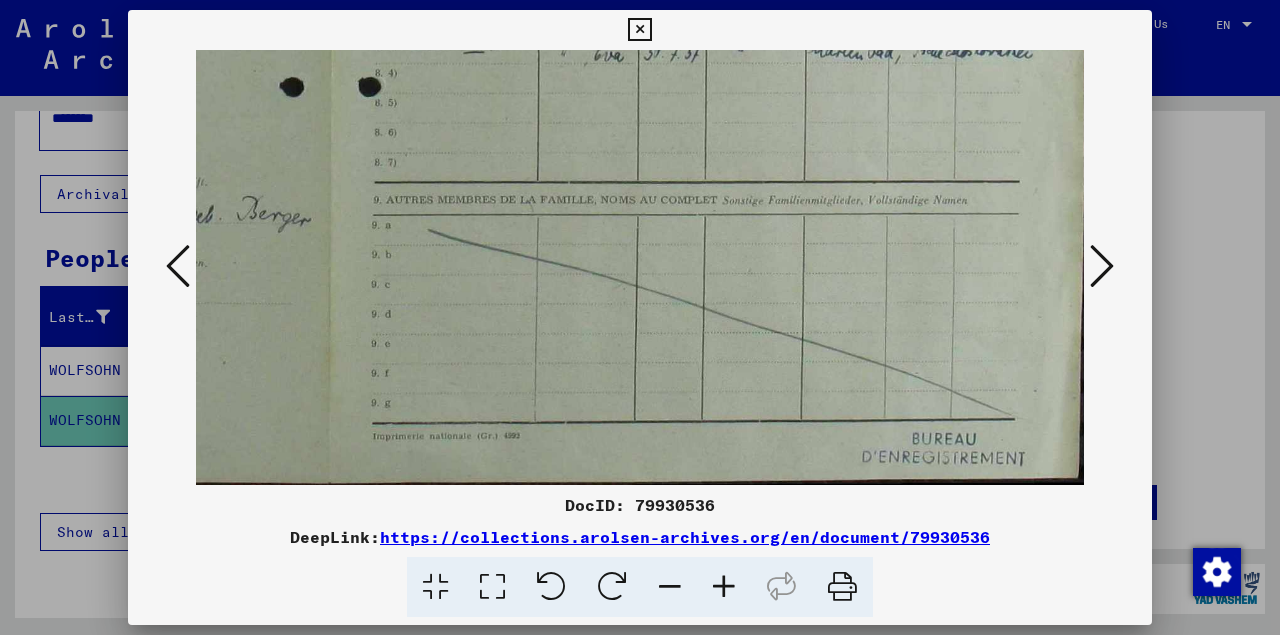 drag, startPoint x: 486, startPoint y: 357, endPoint x: 485, endPoint y: 179, distance: 178.0028 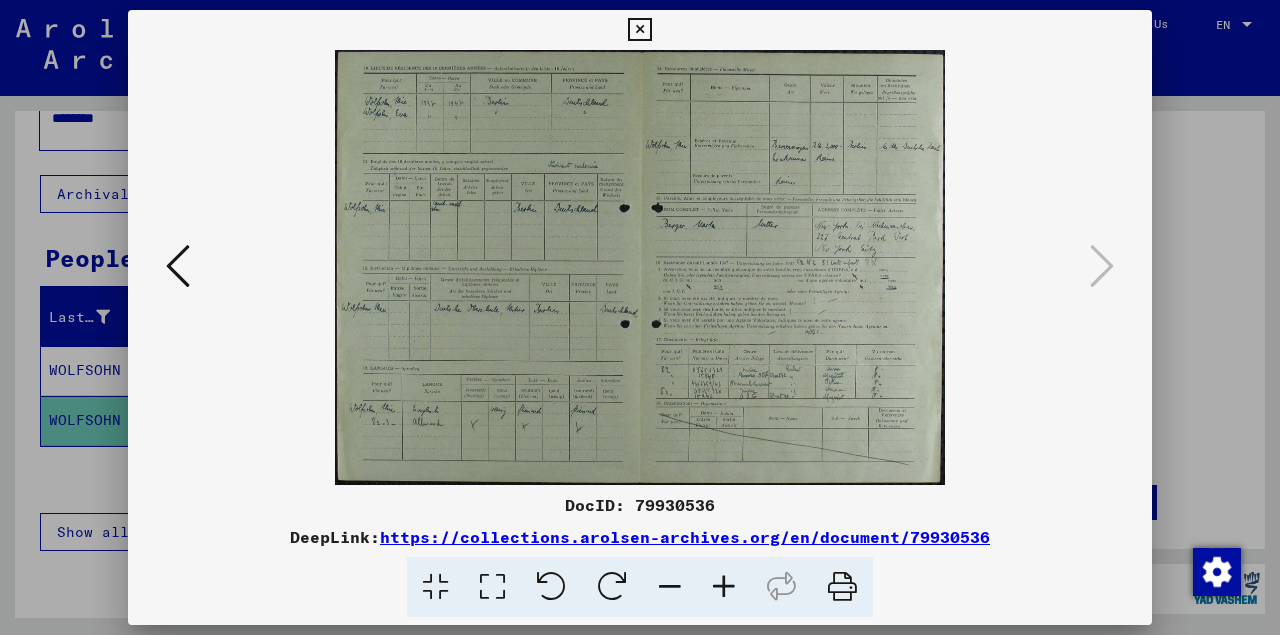 scroll, scrollTop: 0, scrollLeft: 0, axis: both 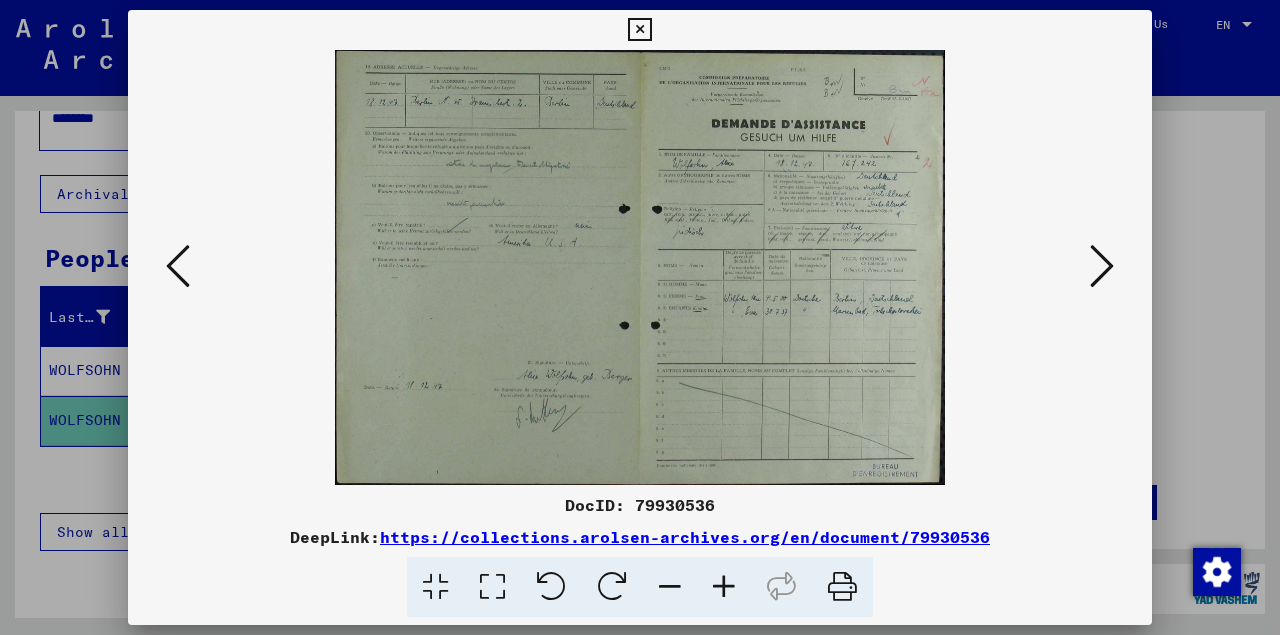 drag, startPoint x: 555, startPoint y: 276, endPoint x: 758, endPoint y: 292, distance: 203.62956 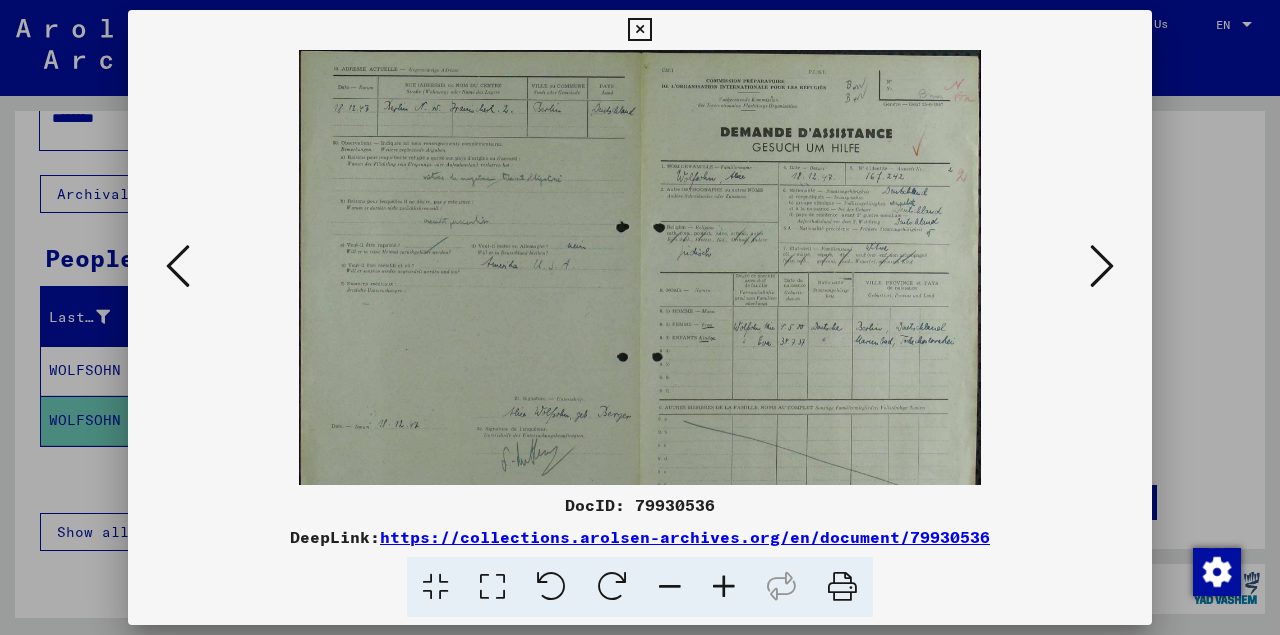 click at bounding box center [724, 587] 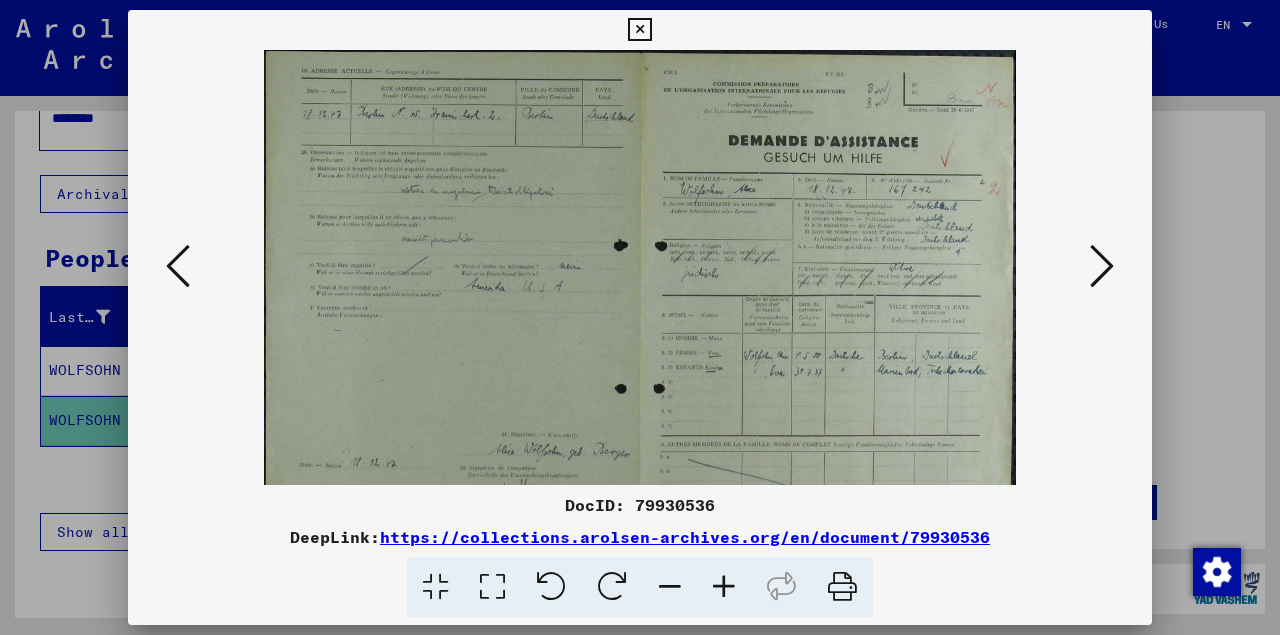 click at bounding box center (724, 587) 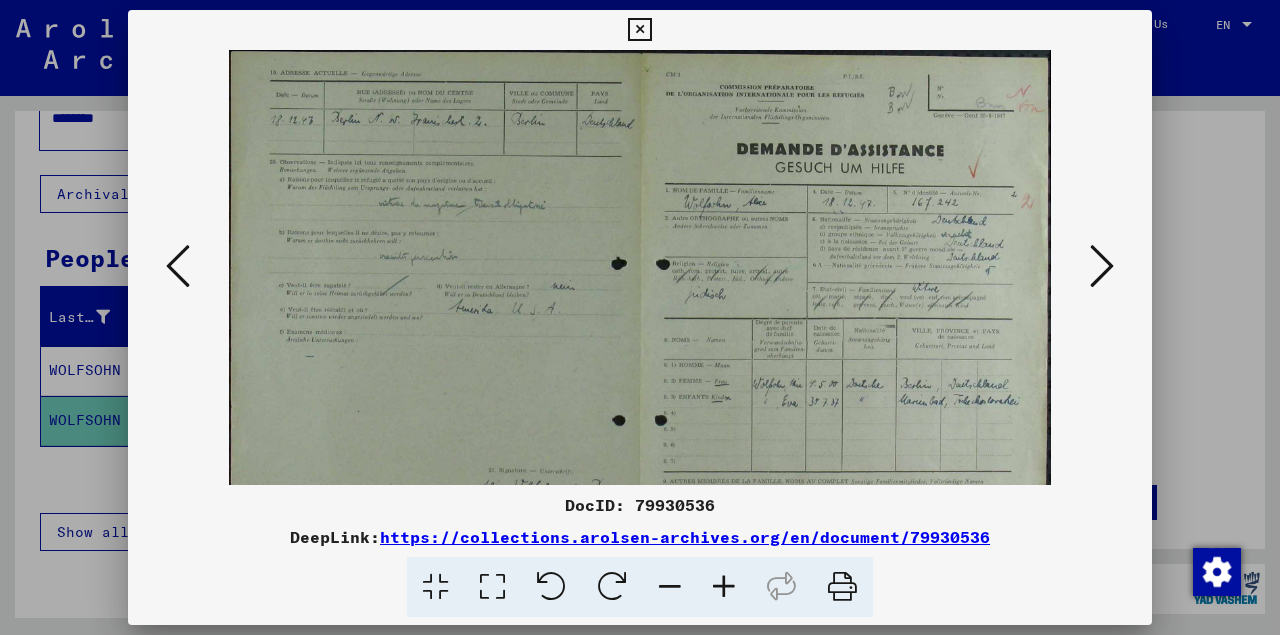 click at bounding box center (724, 587) 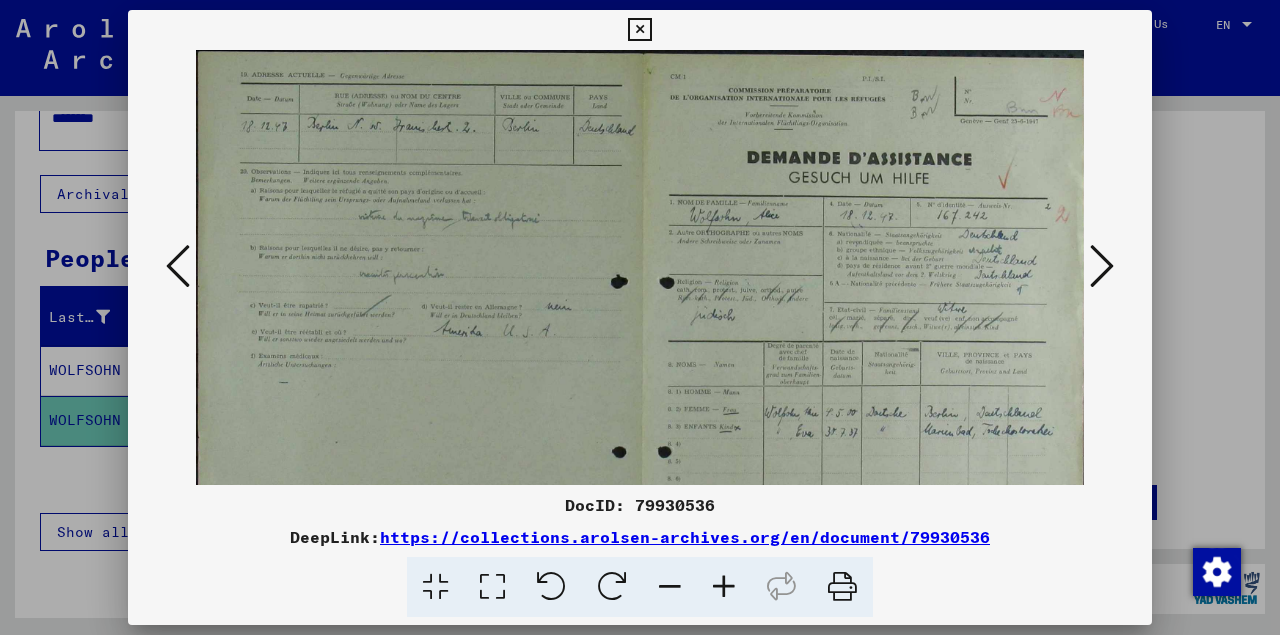 click at bounding box center (724, 587) 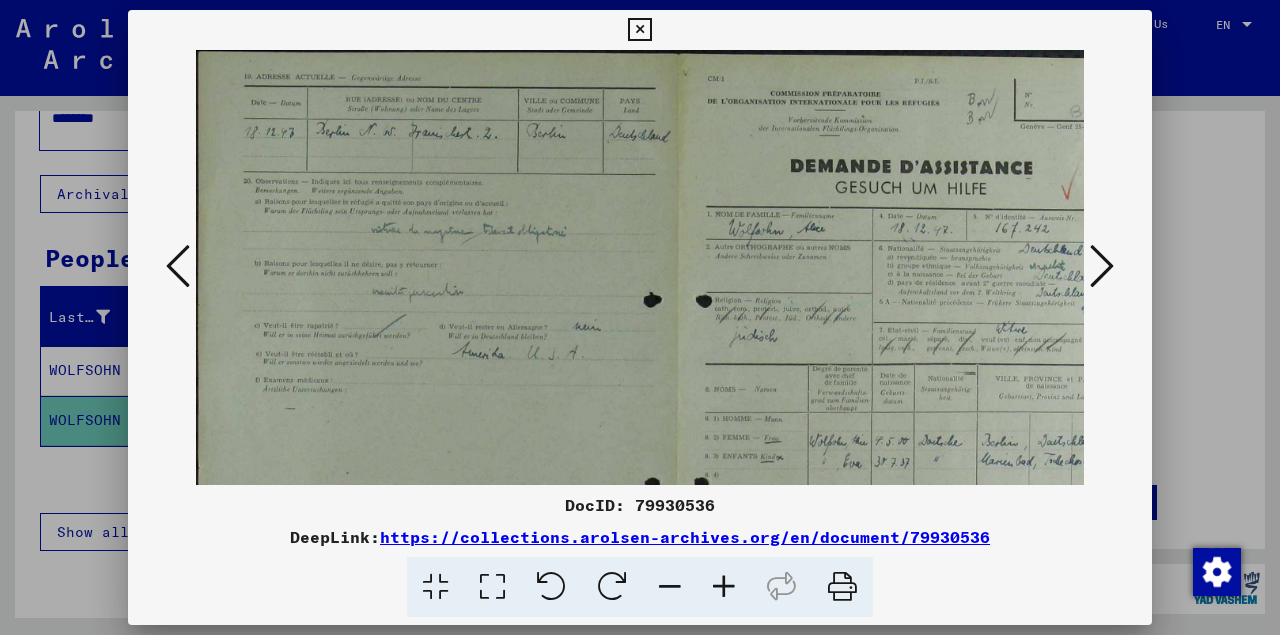 click at bounding box center [724, 587] 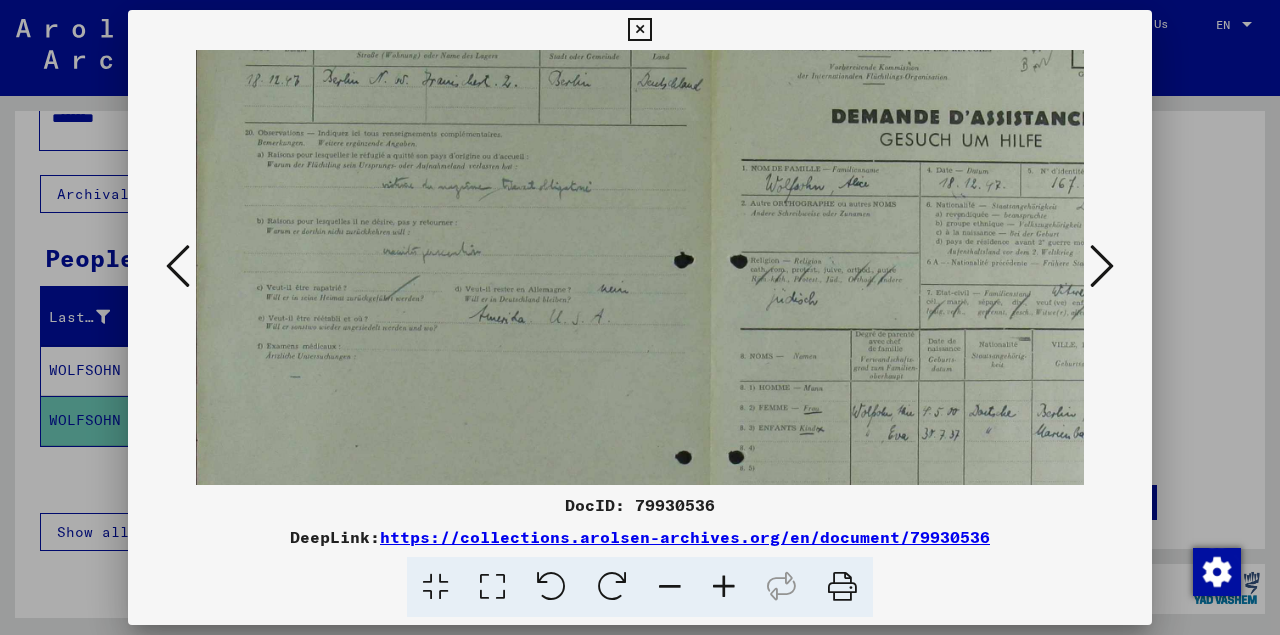 scroll, scrollTop: 137, scrollLeft: 0, axis: vertical 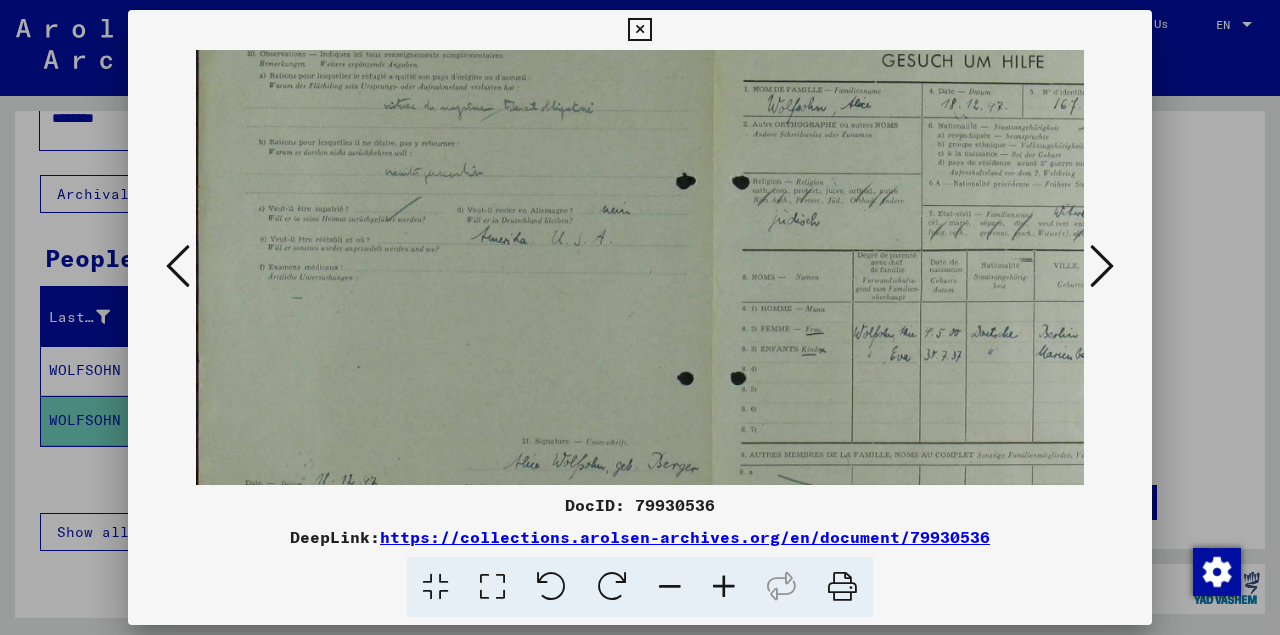 drag, startPoint x: 679, startPoint y: 434, endPoint x: 681, endPoint y: 304, distance: 130.01538 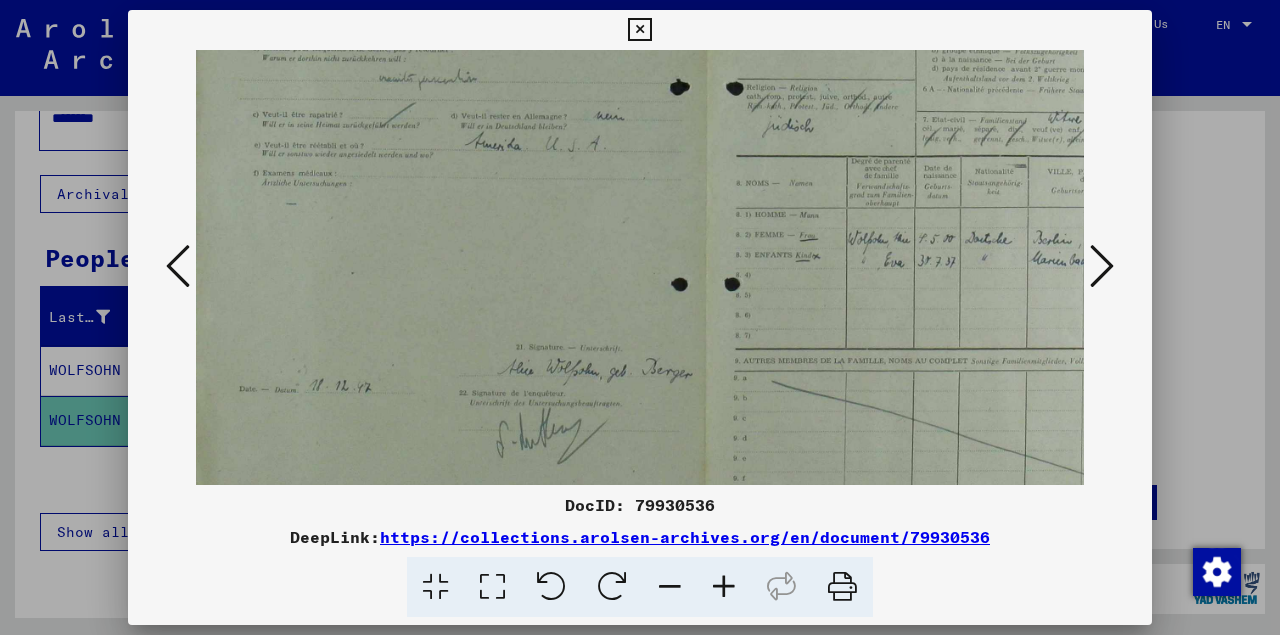 scroll, scrollTop: 271, scrollLeft: 7, axis: both 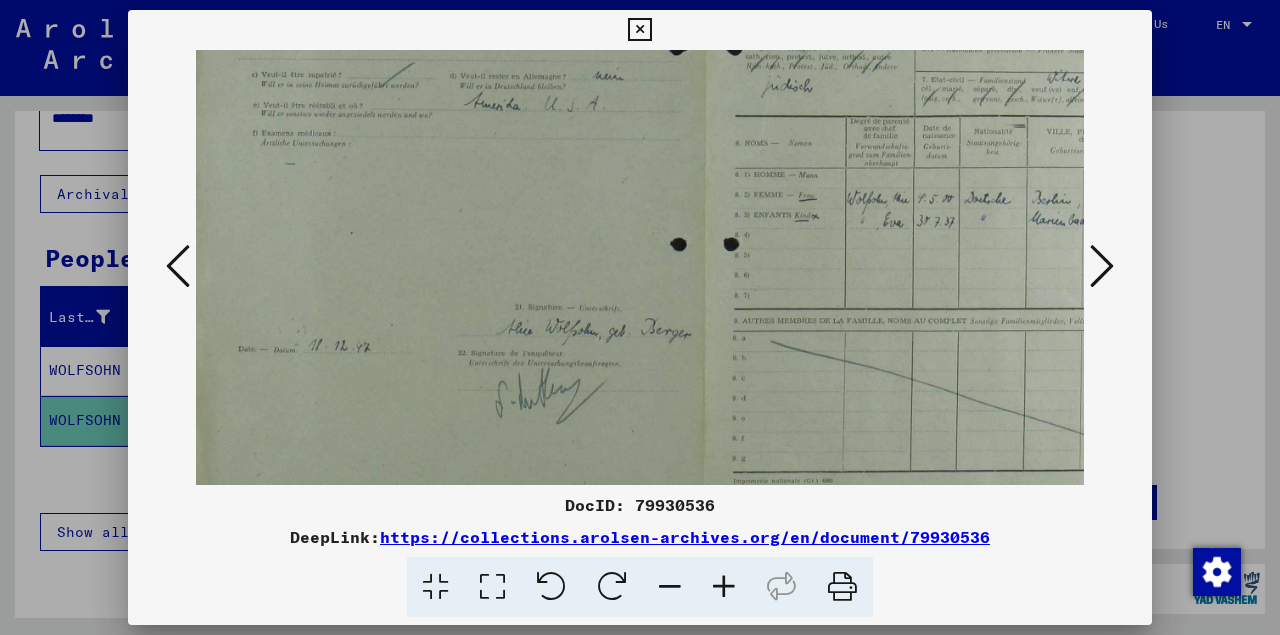 drag, startPoint x: 664, startPoint y: 439, endPoint x: 657, endPoint y: 305, distance: 134.18271 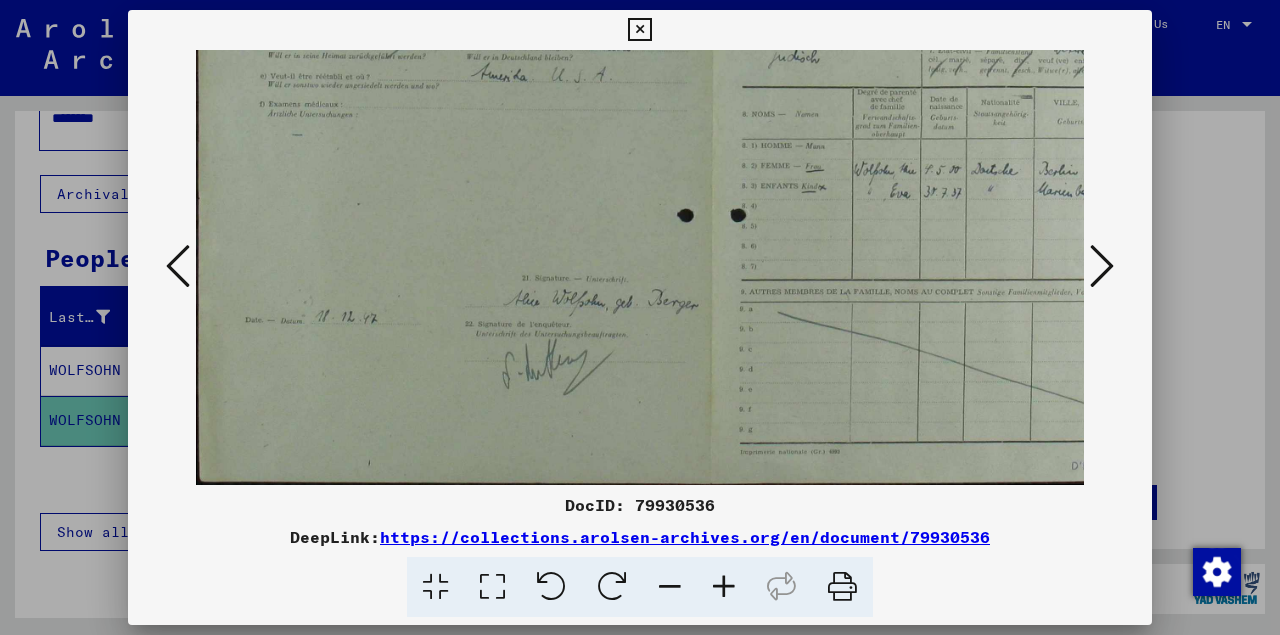 drag, startPoint x: 655, startPoint y: 426, endPoint x: 687, endPoint y: 349, distance: 83.38465 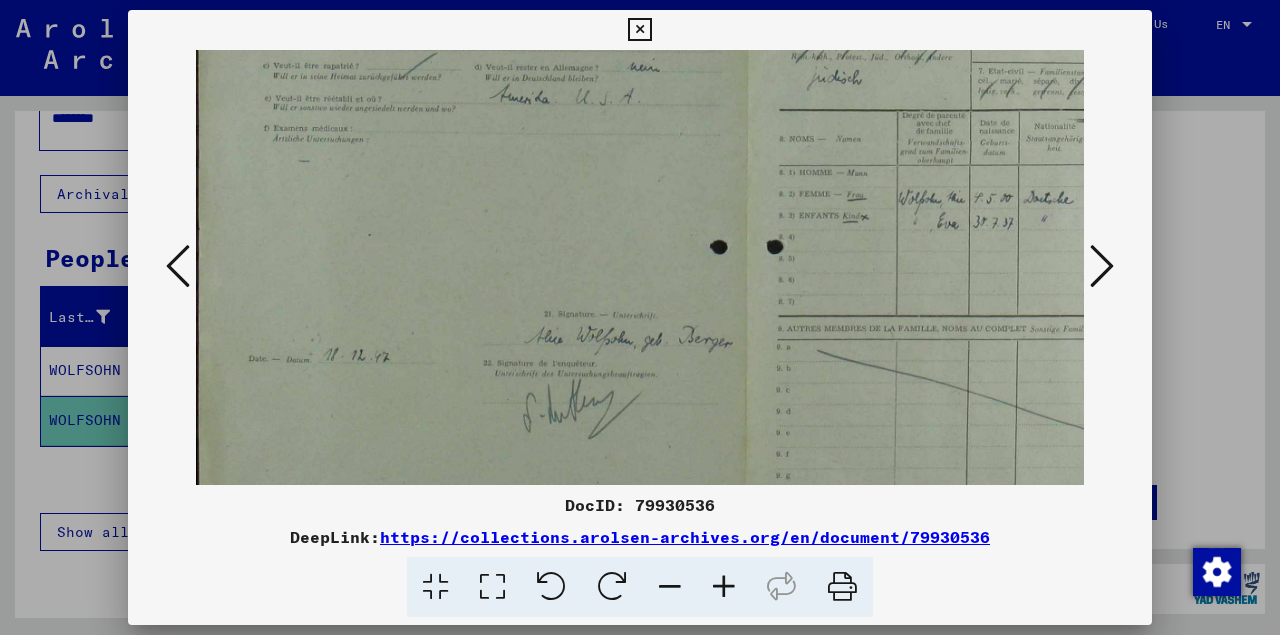 click at bounding box center [724, 587] 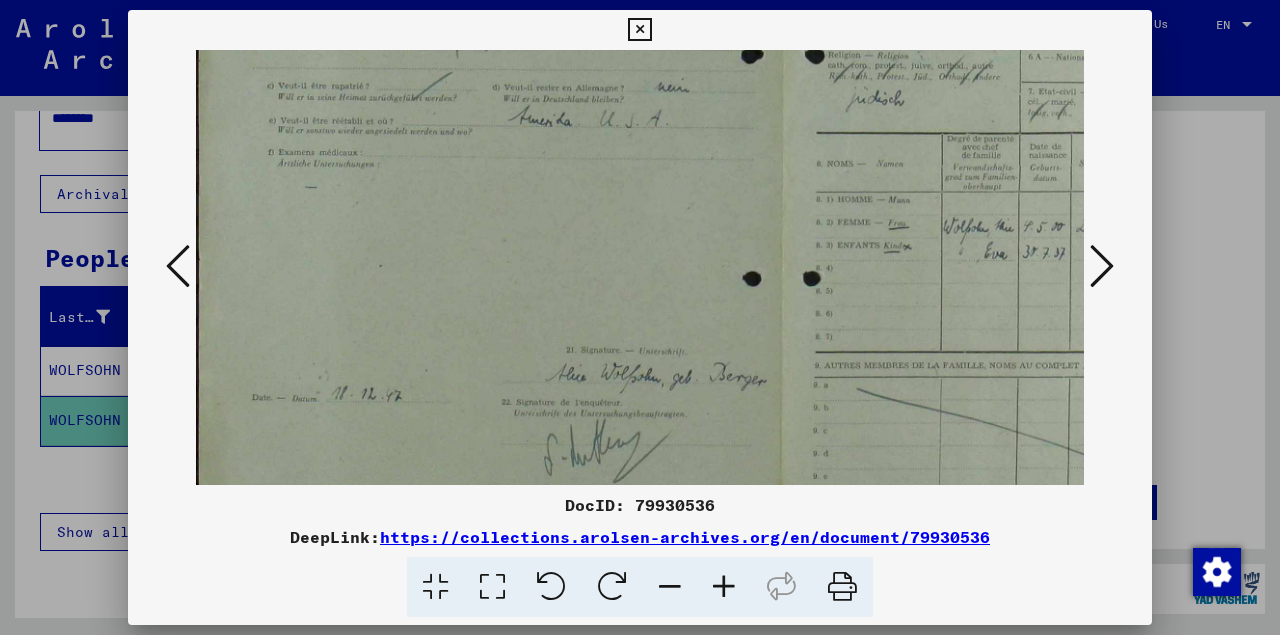 click at bounding box center [724, 587] 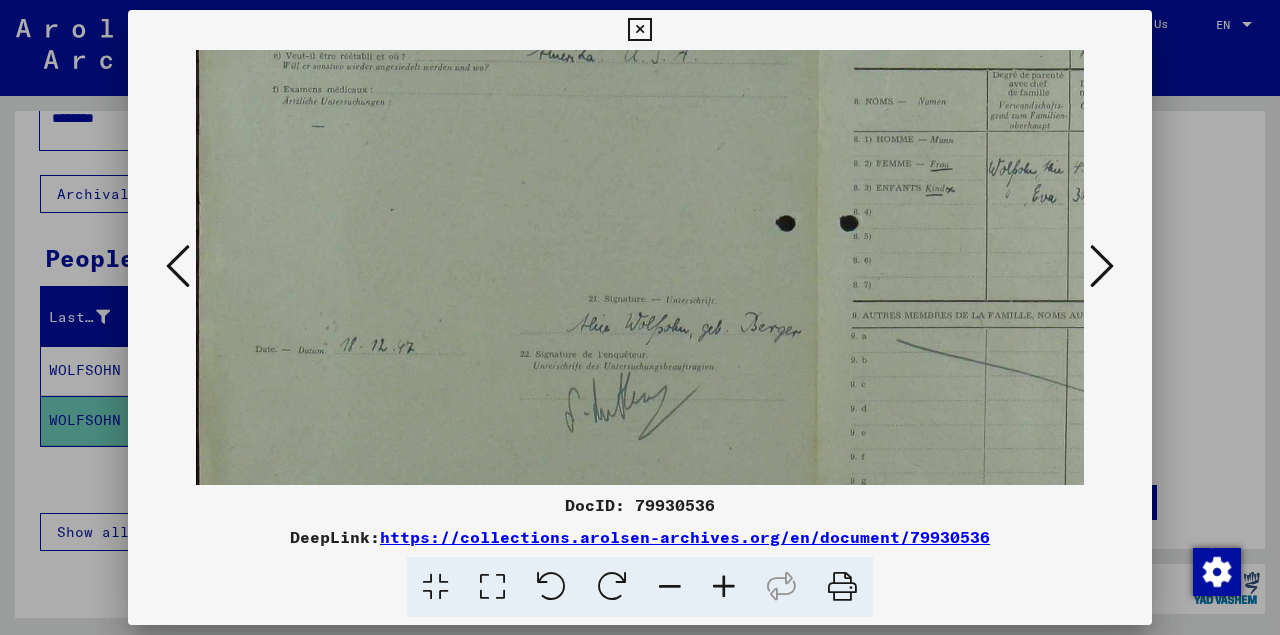 scroll, scrollTop: 447, scrollLeft: 0, axis: vertical 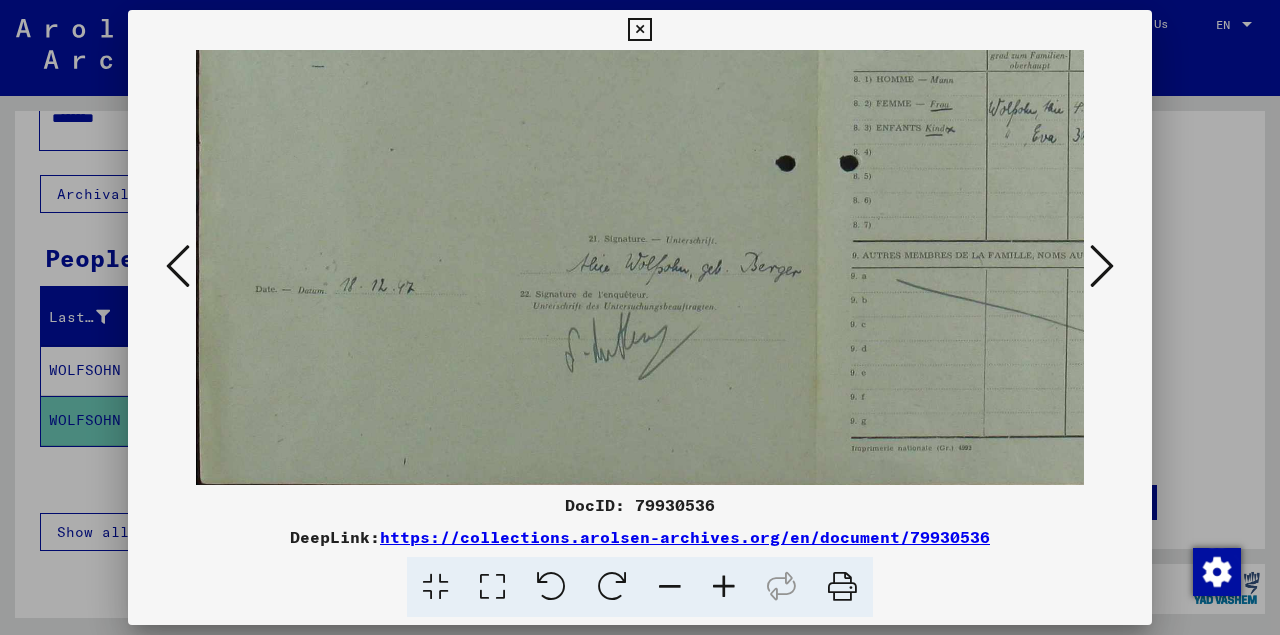 drag, startPoint x: 691, startPoint y: 443, endPoint x: 700, endPoint y: 296, distance: 147.27525 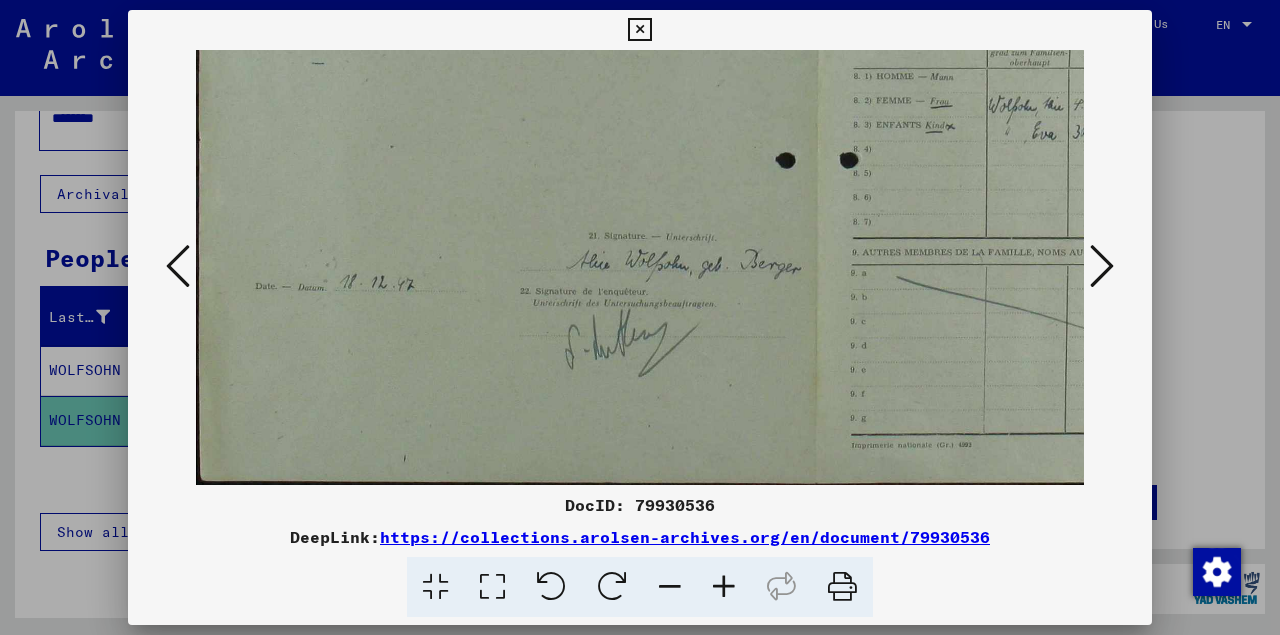 drag, startPoint x: 707, startPoint y: 381, endPoint x: 710, endPoint y: 319, distance: 62.072536 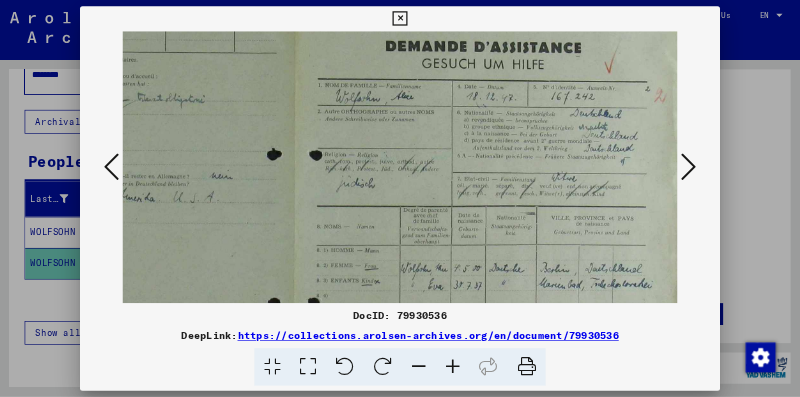 scroll, scrollTop: 127, scrollLeft: 345, axis: both 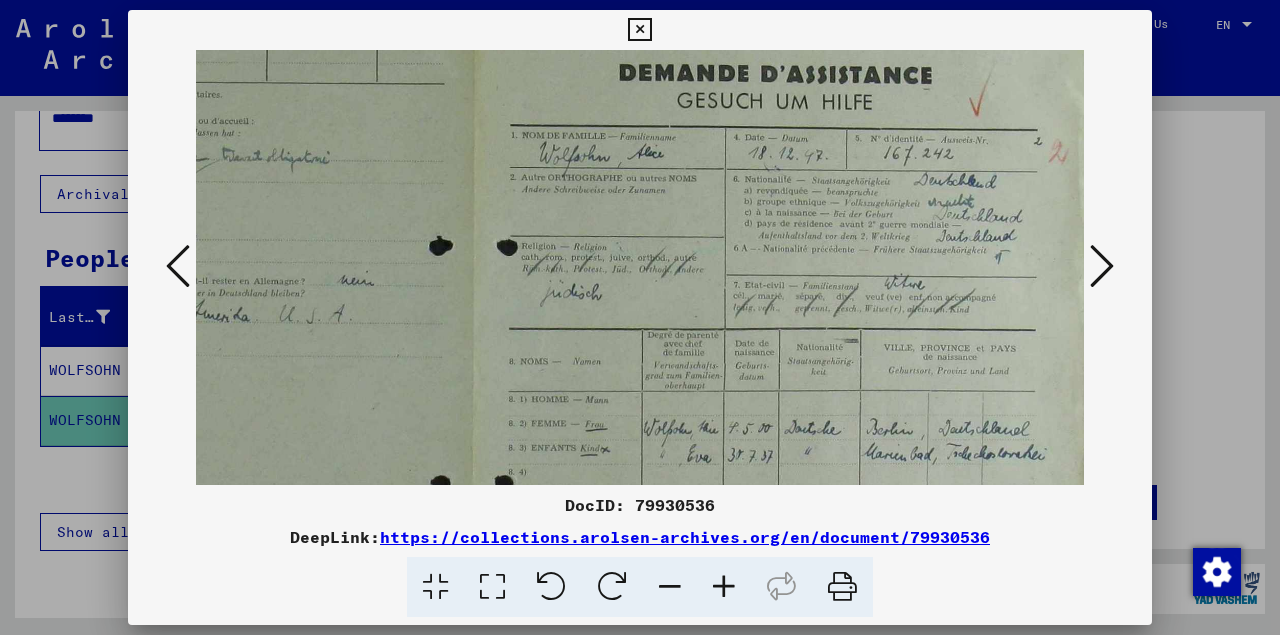 drag, startPoint x: 935, startPoint y: 223, endPoint x: 527, endPoint y: 546, distance: 520.37775 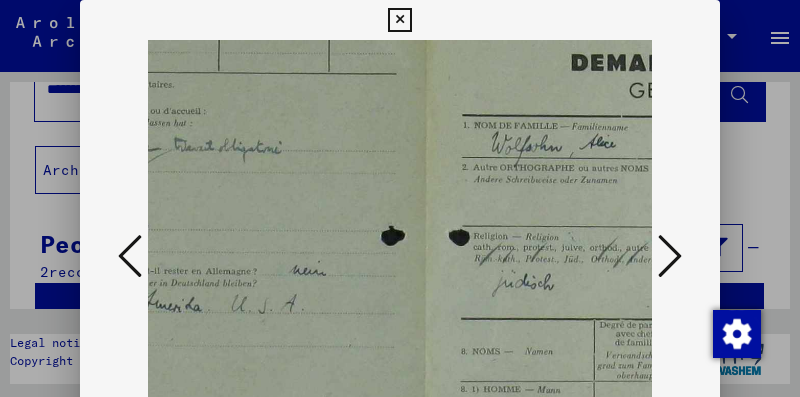 click at bounding box center [670, 256] 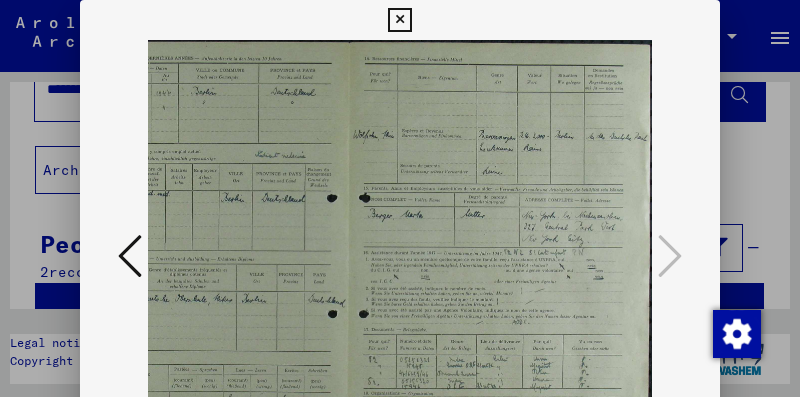 scroll, scrollTop: 0, scrollLeft: 98, axis: horizontal 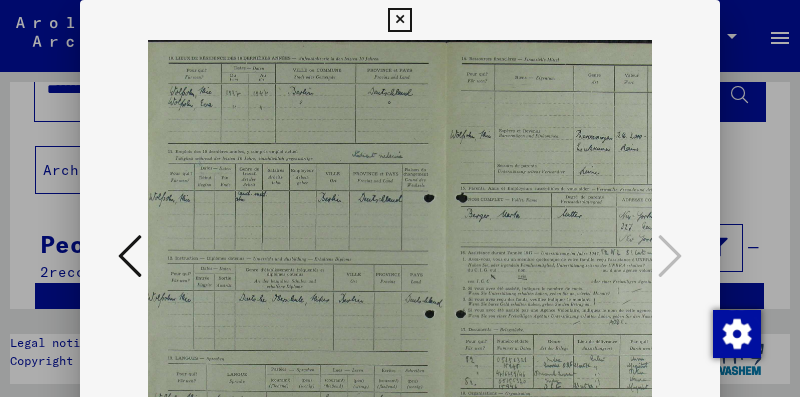 drag, startPoint x: 308, startPoint y: 274, endPoint x: 432, endPoint y: 218, distance: 136.0588 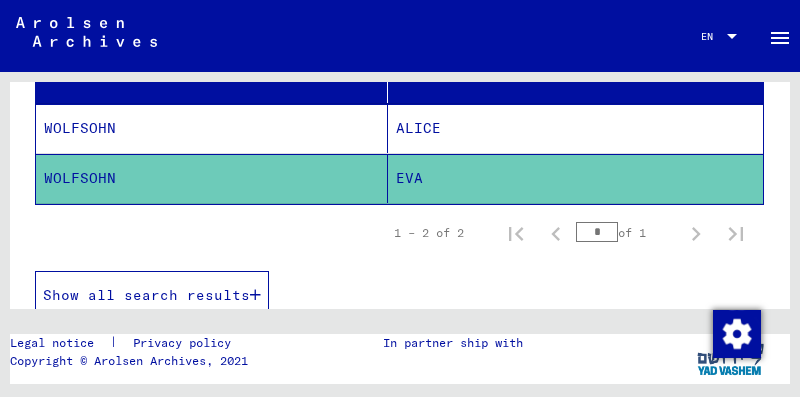 scroll, scrollTop: 252, scrollLeft: 0, axis: vertical 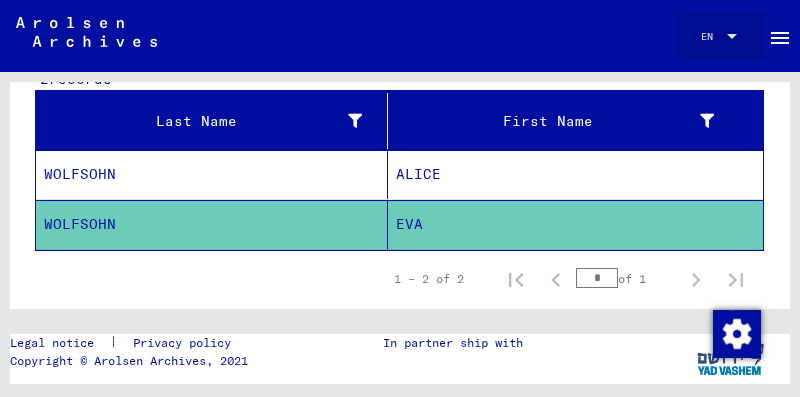 click at bounding box center (732, 36) 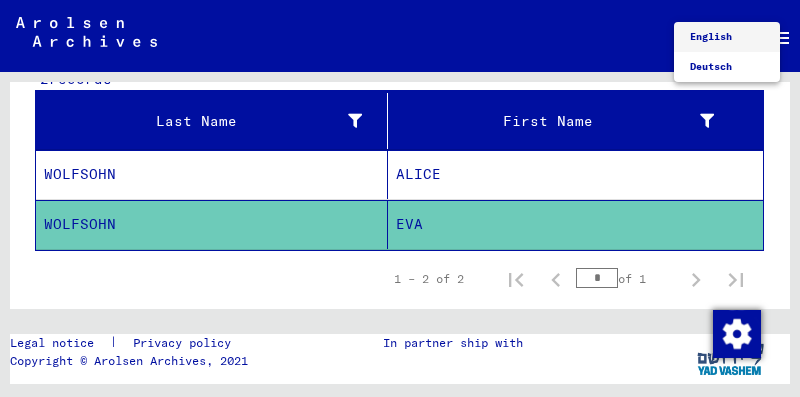 click at bounding box center (400, 198) 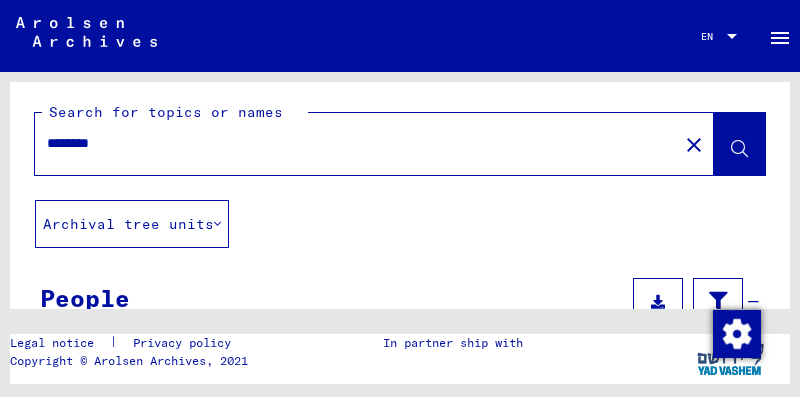 scroll, scrollTop: 4, scrollLeft: 0, axis: vertical 